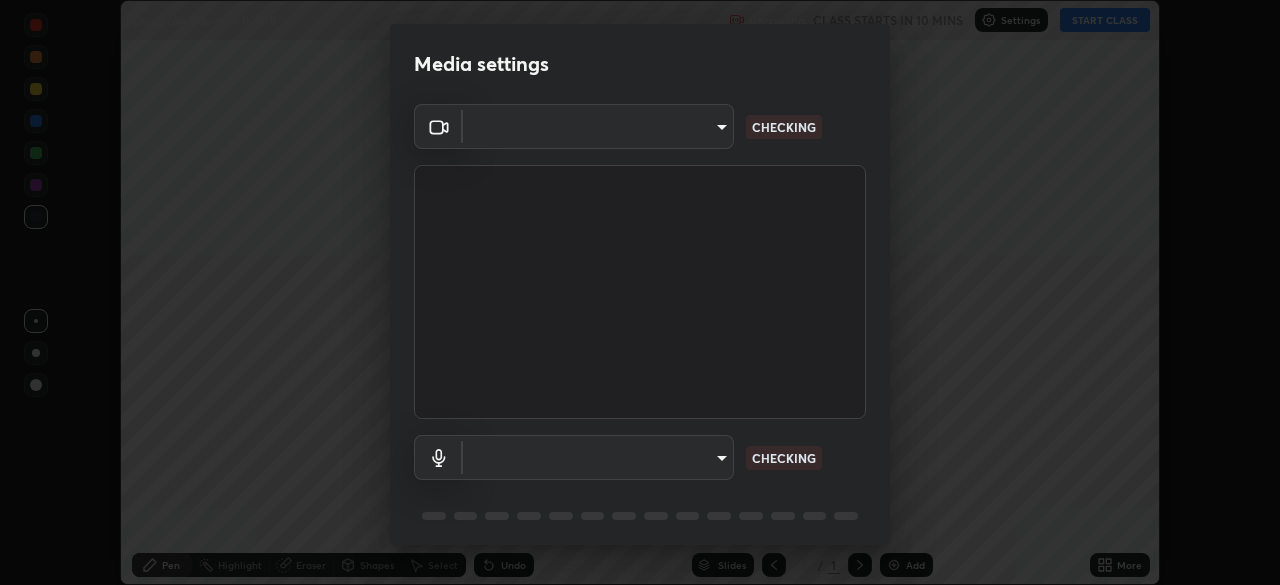 scroll, scrollTop: 0, scrollLeft: 0, axis: both 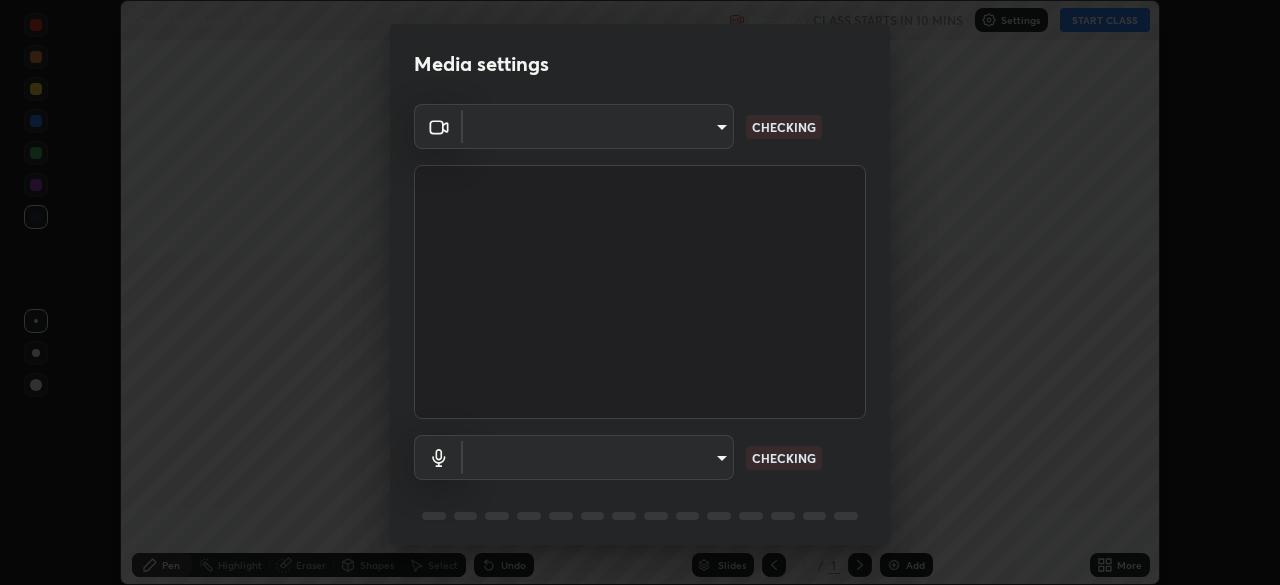 type on "4d63cd10dcc1379e9927399513255d12d620b7bbb39ca773e0f9116a90128a71" 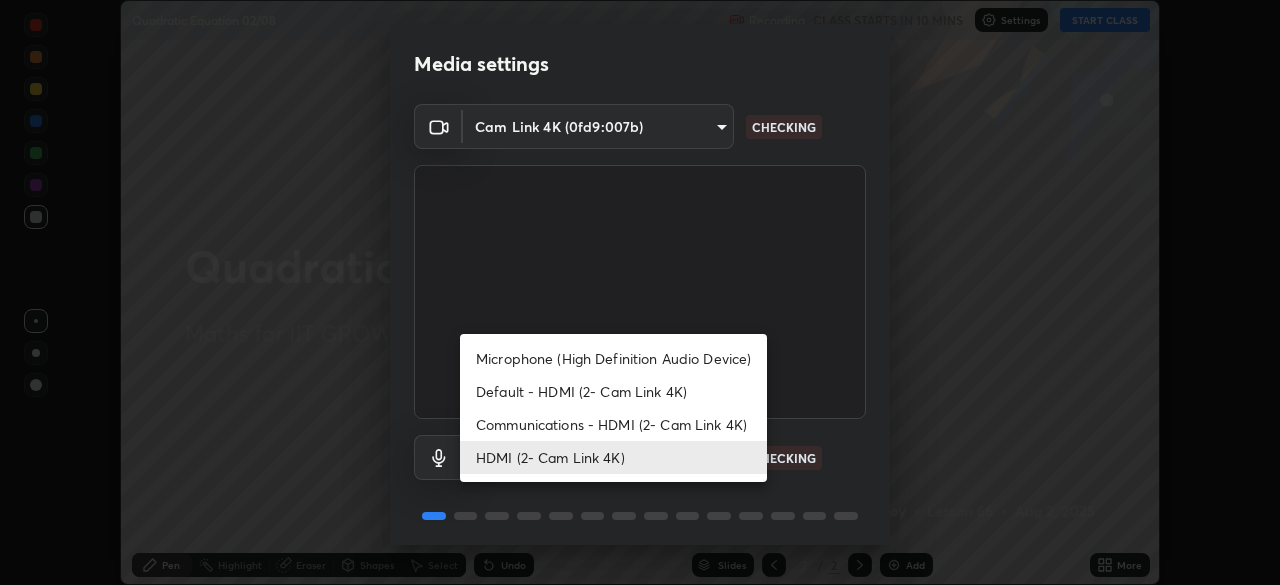 click on "Communications - HDMI (2- Cam Link 4K)" at bounding box center (613, 424) 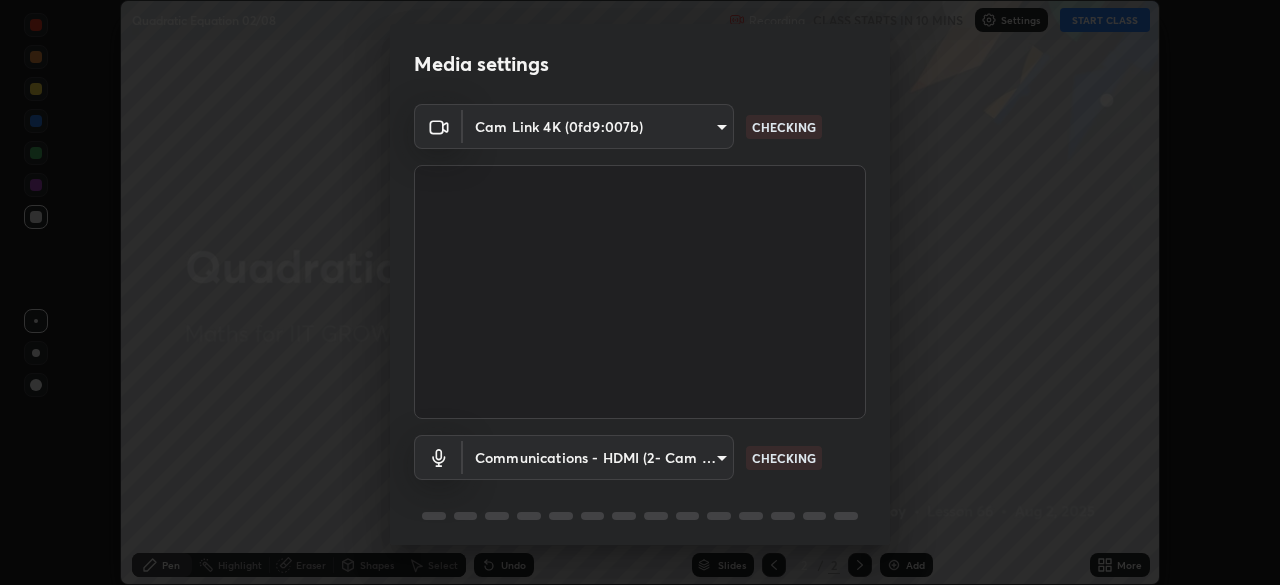 click on "Erase all Quadratic Equation 02/08 Recording CLASS STARTS IN 10 MINS Settings START CLASS Setting up your live class Quadratic Equation 02/08 • L66 of Maths for IIT GROWTH-1 2027 [PERSON] Pen Highlight Eraser Shapes Select Undo Slides 2 / 2 Add More No doubts shared Encourage your learners to ask a doubt for better clarity Report an issue Reason for reporting Buffering Chat not working Audio - Video sync issue Educator video quality low ​ Attach an image Report Media settings Cam Link 4K (0fd9:007b) [DEVICE_ID] CHECKING HDMI (2- Cam Link 4K) communications CHECKING 1 / 5 Next Microphone (High Definition Audio Device) Default - HDMI (2- Cam Link 4K) Communications - HDMI (2- Cam Link 4K) HDMI (2- Cam Link 4K)" at bounding box center (640, 292) 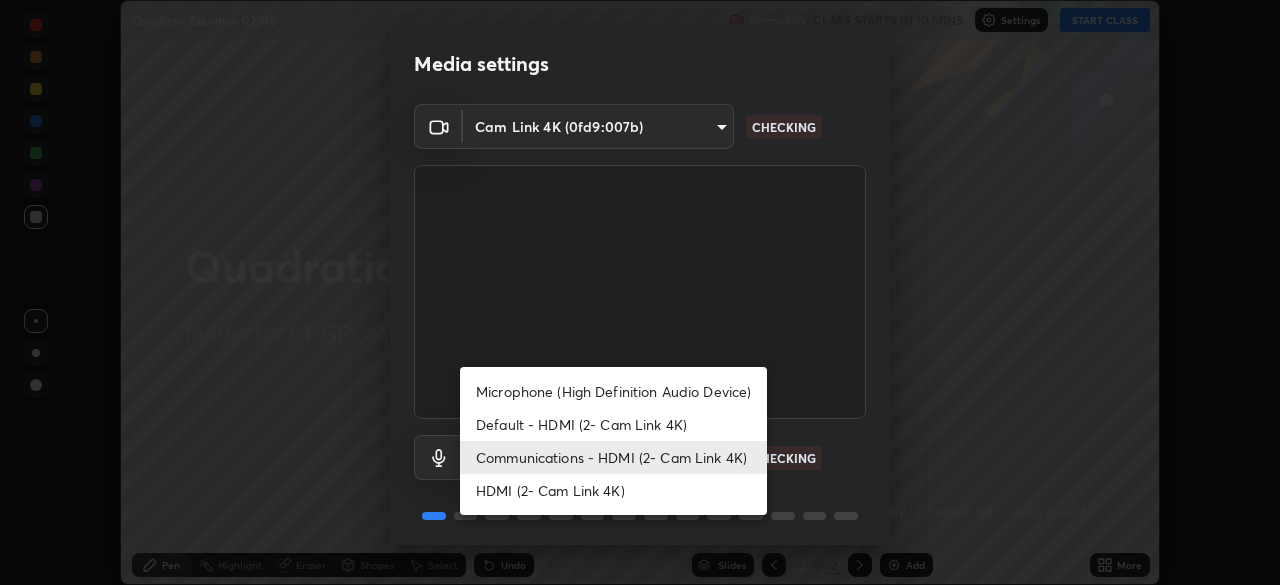 click on "HDMI (2- Cam Link 4K)" at bounding box center [613, 490] 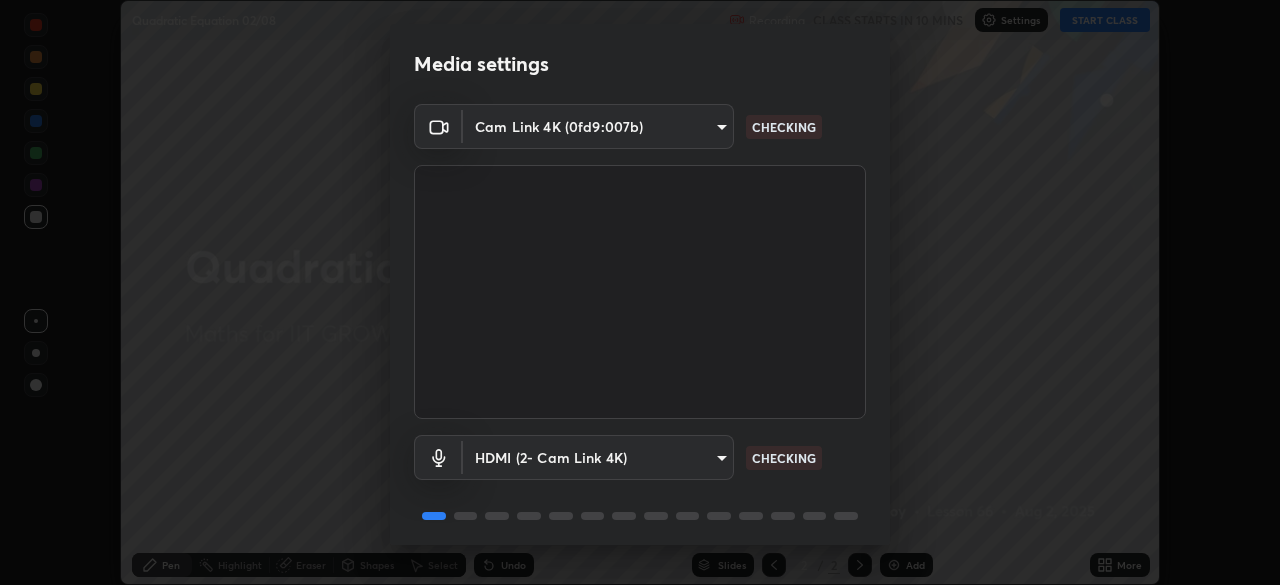 scroll, scrollTop: 71, scrollLeft: 0, axis: vertical 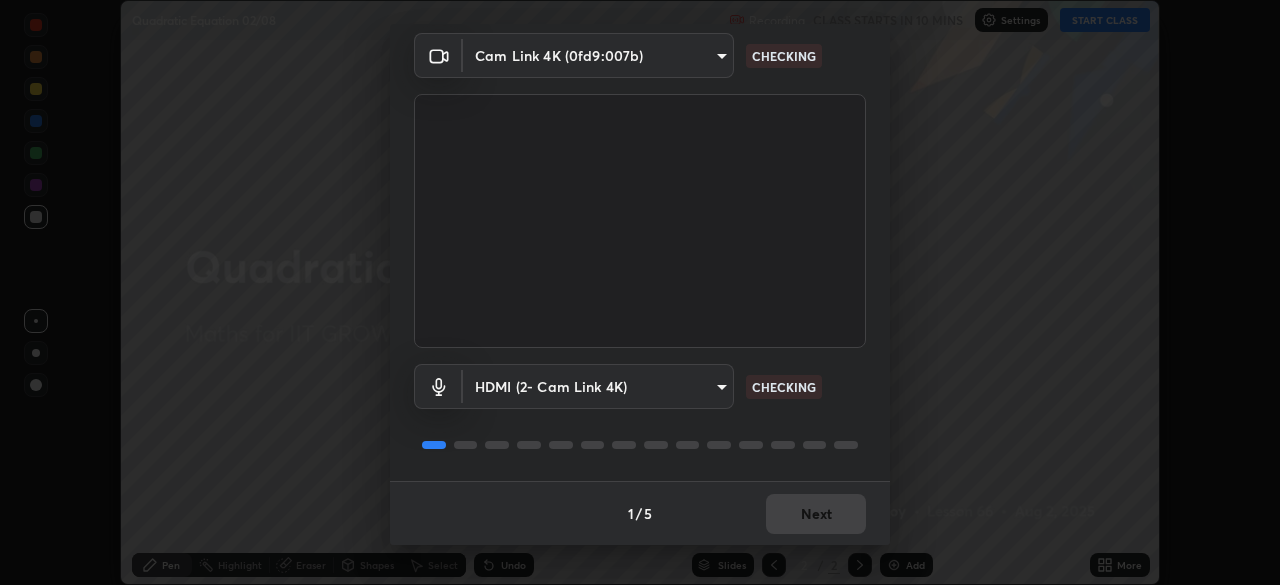 click on "1 / 5 Next" at bounding box center [640, 513] 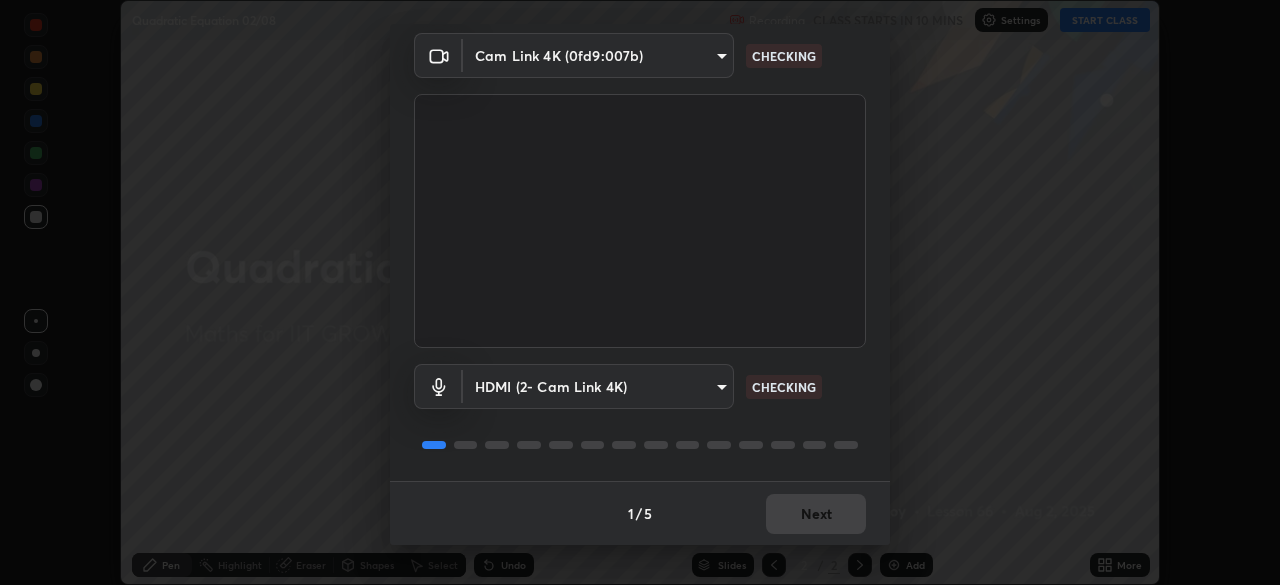click on "1 / 5 Next" at bounding box center (640, 513) 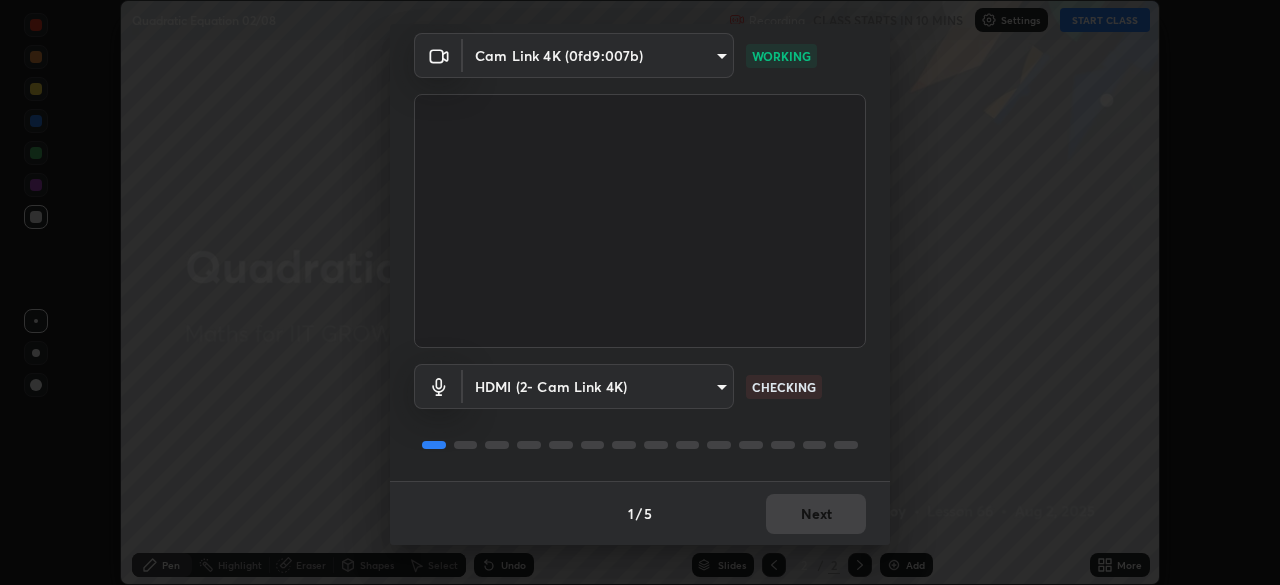 click on "1 / 5 Next" at bounding box center [640, 513] 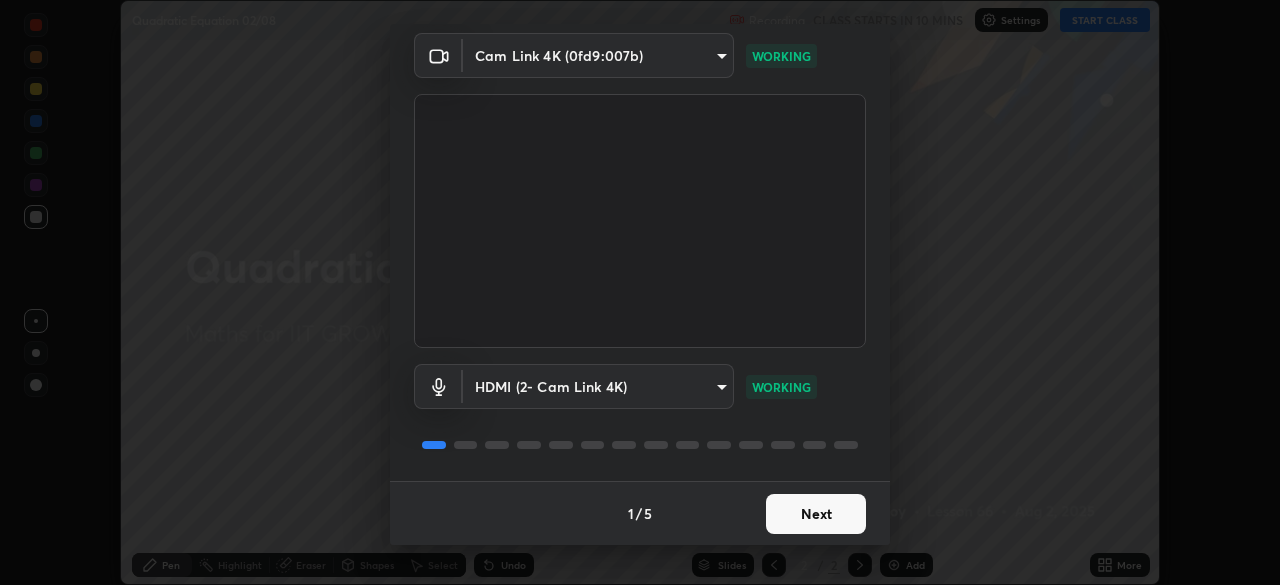click on "Next" at bounding box center [816, 514] 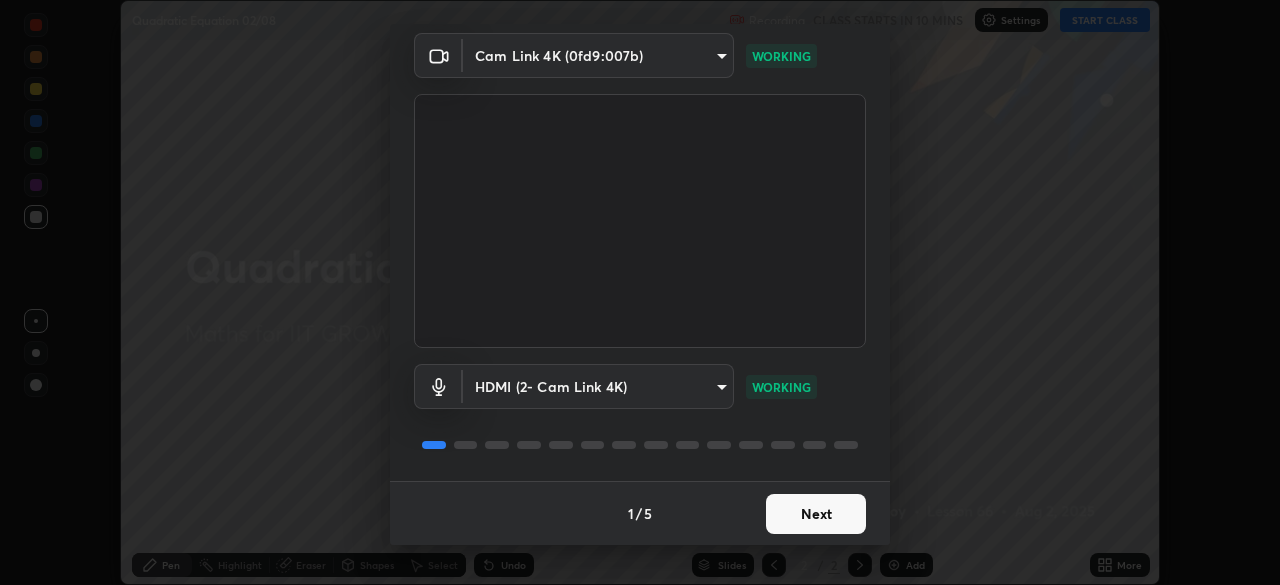 scroll, scrollTop: 0, scrollLeft: 0, axis: both 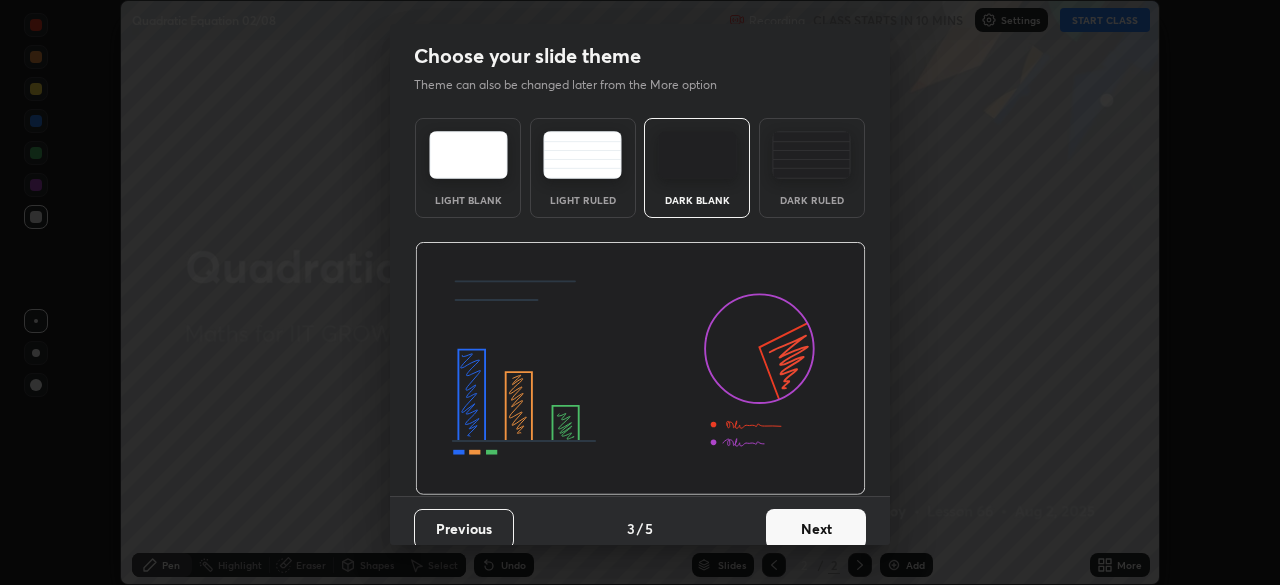 click on "Next" at bounding box center [816, 529] 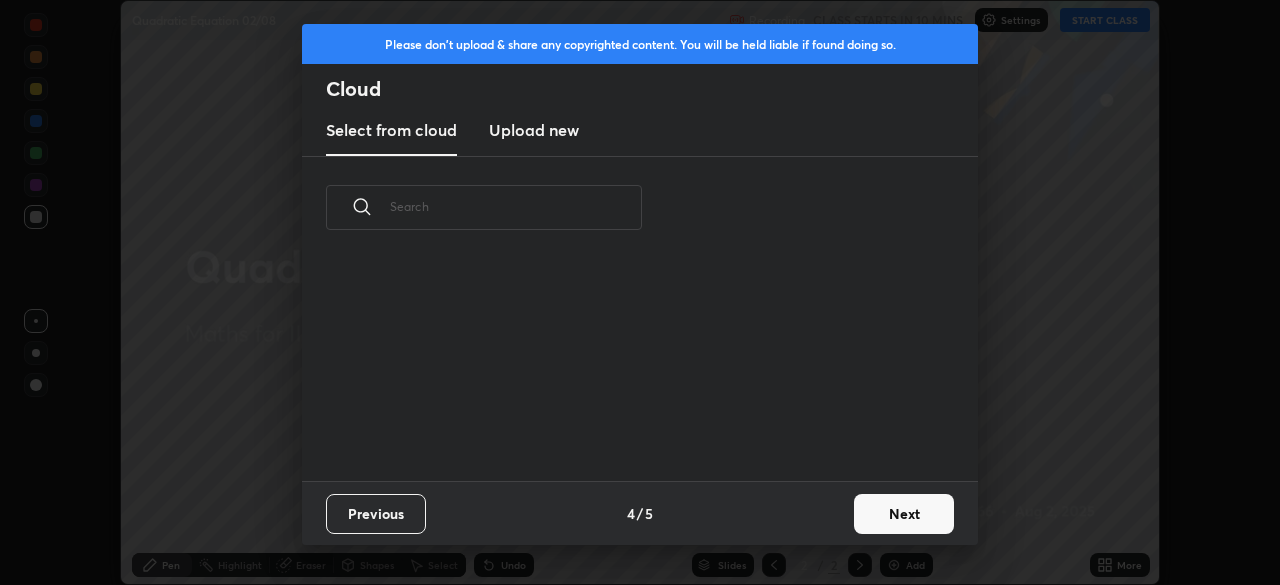 click on "Previous 4 / 5 Next" at bounding box center (640, 513) 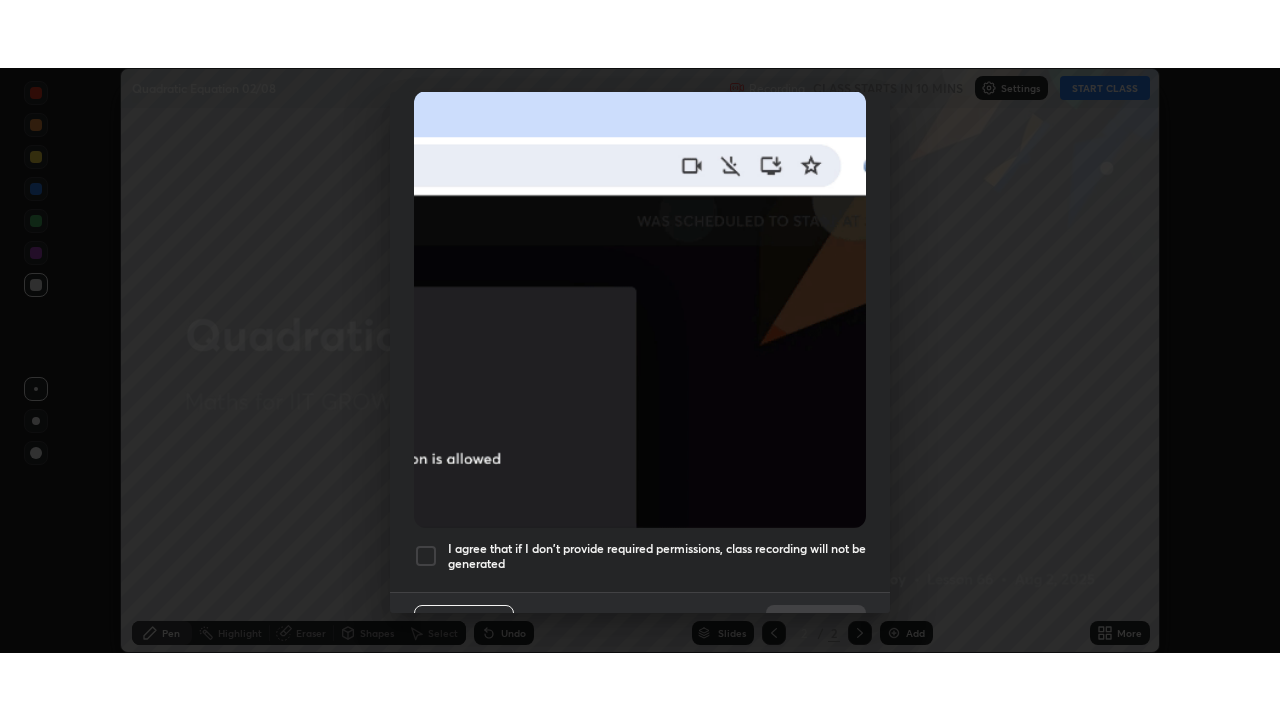 scroll, scrollTop: 479, scrollLeft: 0, axis: vertical 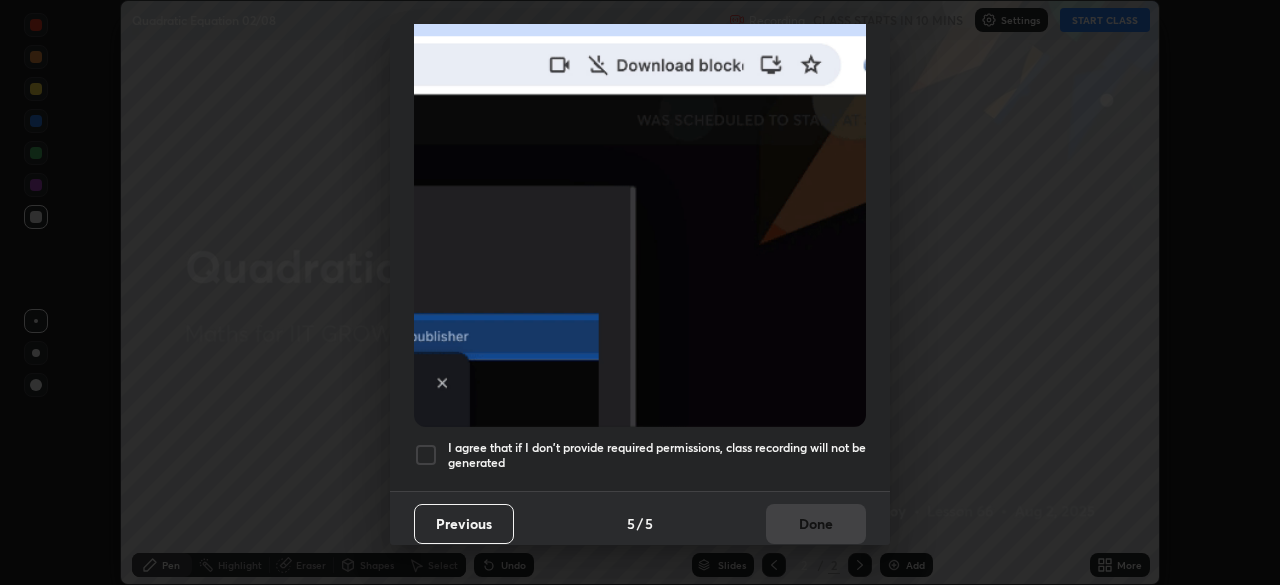 click at bounding box center (426, 455) 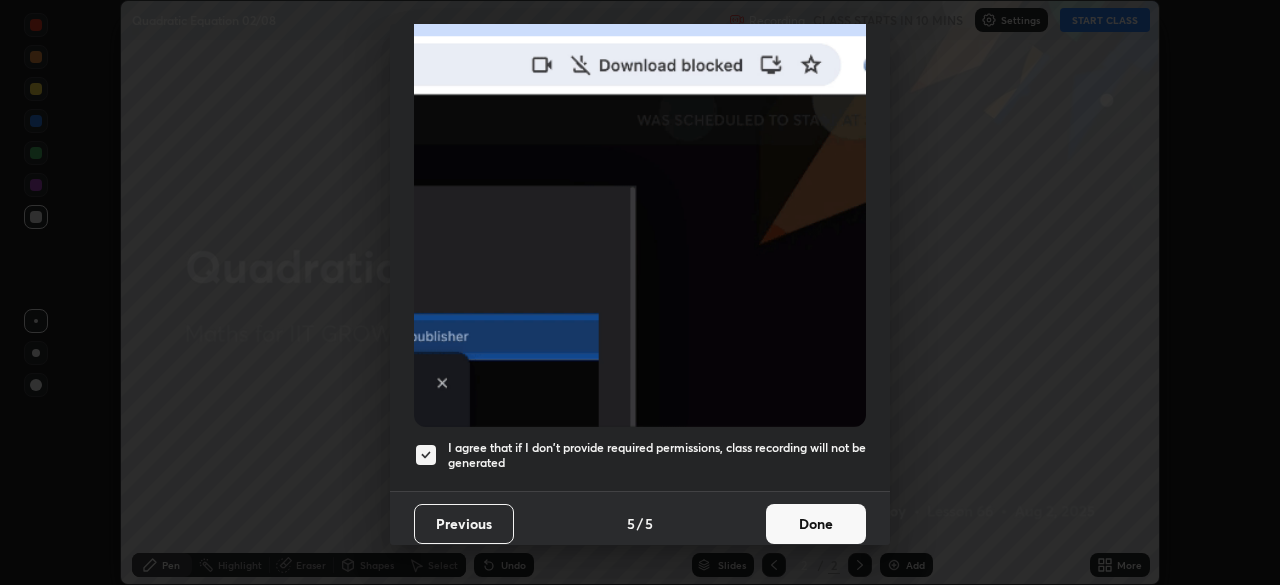 click on "Done" at bounding box center [816, 524] 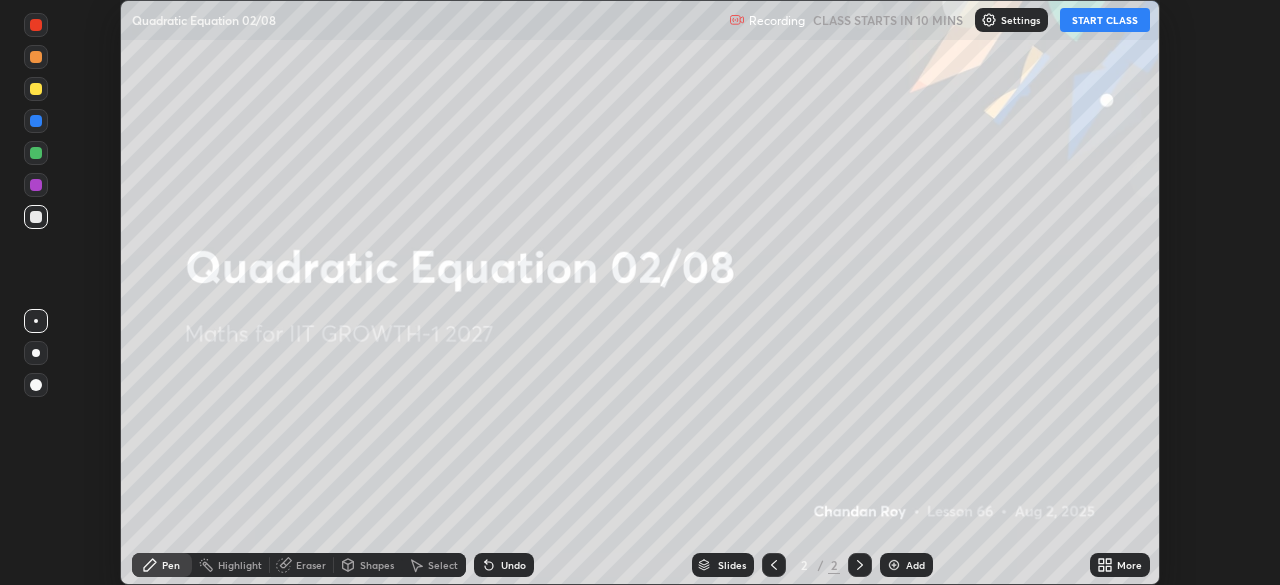 click 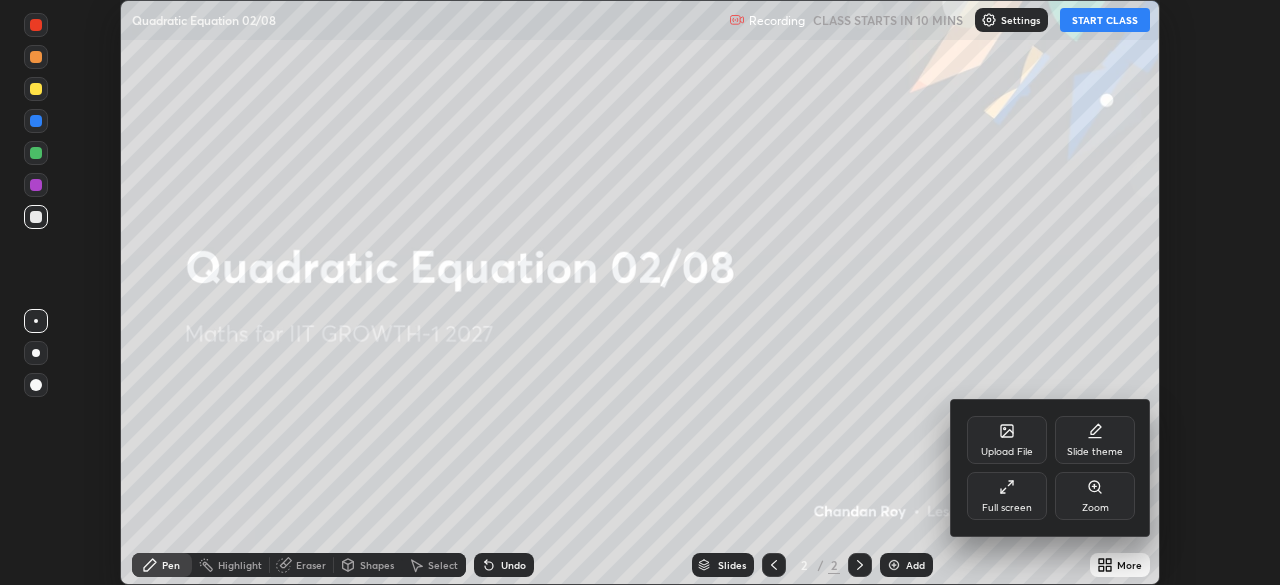 click 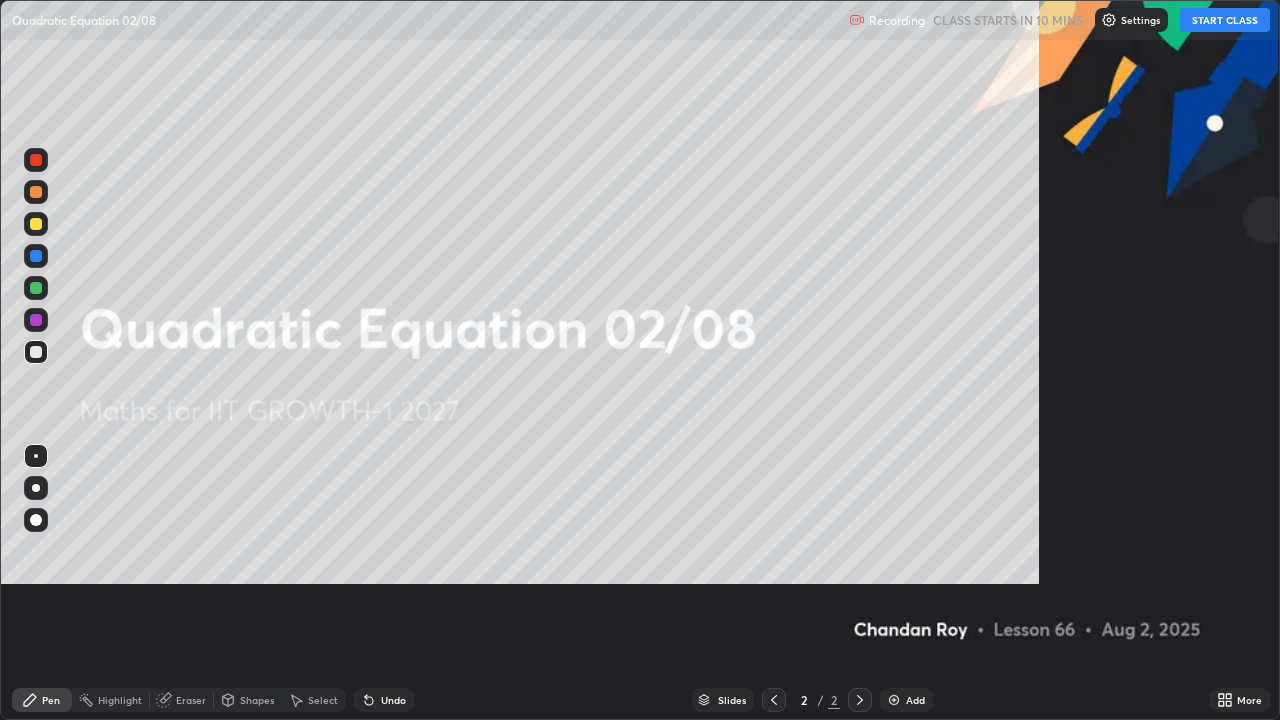 scroll, scrollTop: 99280, scrollLeft: 98720, axis: both 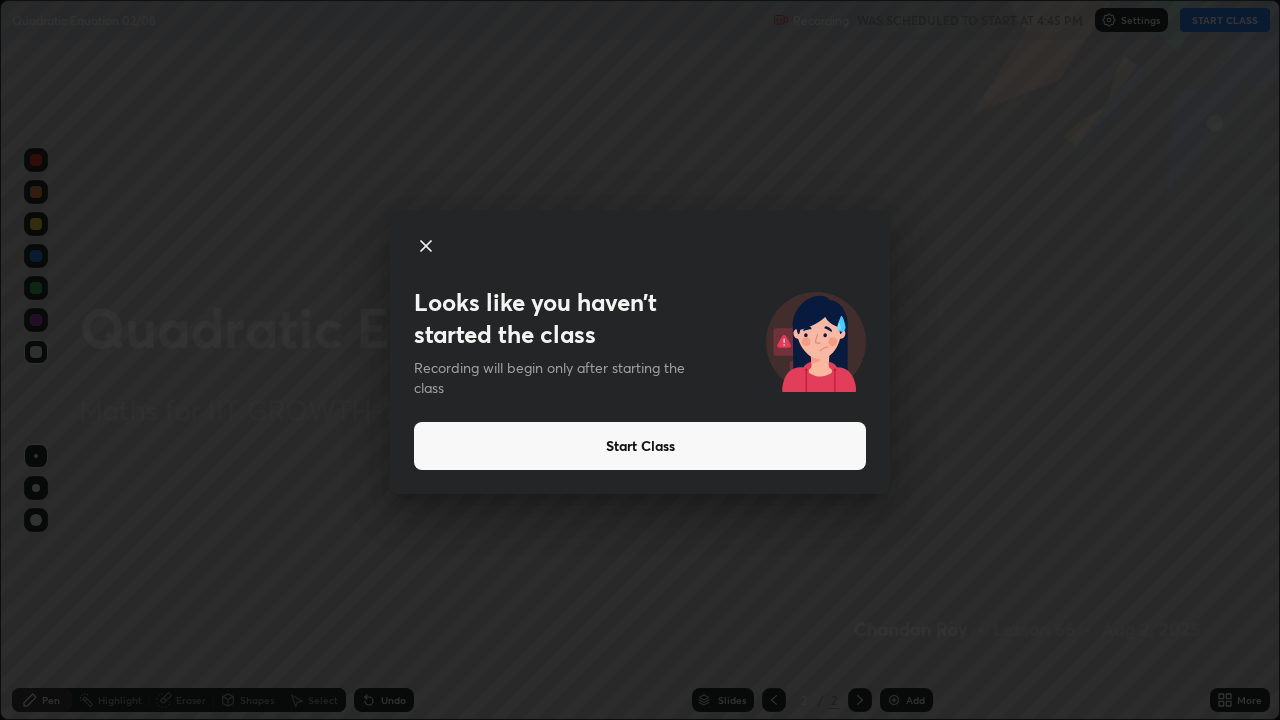 click on "Start Class" at bounding box center (640, 446) 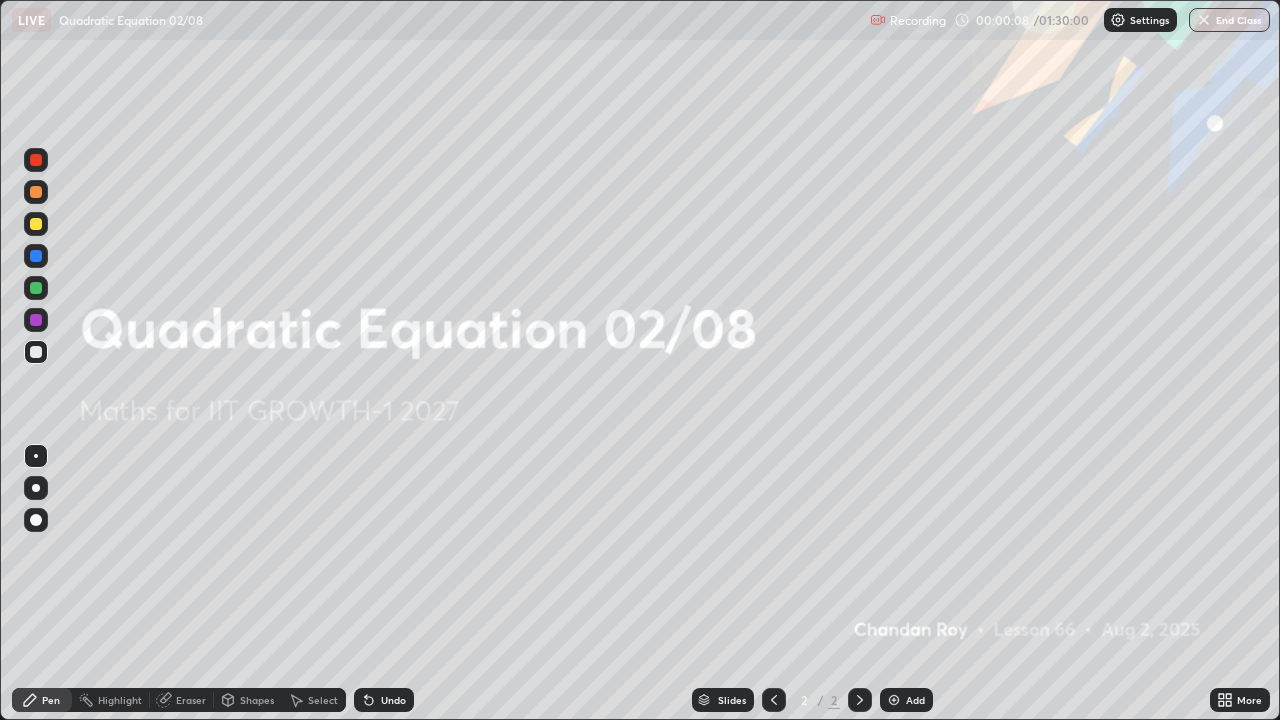 click on "More" at bounding box center (1249, 700) 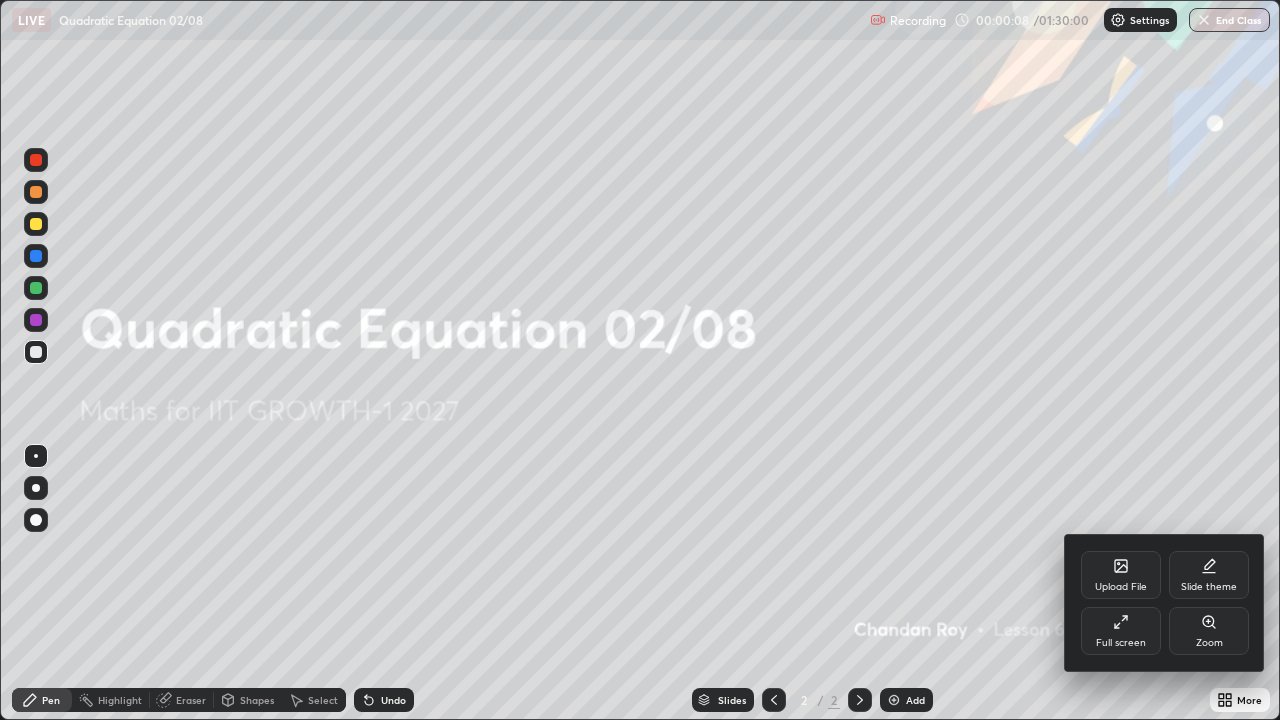 click on "Upload File" at bounding box center (1121, 587) 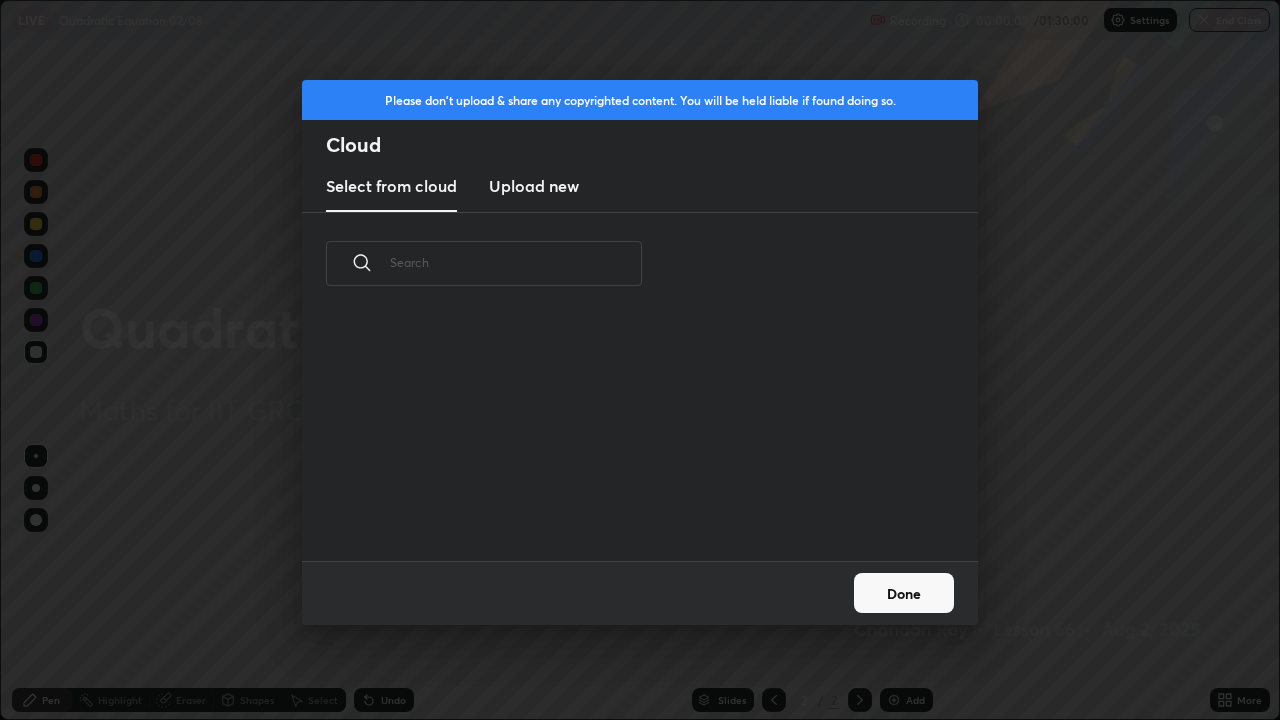 scroll, scrollTop: 7, scrollLeft: 11, axis: both 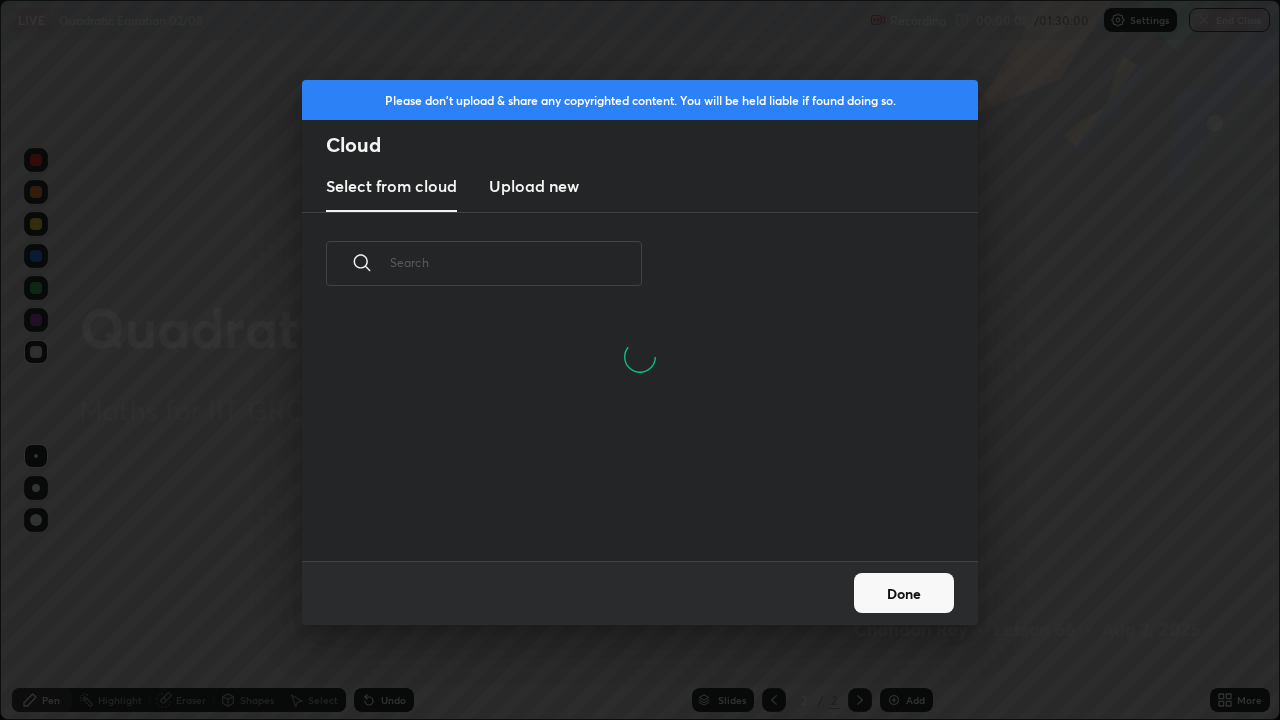click on "Upload new" at bounding box center [534, 186] 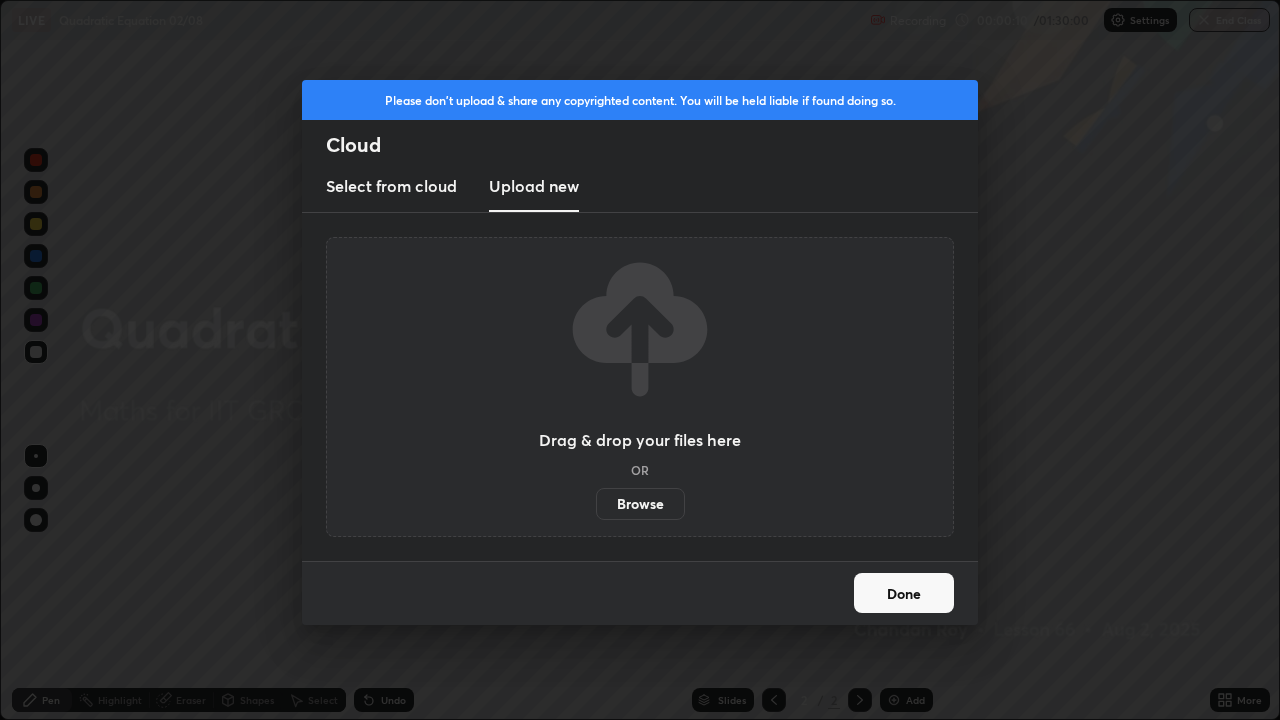 click on "Browse" at bounding box center (640, 504) 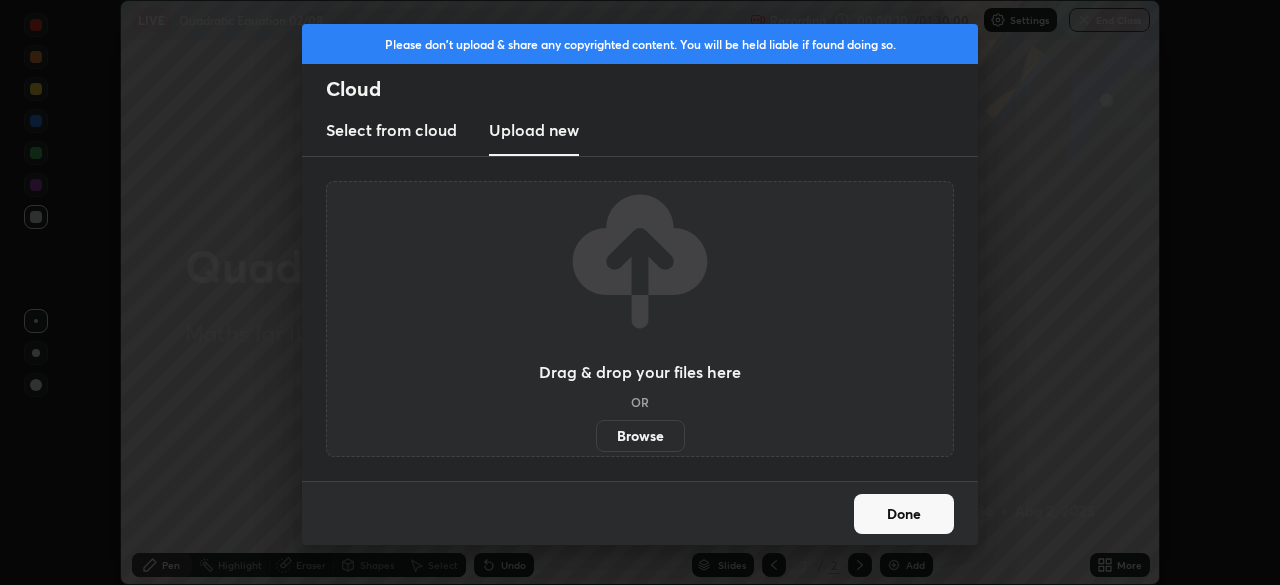 scroll, scrollTop: 585, scrollLeft: 1280, axis: both 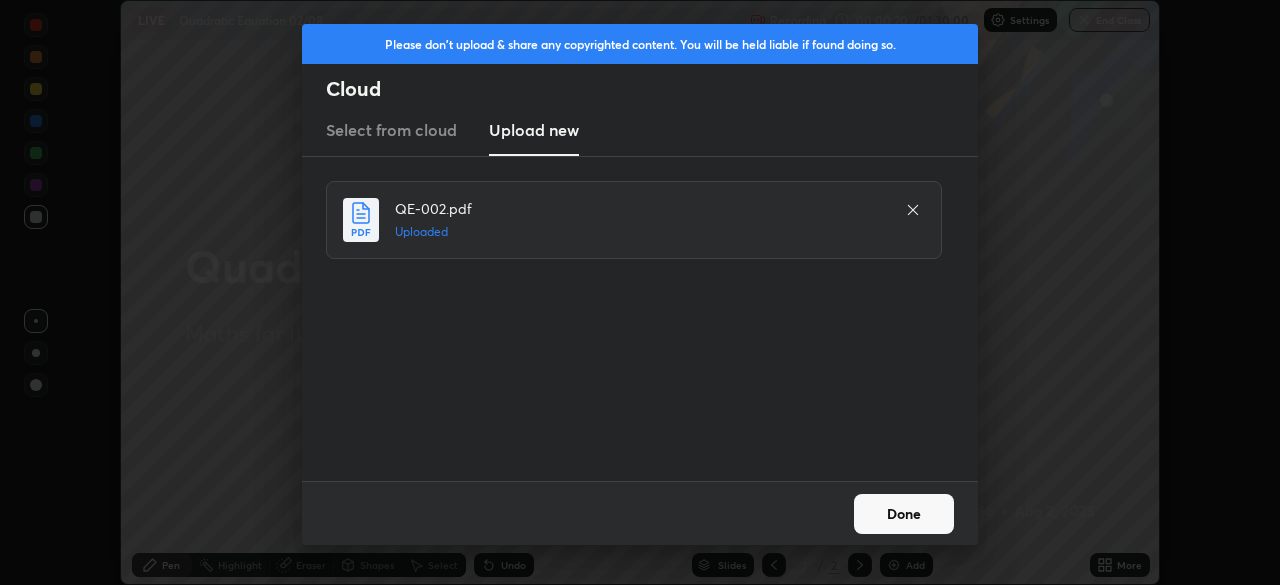 click on "Done" at bounding box center [904, 514] 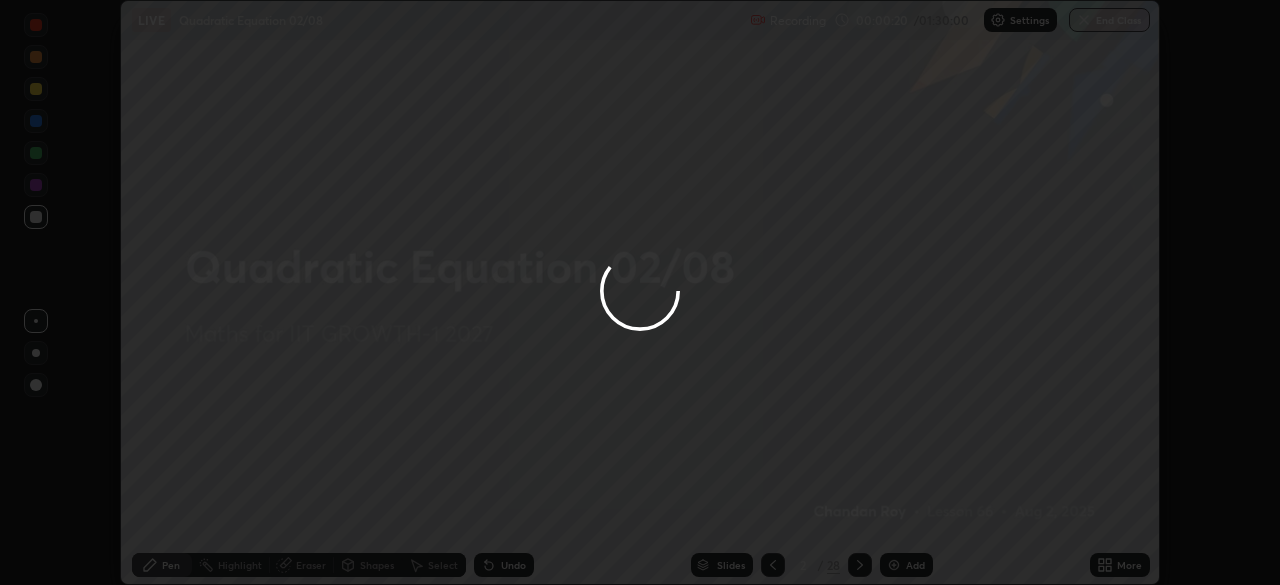 click on "More" at bounding box center [1120, 565] 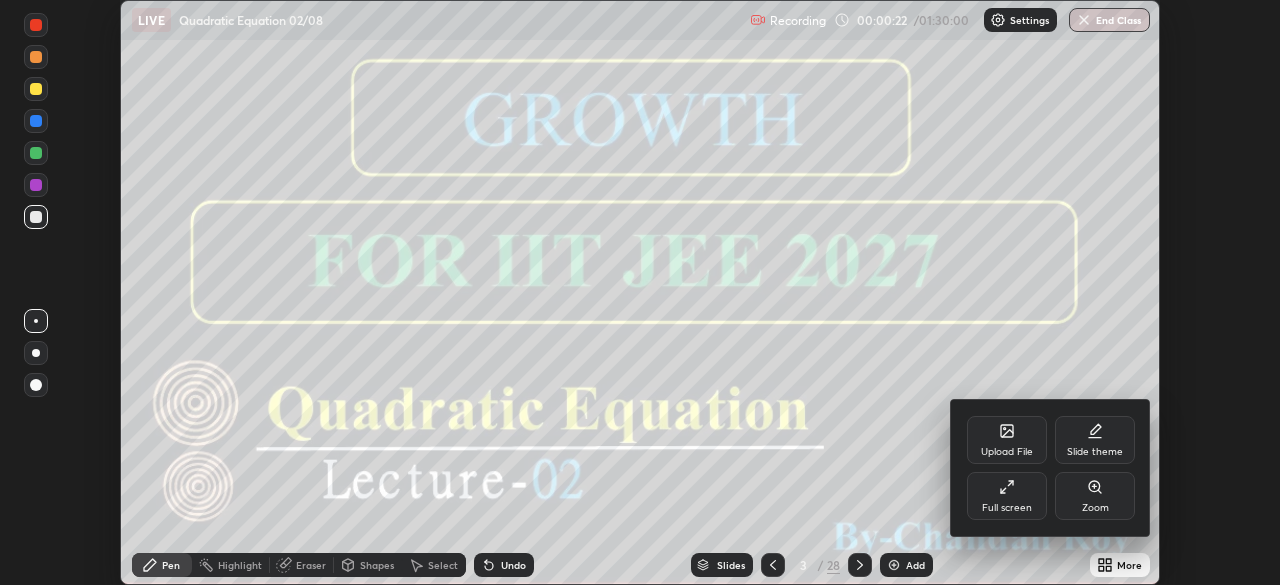 click on "Full screen" at bounding box center (1007, 496) 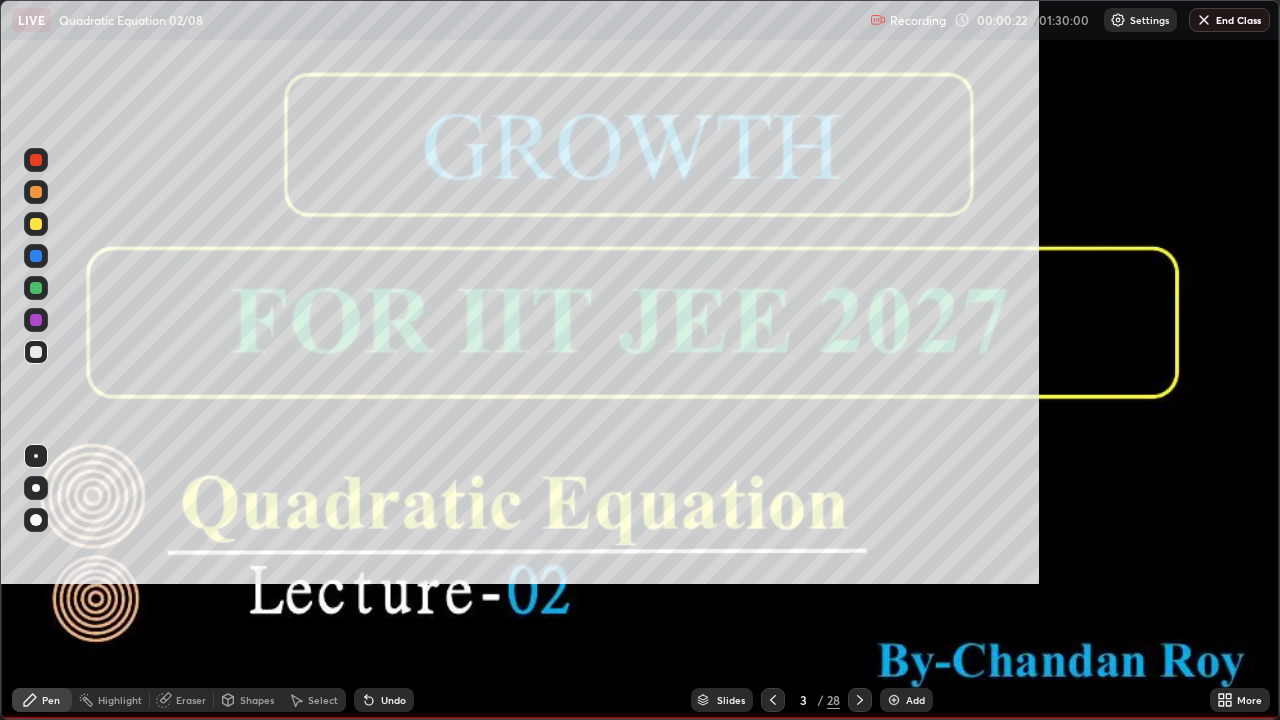 scroll, scrollTop: 99280, scrollLeft: 98720, axis: both 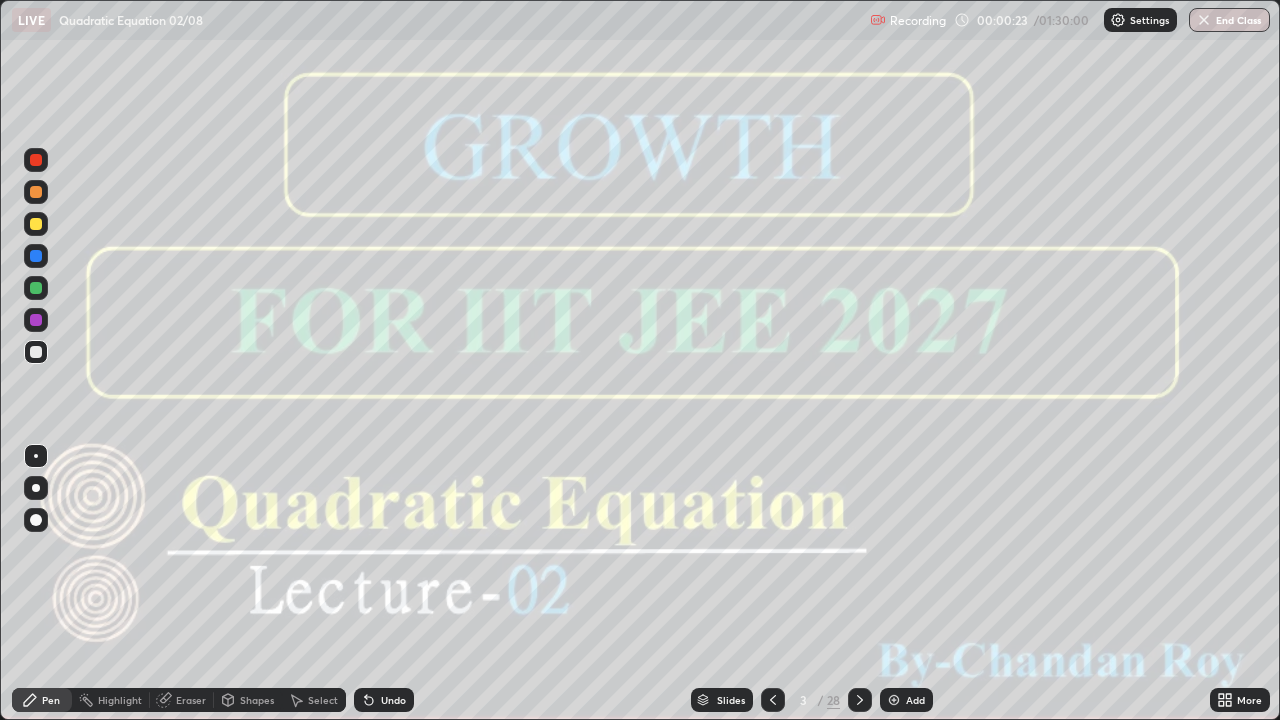 click 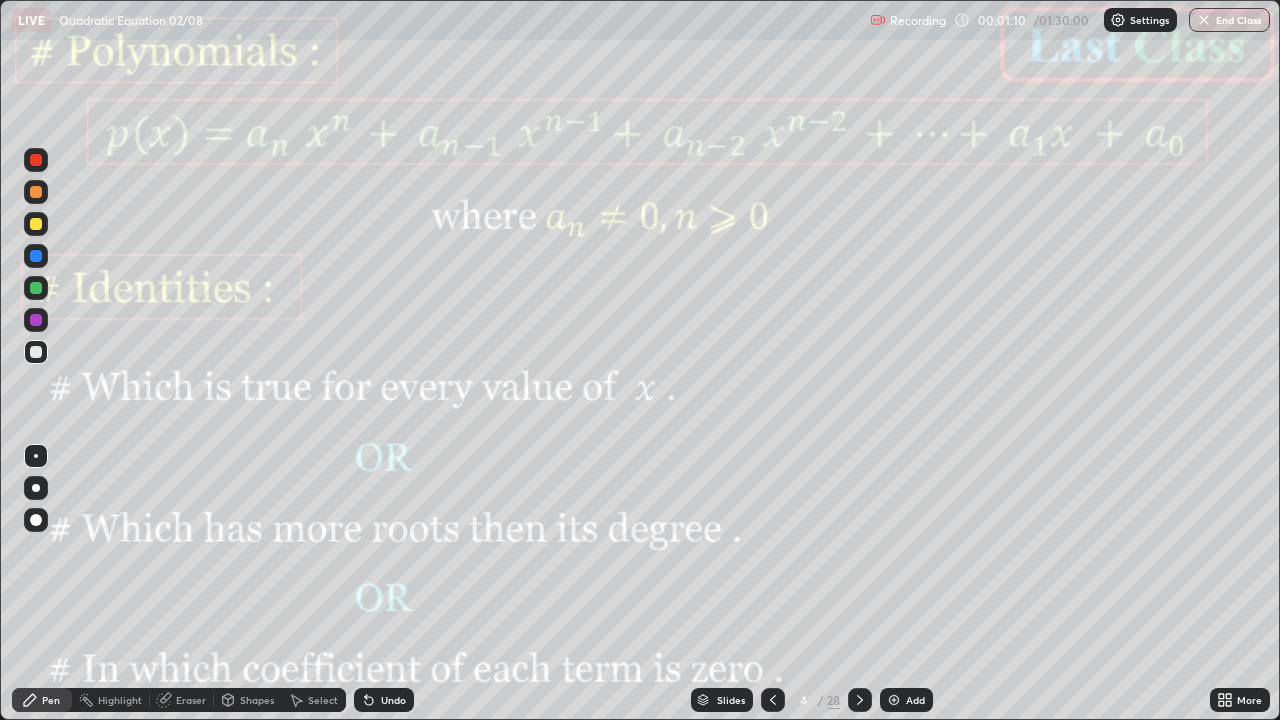 click at bounding box center [860, 700] 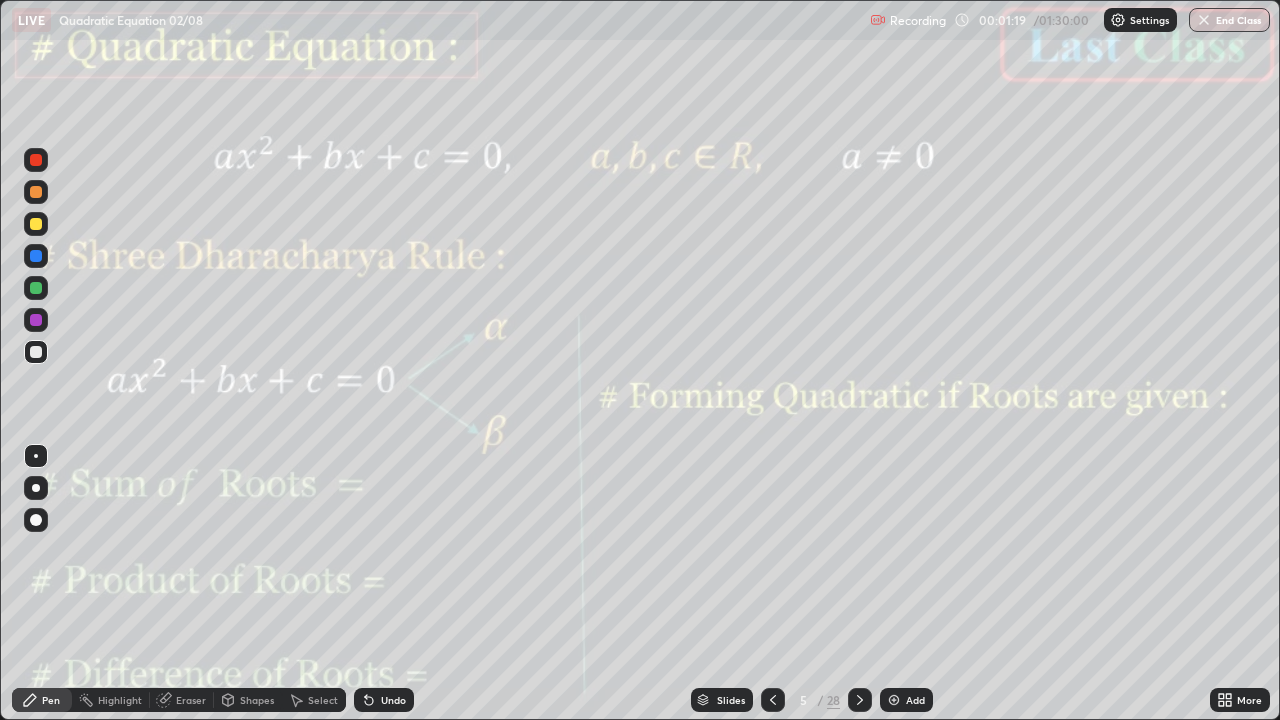 click at bounding box center [860, 700] 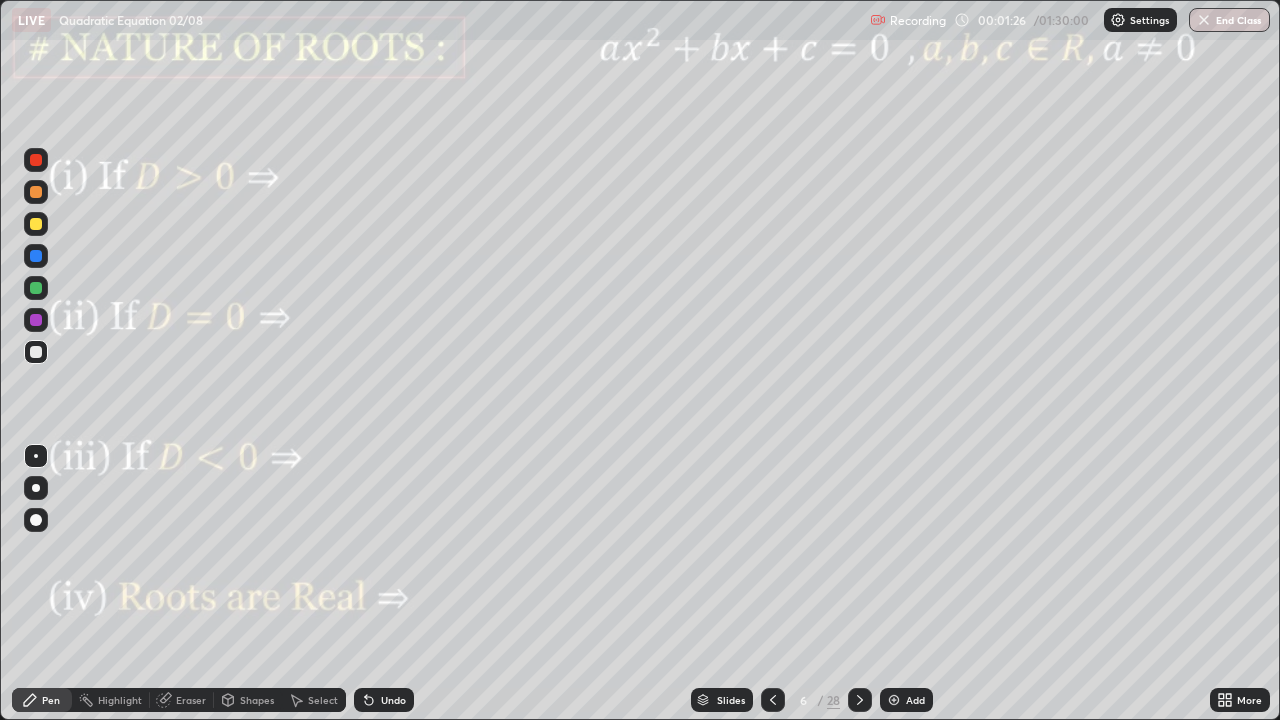 click at bounding box center [36, 320] 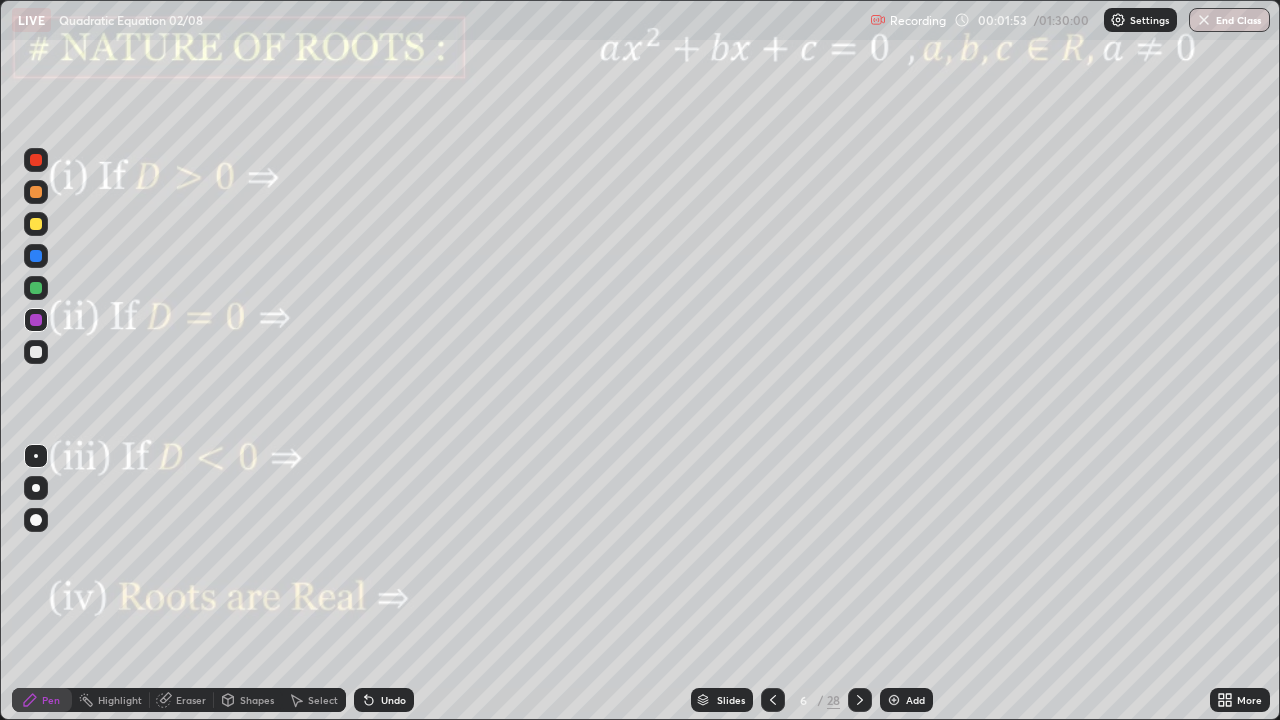 click at bounding box center [36, 288] 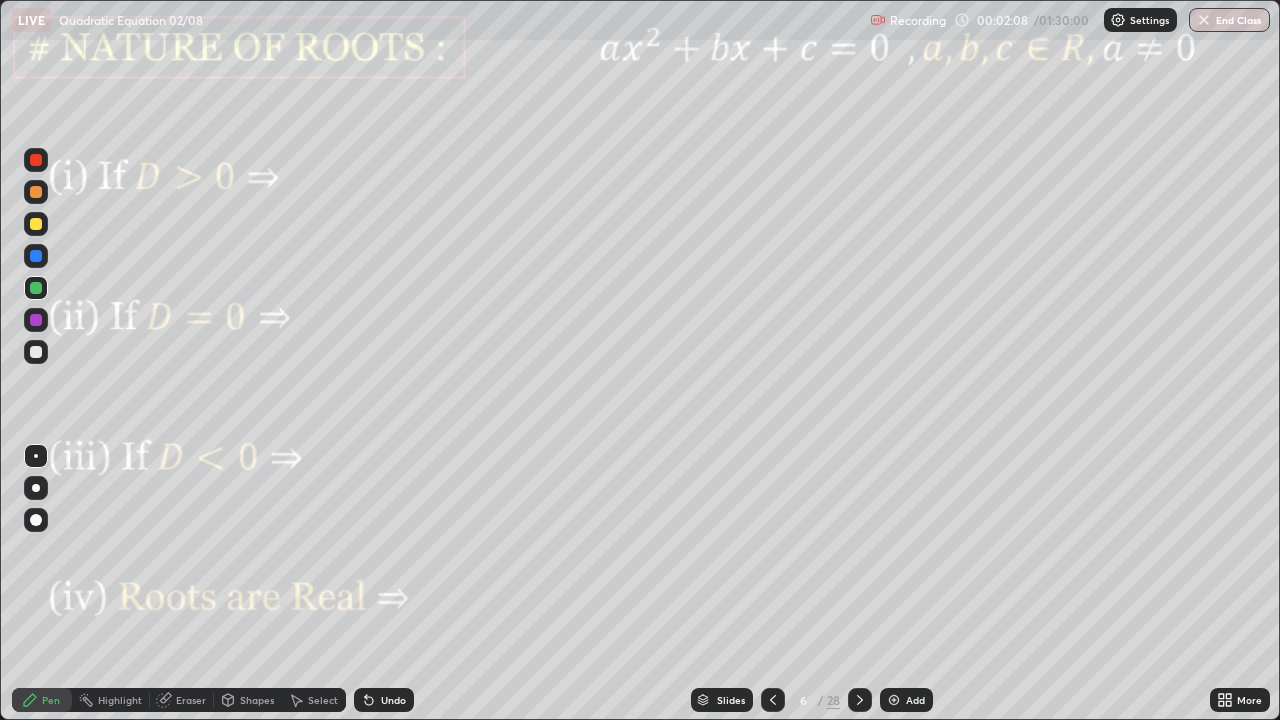 click at bounding box center [36, 256] 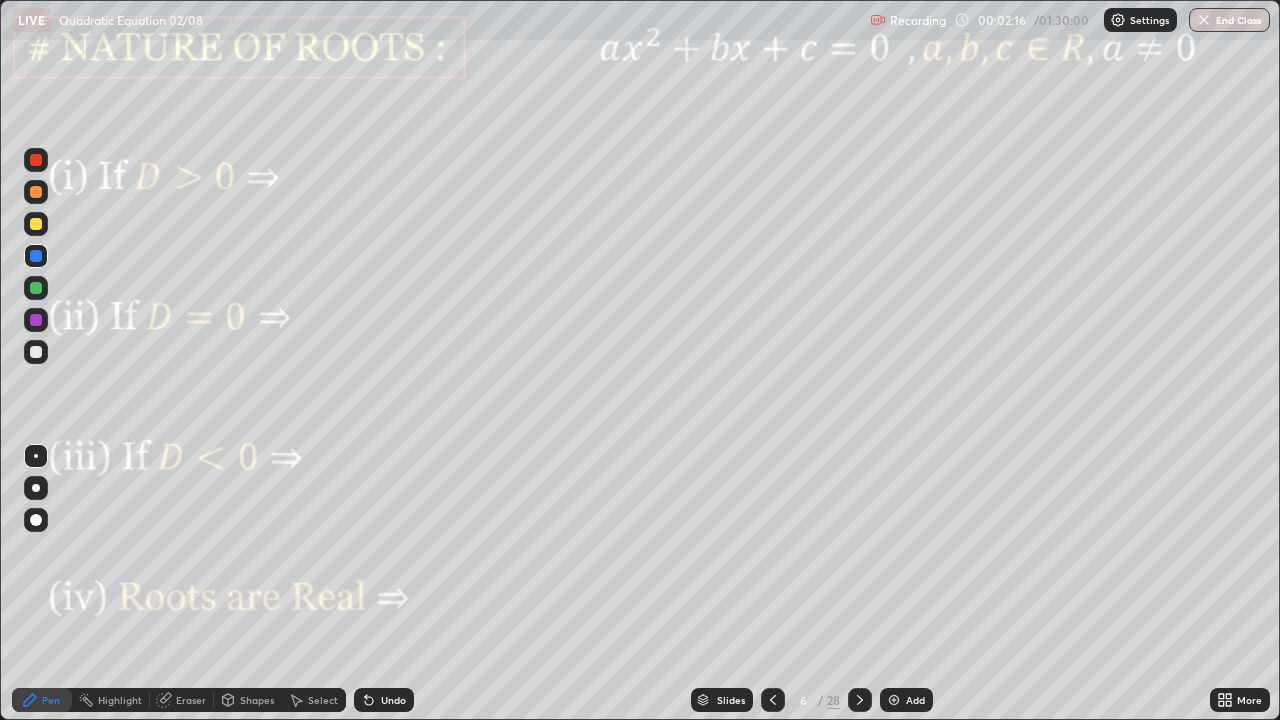 click 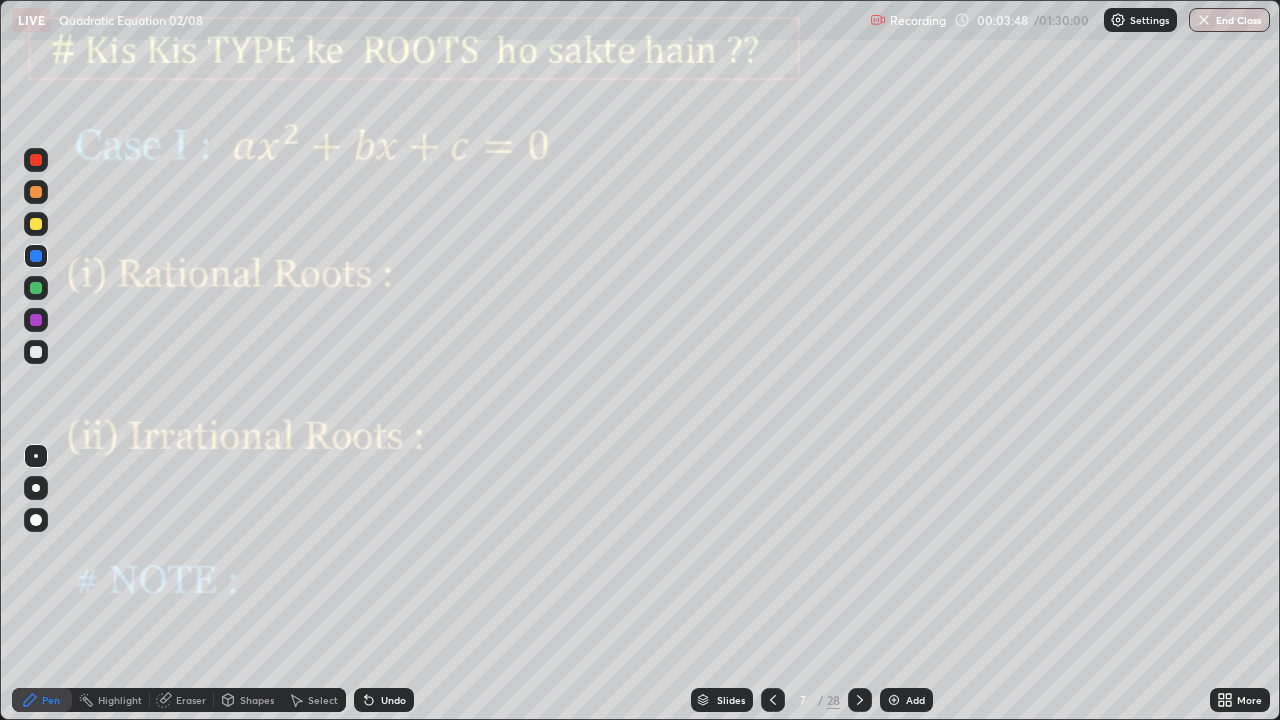 click at bounding box center (36, 320) 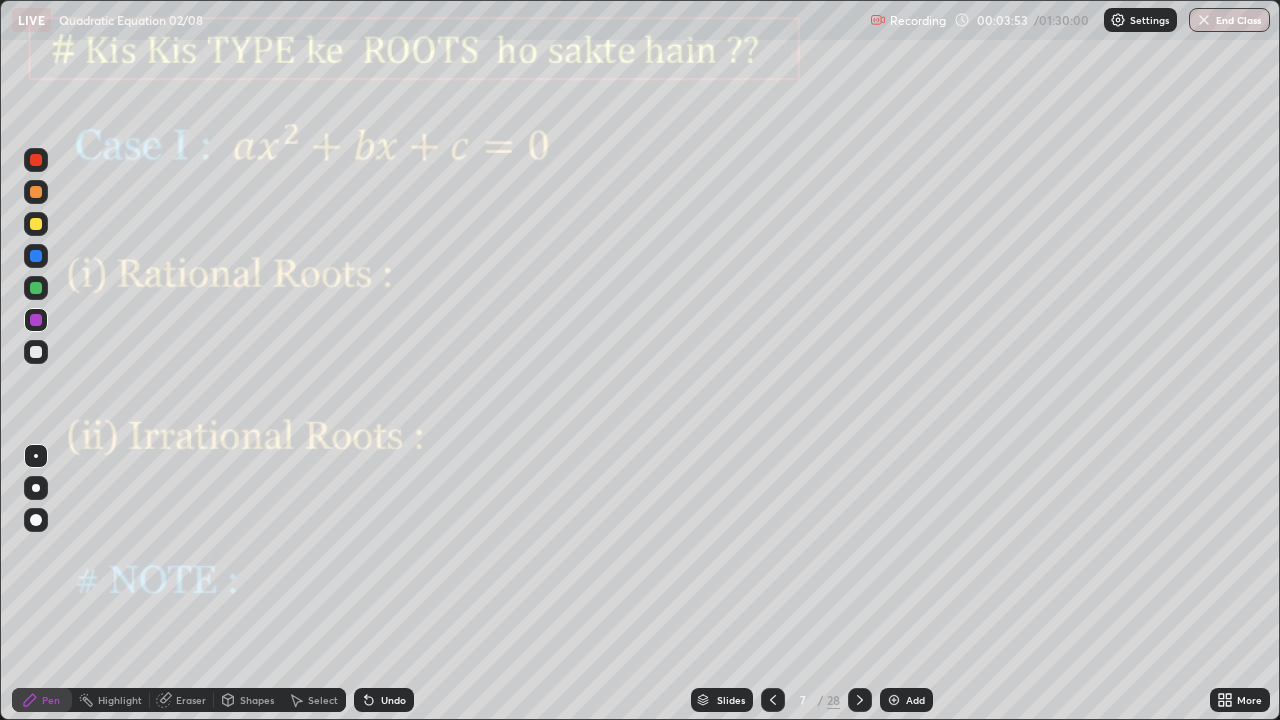 click 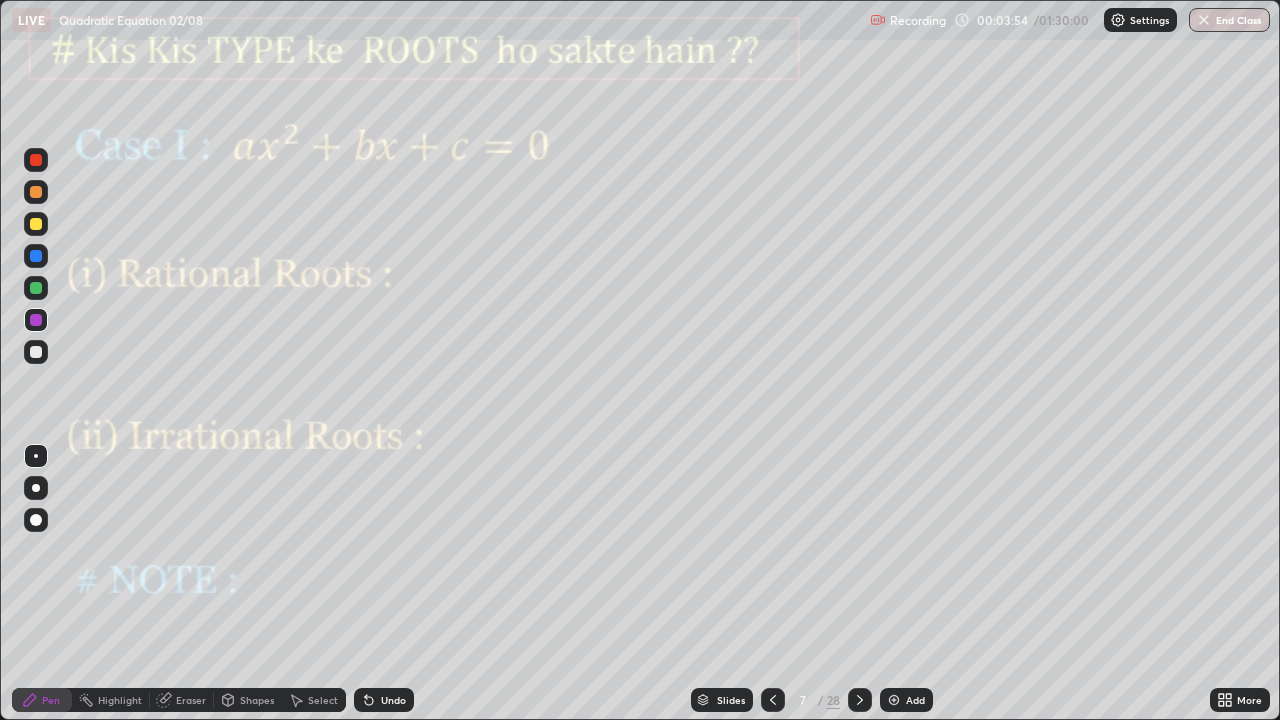 click on "Undo" at bounding box center [393, 700] 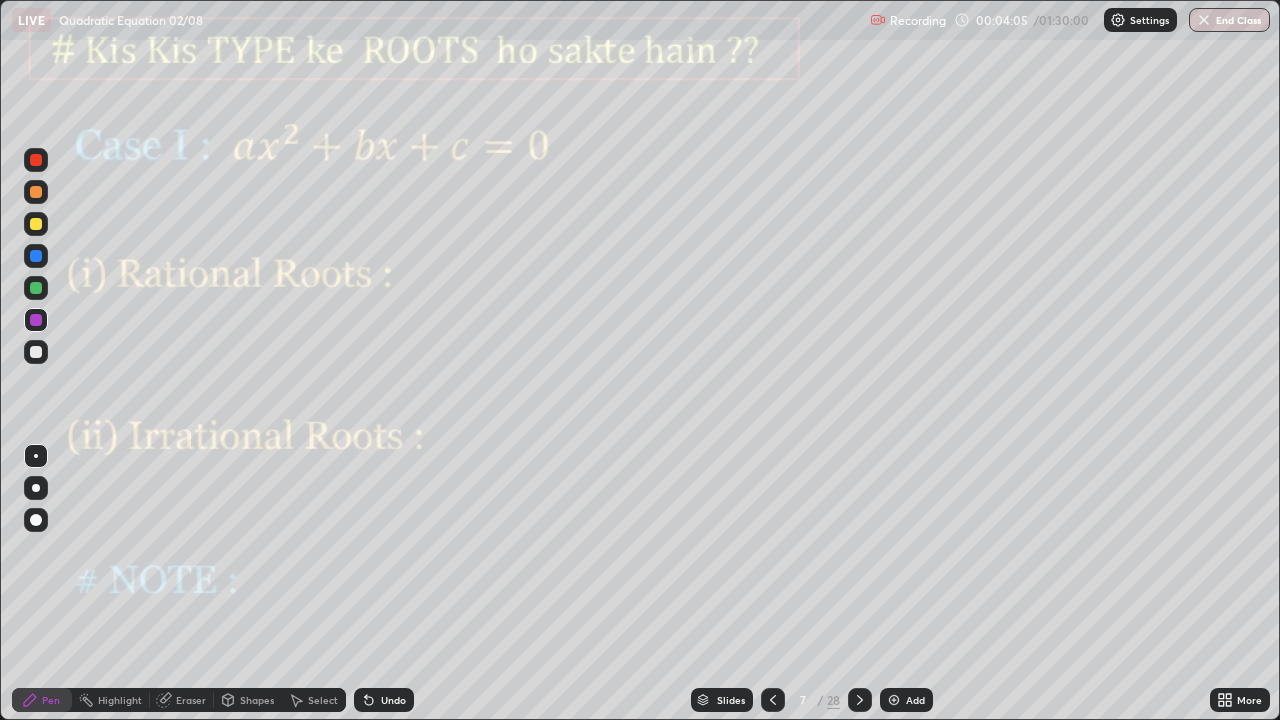 click at bounding box center [36, 288] 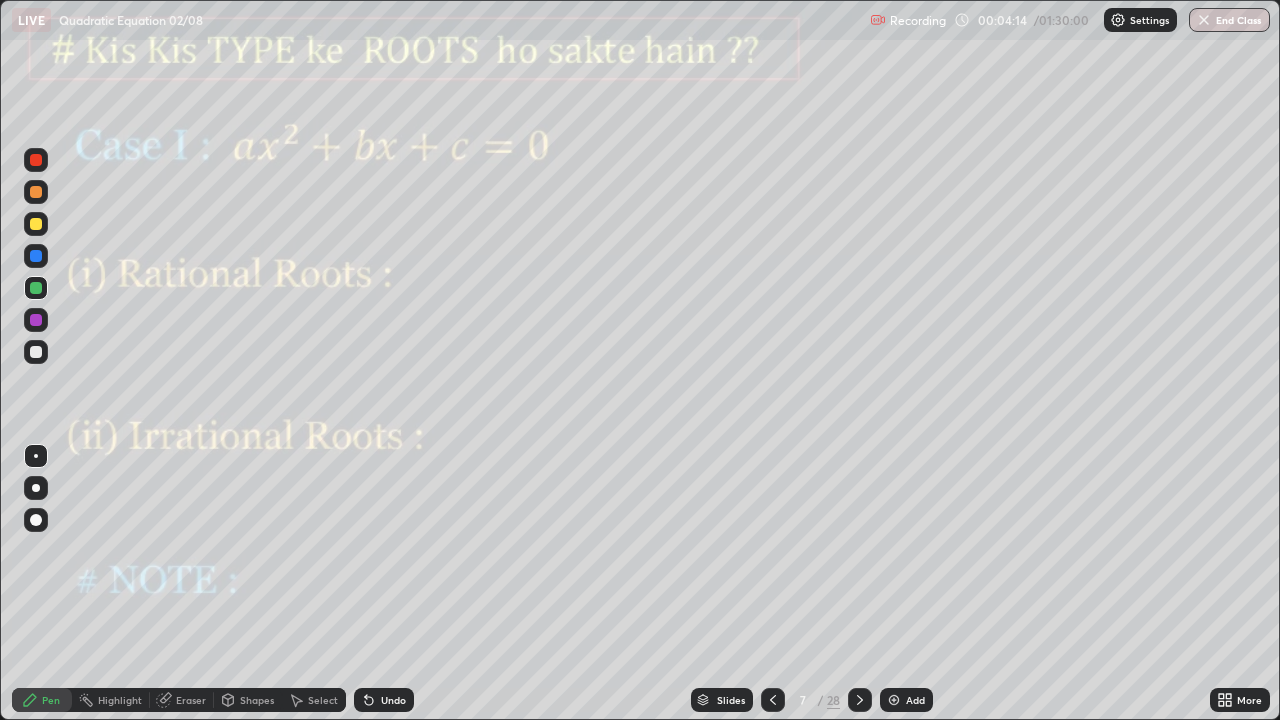 click on "Undo" at bounding box center [393, 700] 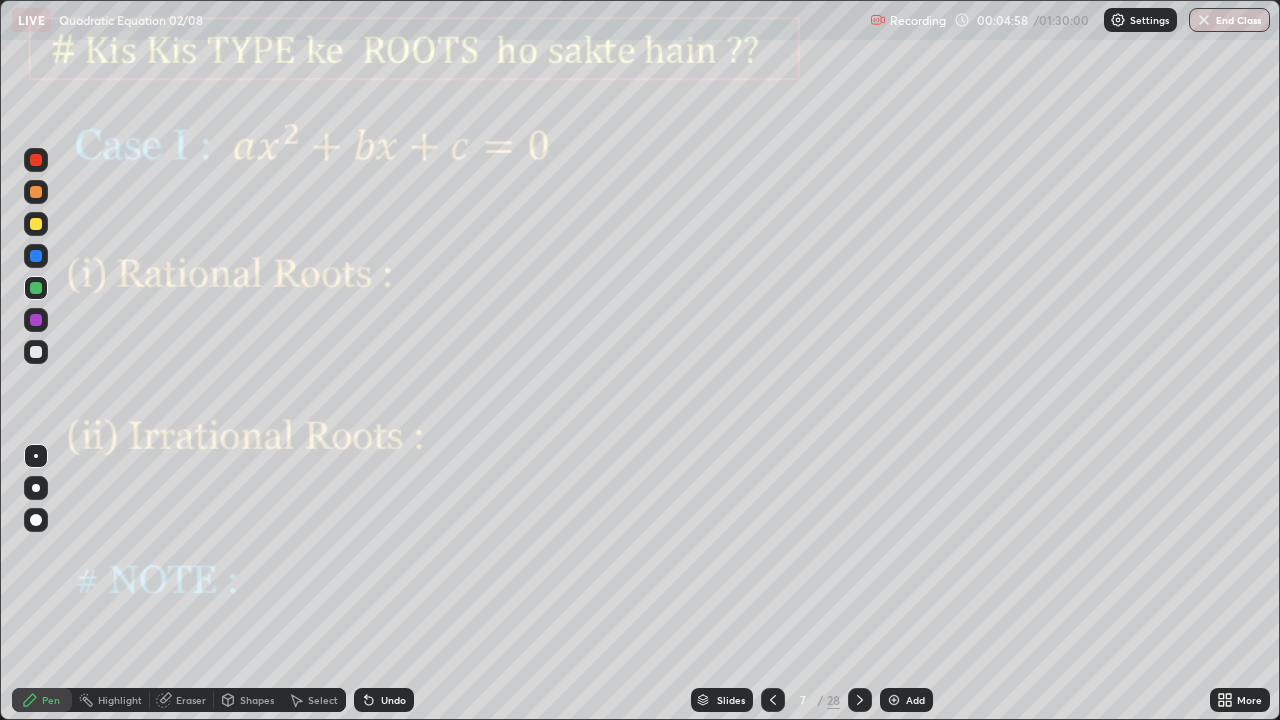 click at bounding box center (36, 320) 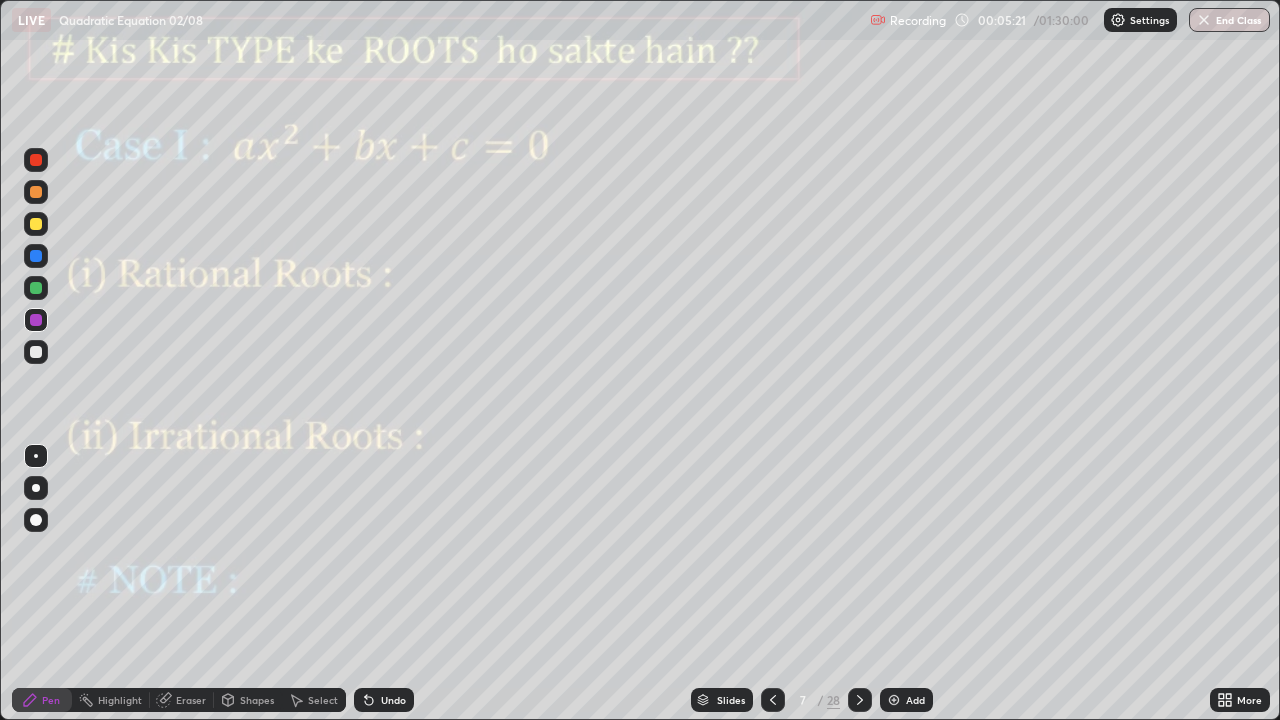 click at bounding box center [36, 256] 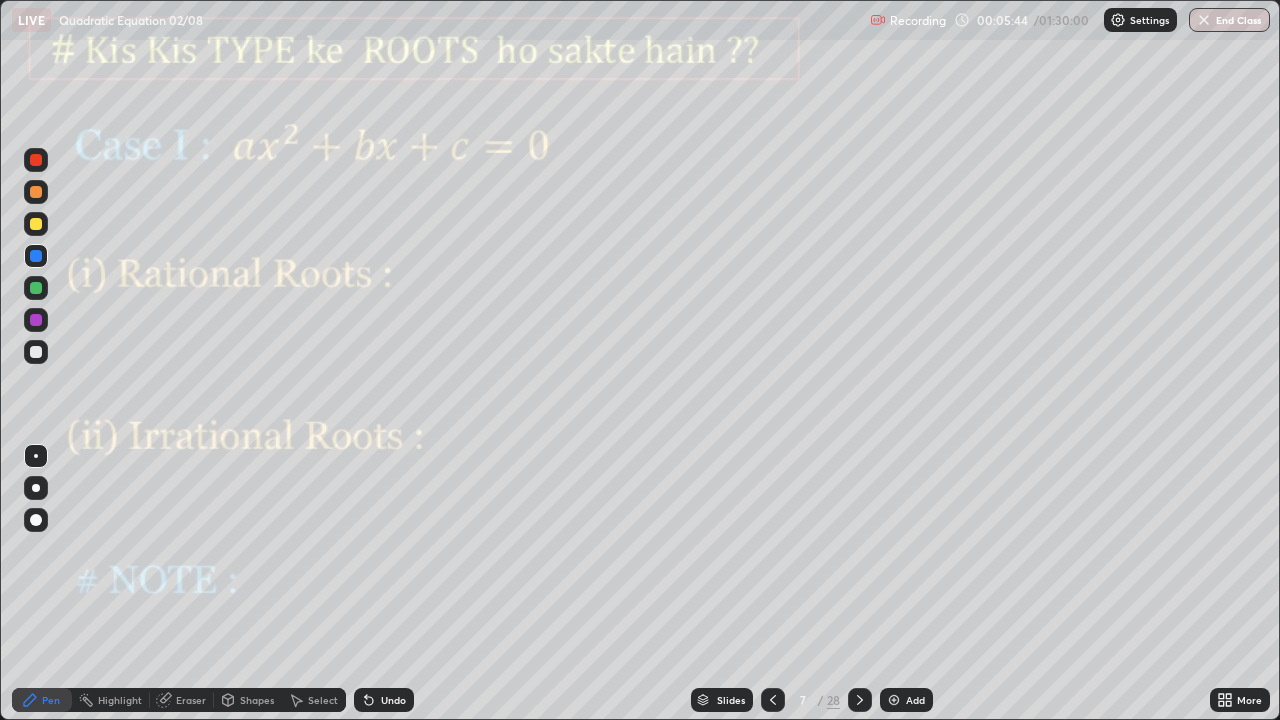 click at bounding box center (36, 256) 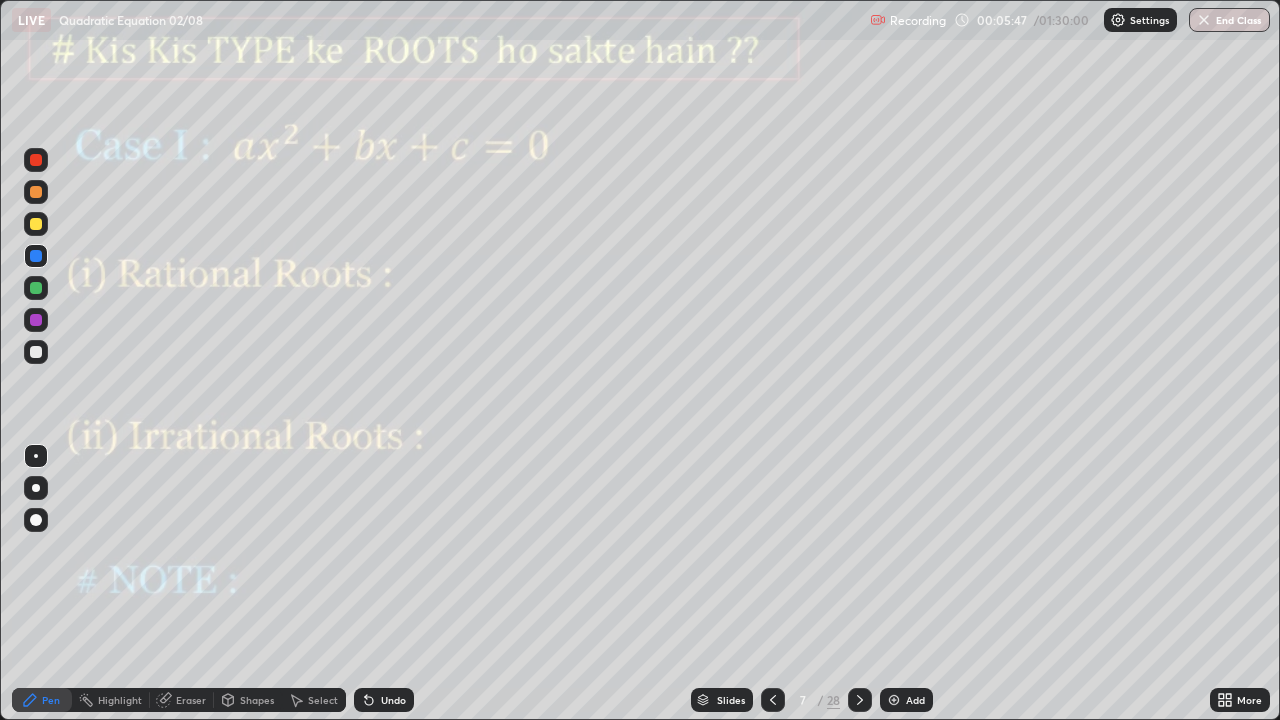 click on "Undo" at bounding box center (393, 700) 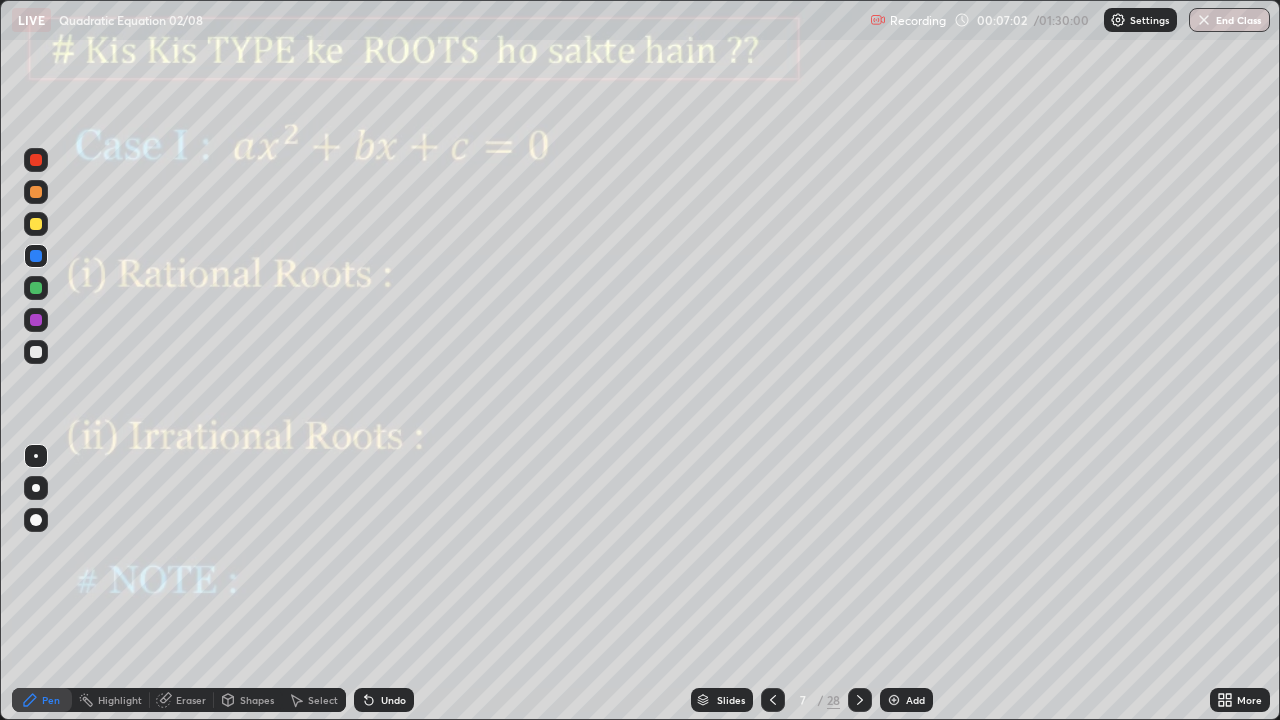click at bounding box center (36, 320) 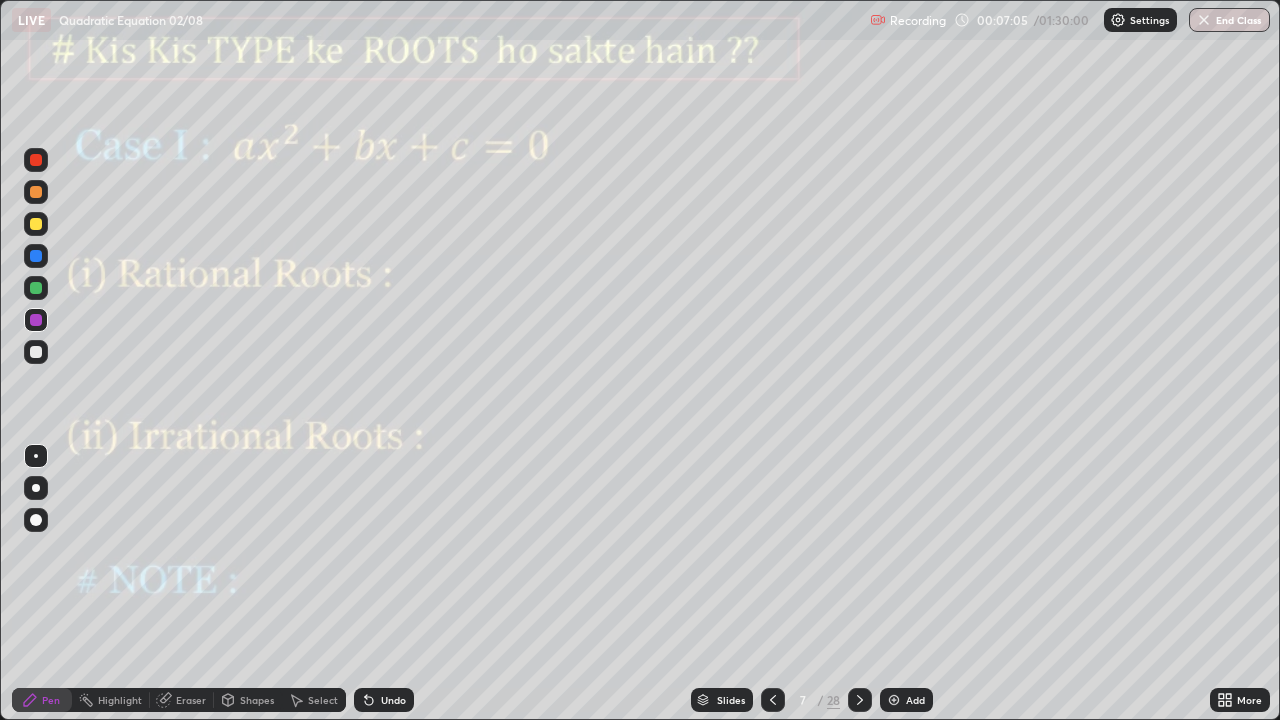 click on "Undo" at bounding box center [384, 700] 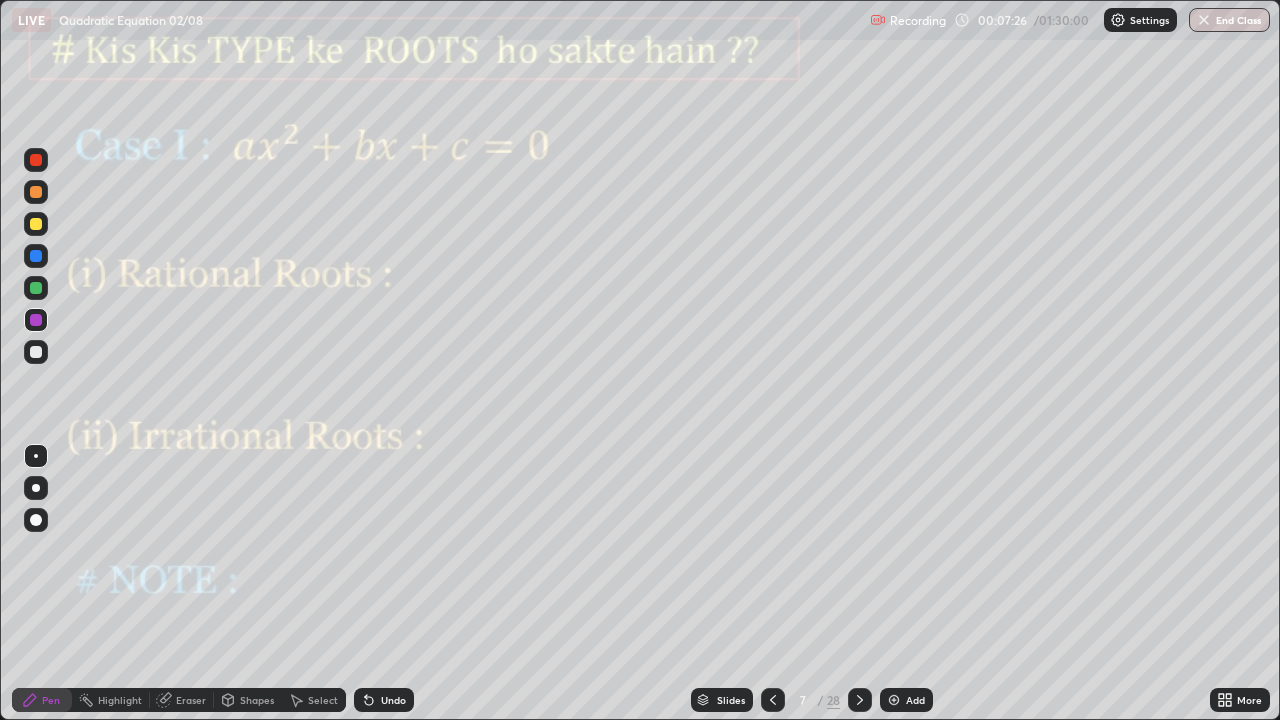 click at bounding box center [36, 288] 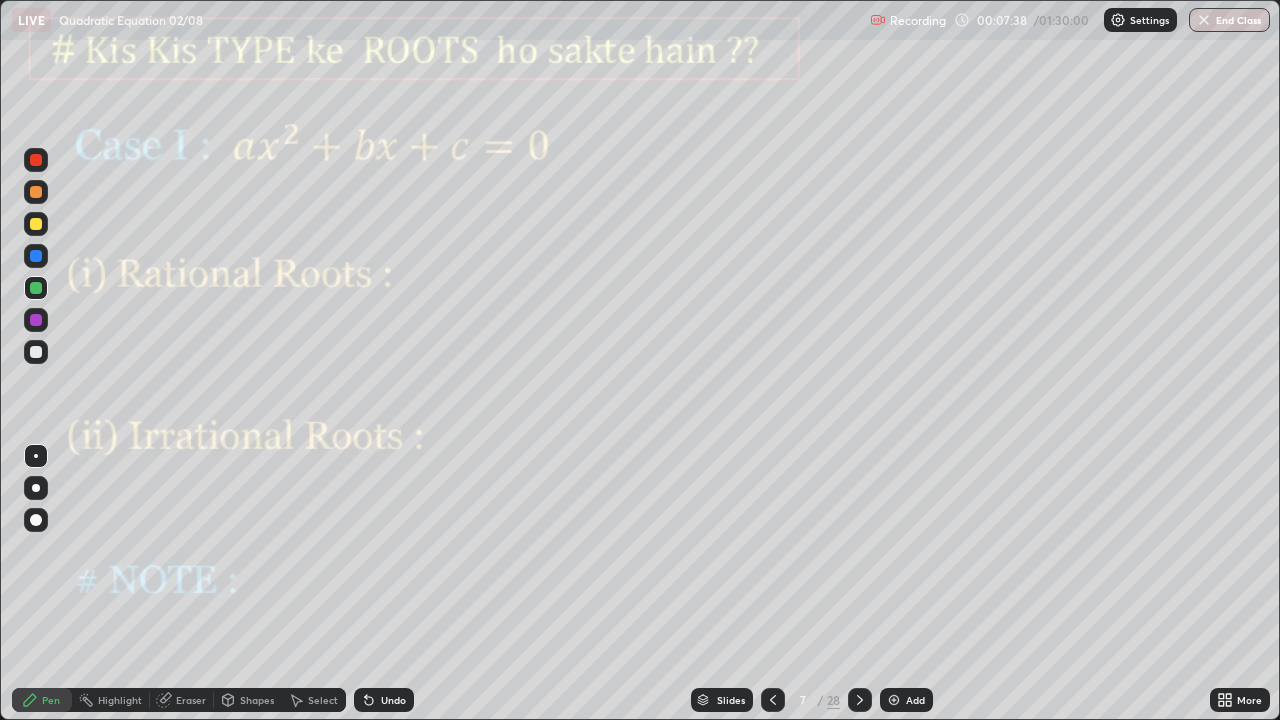 click at bounding box center [36, 256] 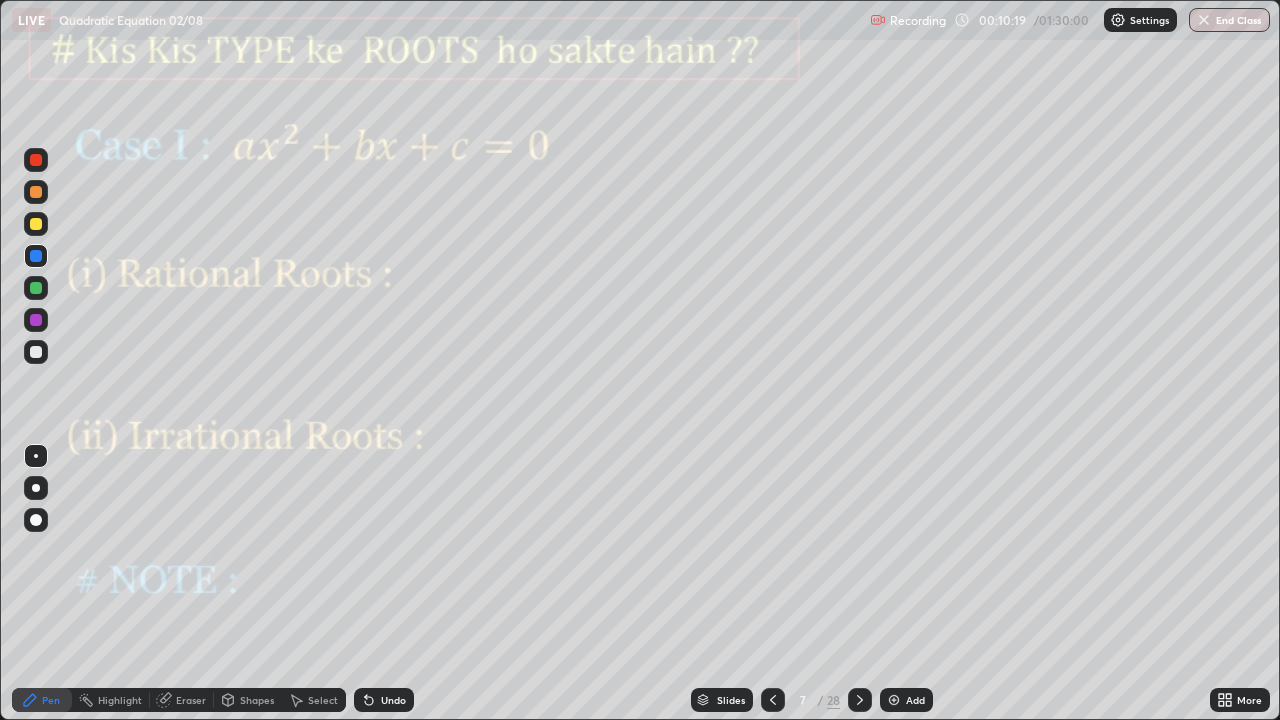 click 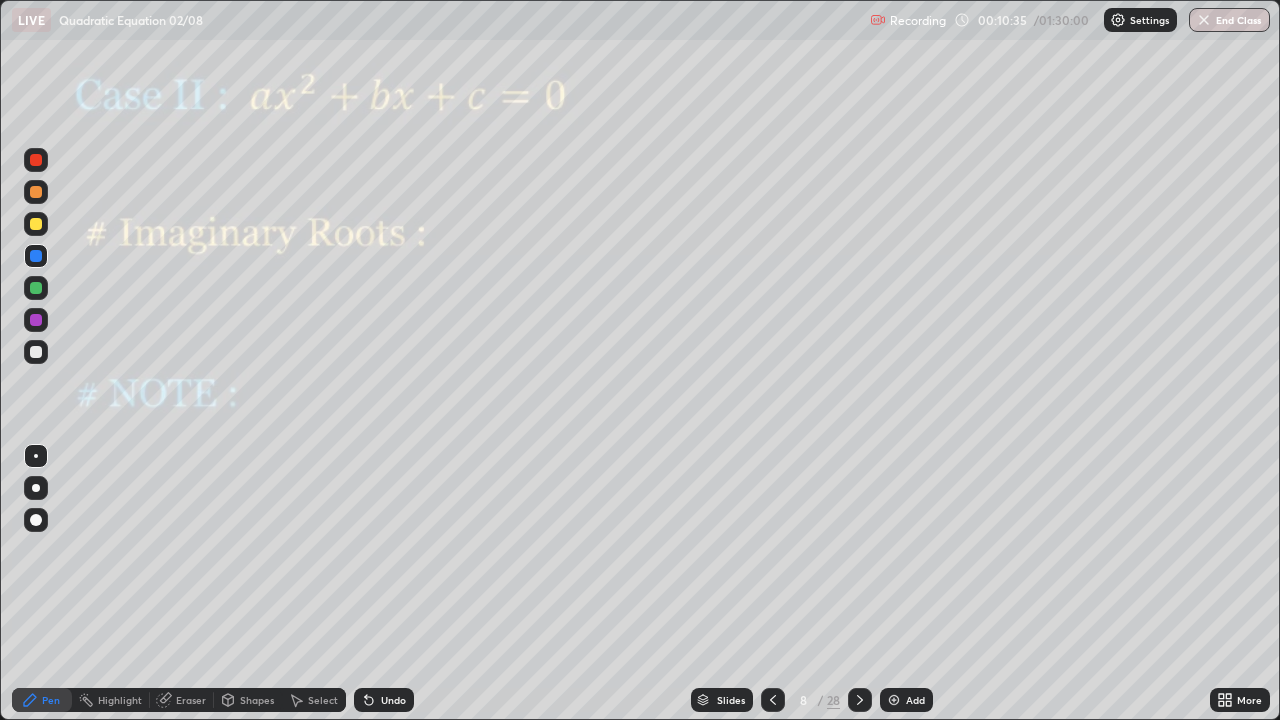 click at bounding box center [36, 320] 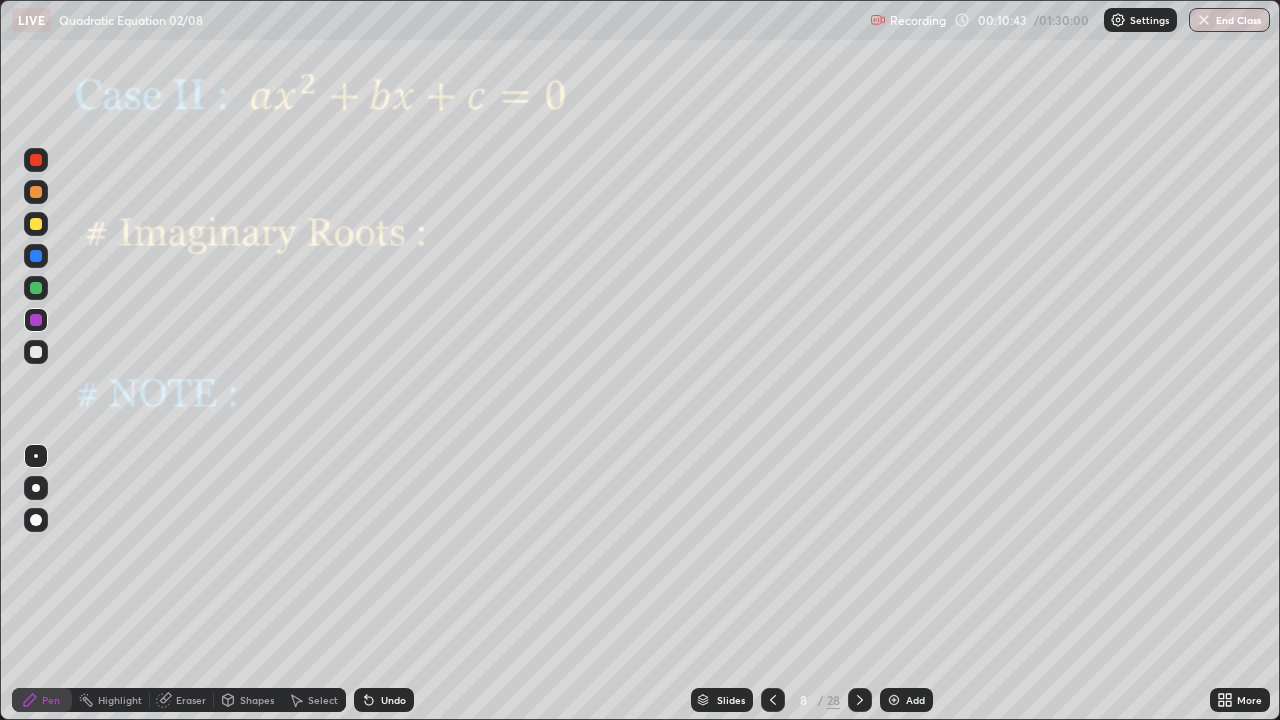click at bounding box center (36, 288) 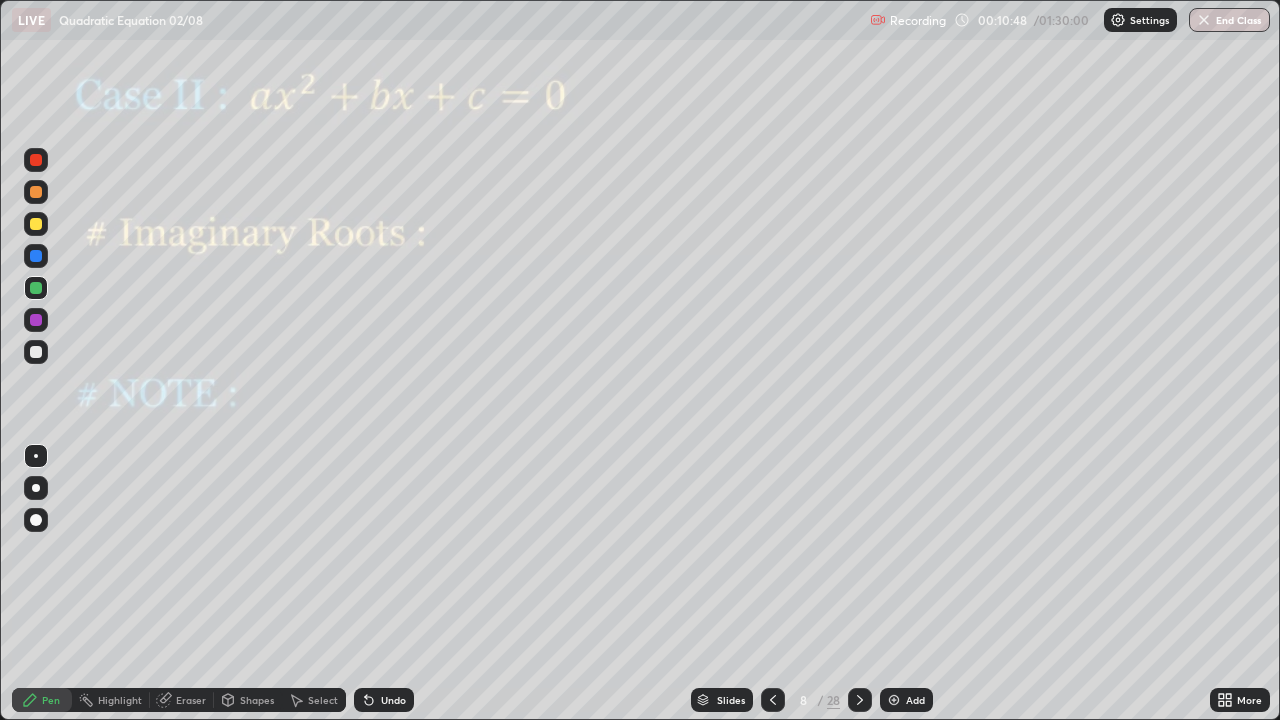 click on "Undo" at bounding box center [384, 700] 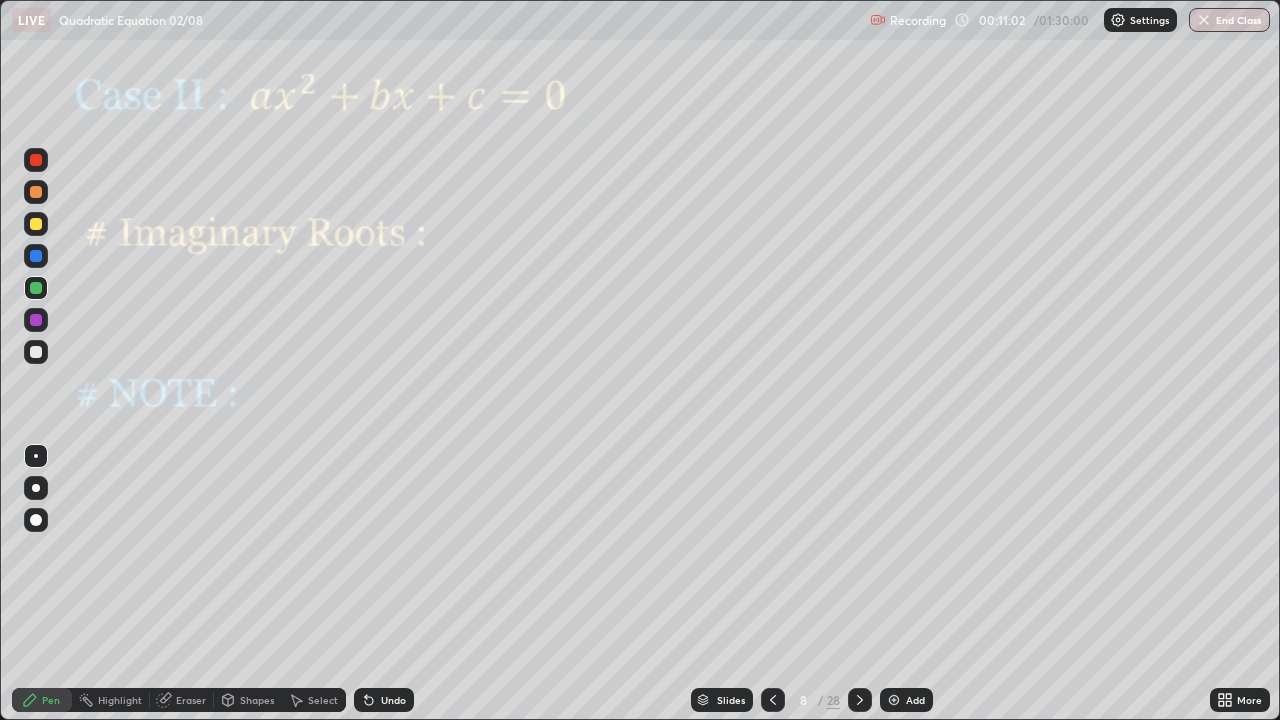 click at bounding box center [36, 320] 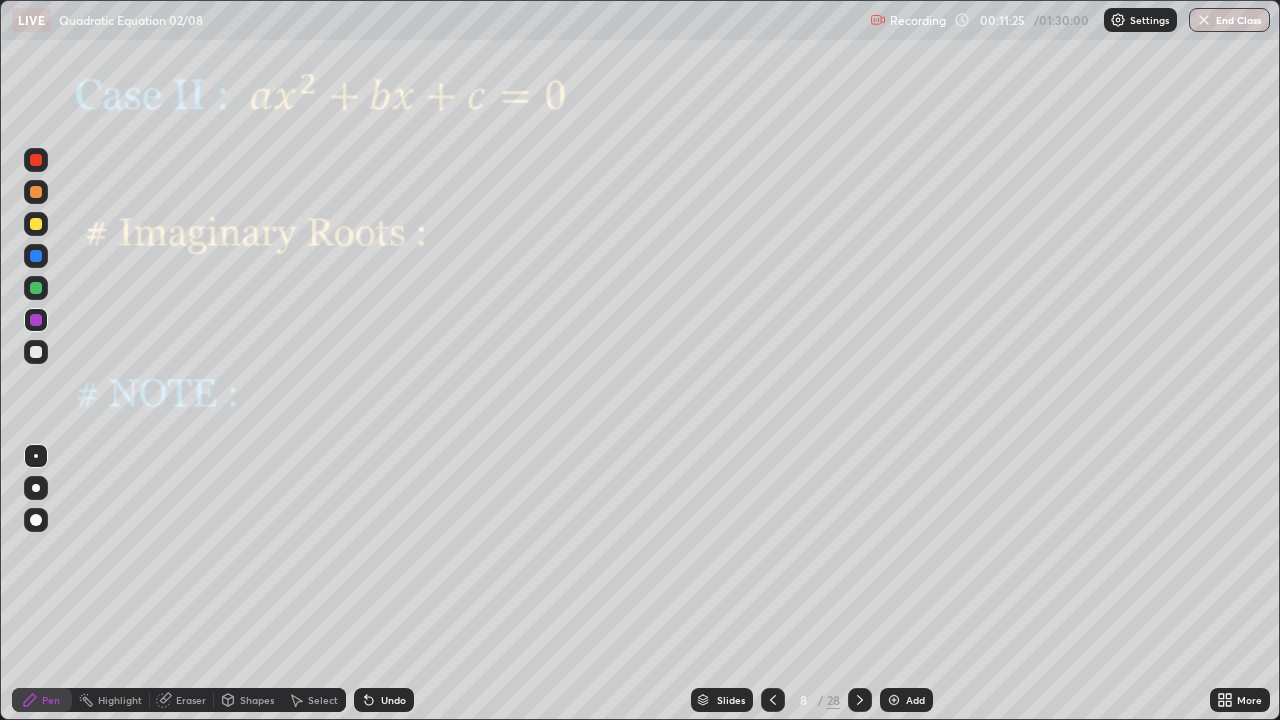 click at bounding box center (36, 288) 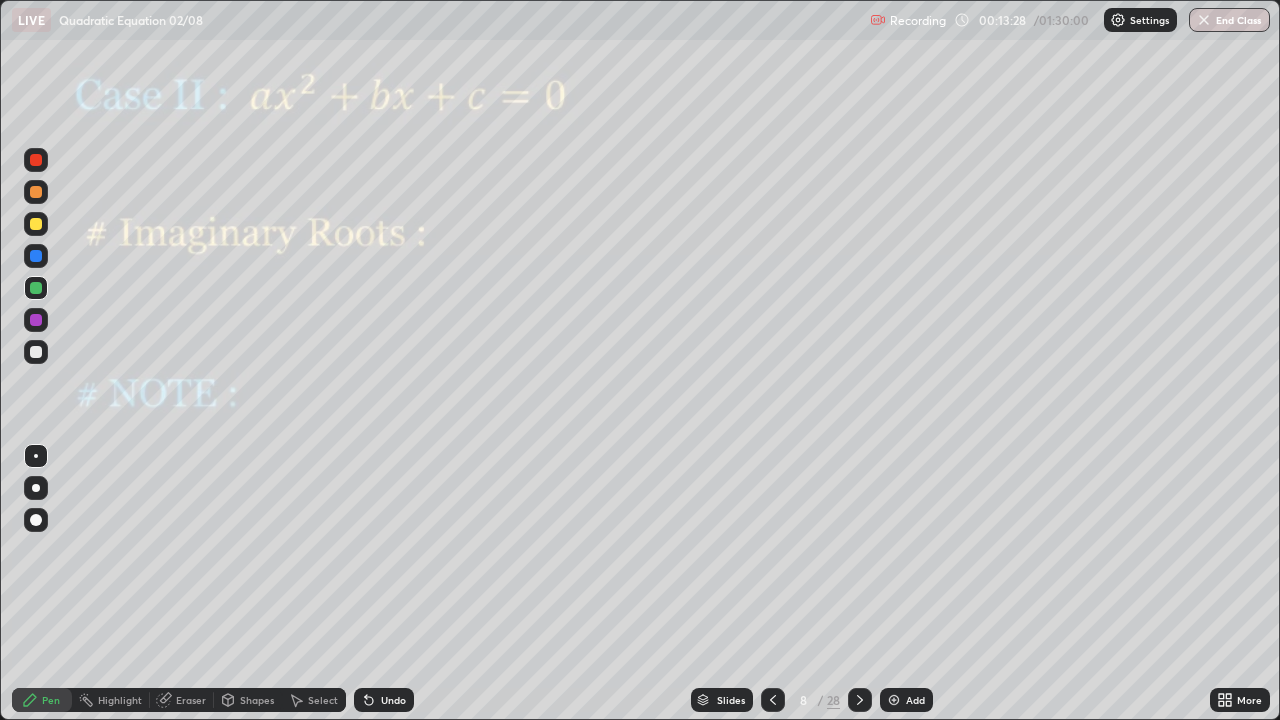 click 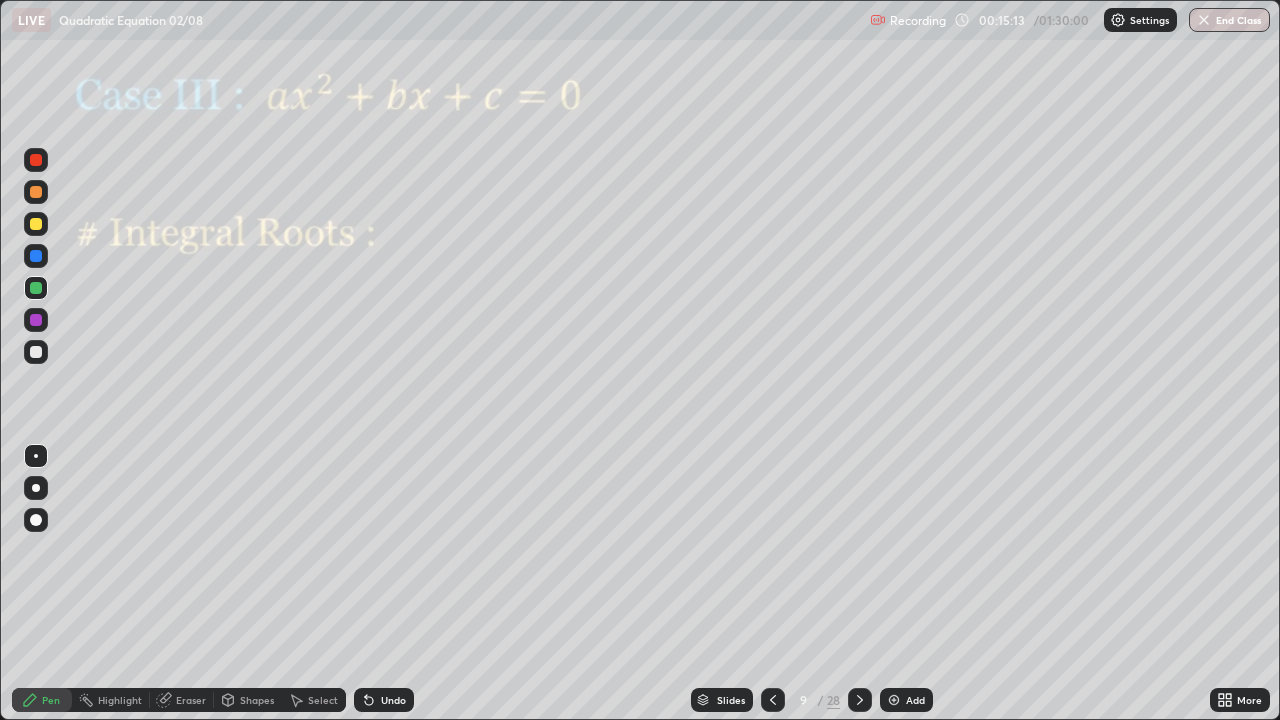 click on "Pen" at bounding box center (51, 700) 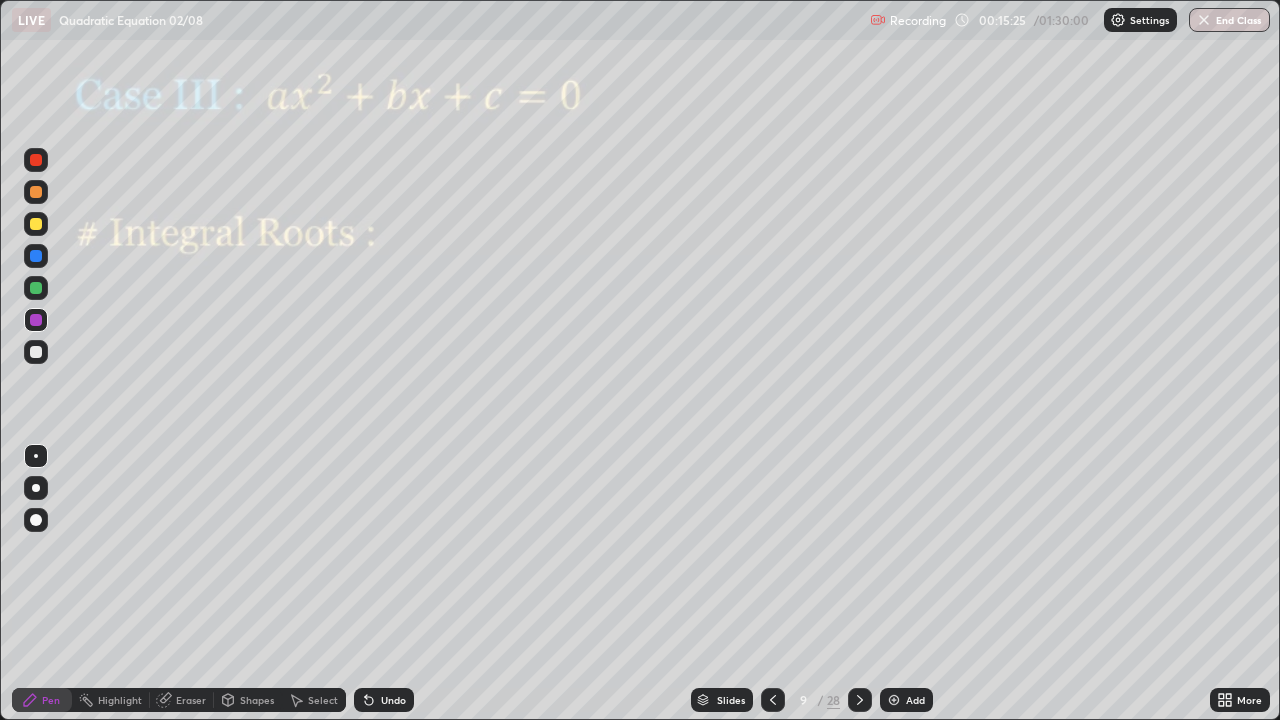 click on "Undo" at bounding box center (393, 700) 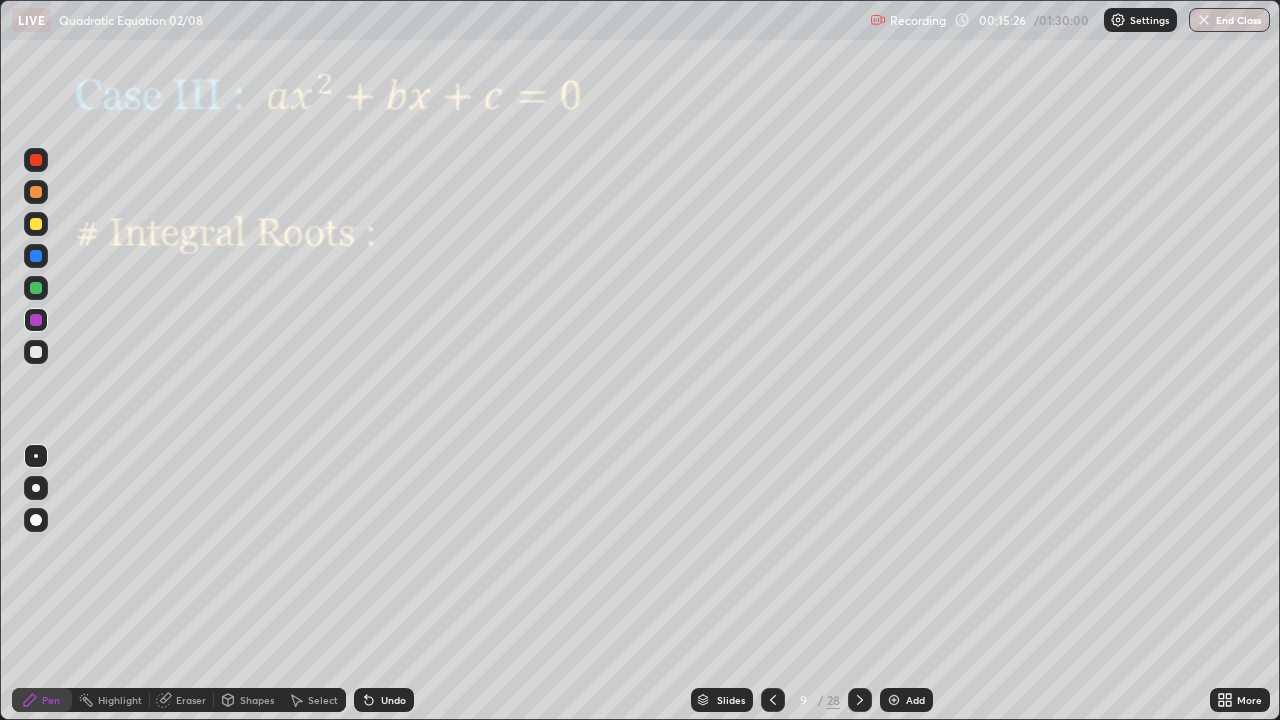 click on "Undo" at bounding box center [393, 700] 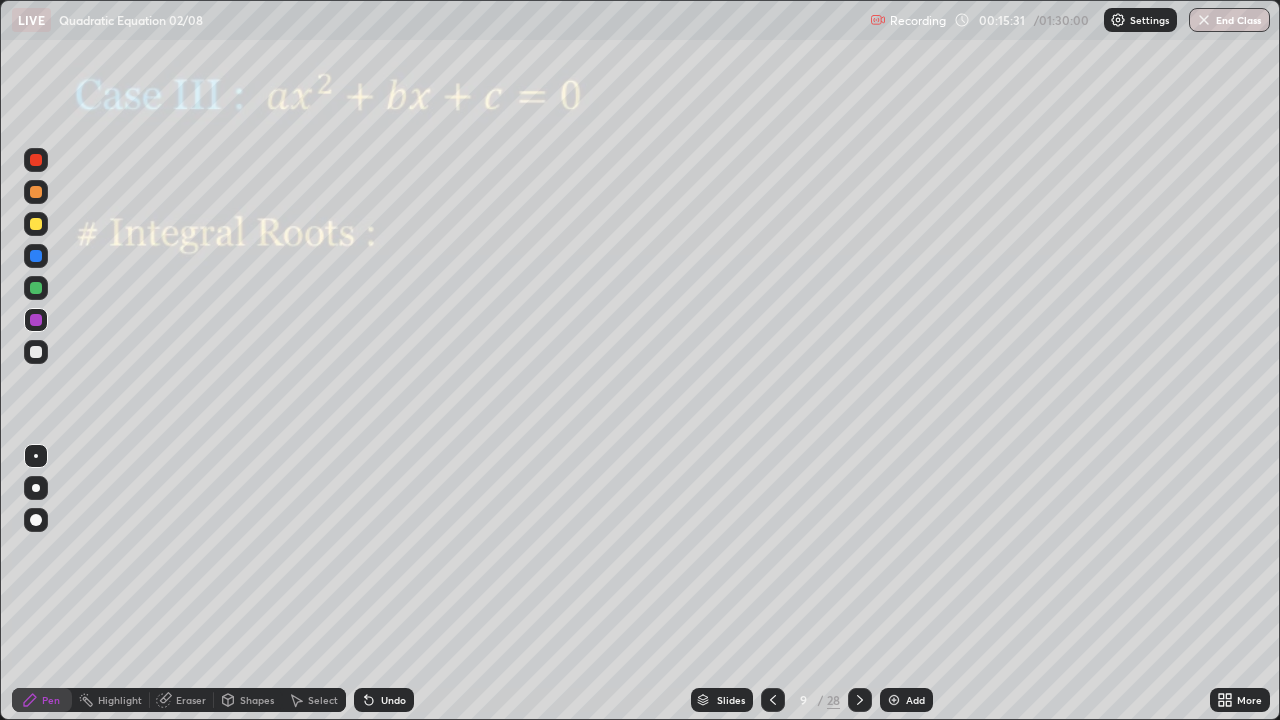 click at bounding box center [36, 256] 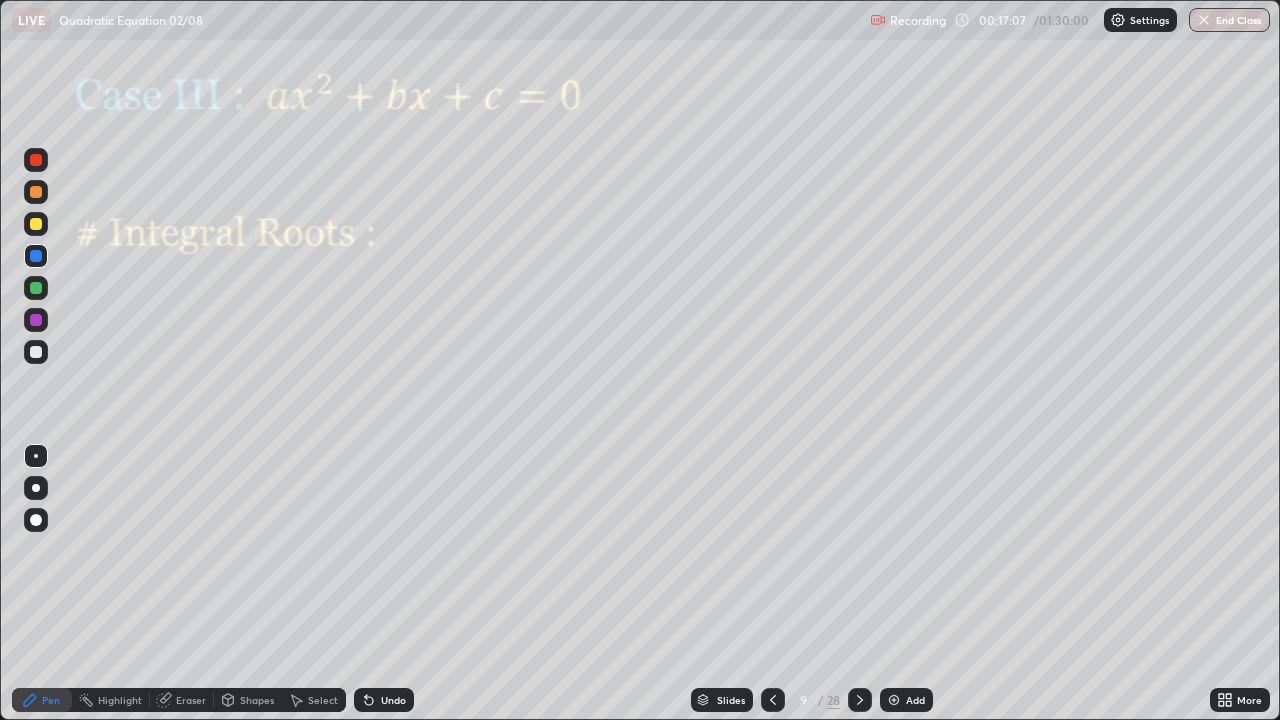 click 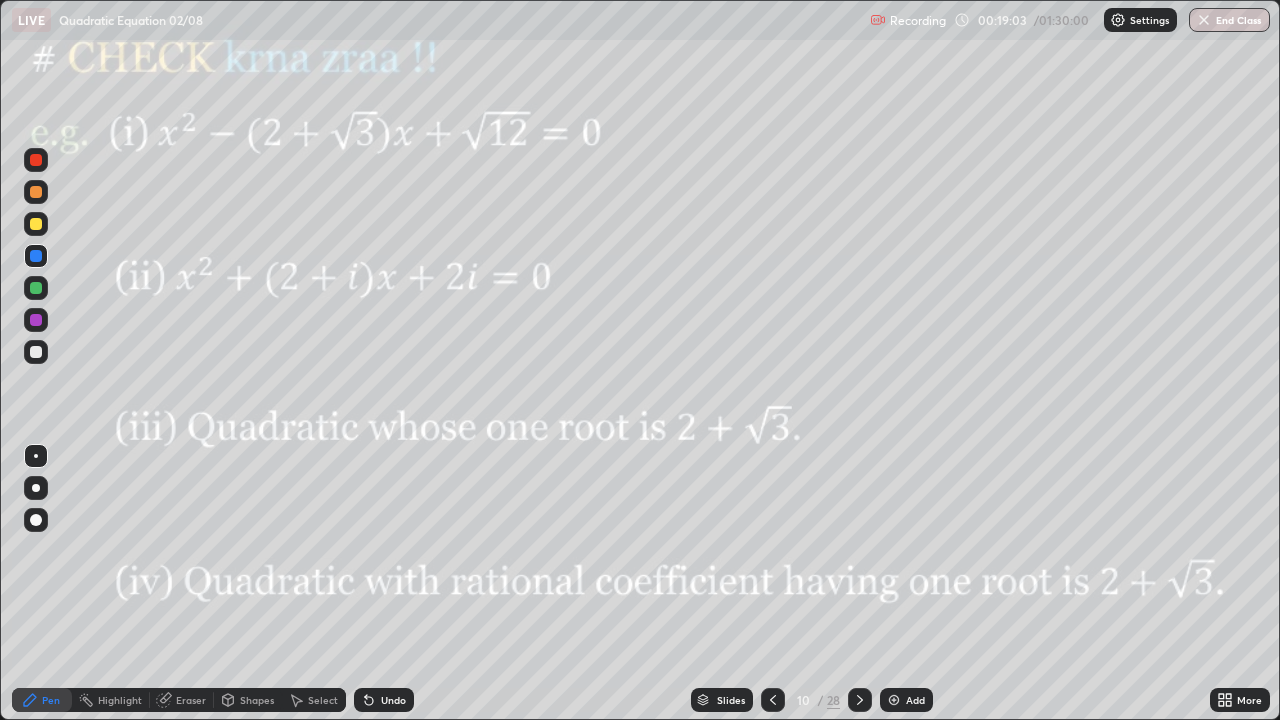 click at bounding box center (36, 320) 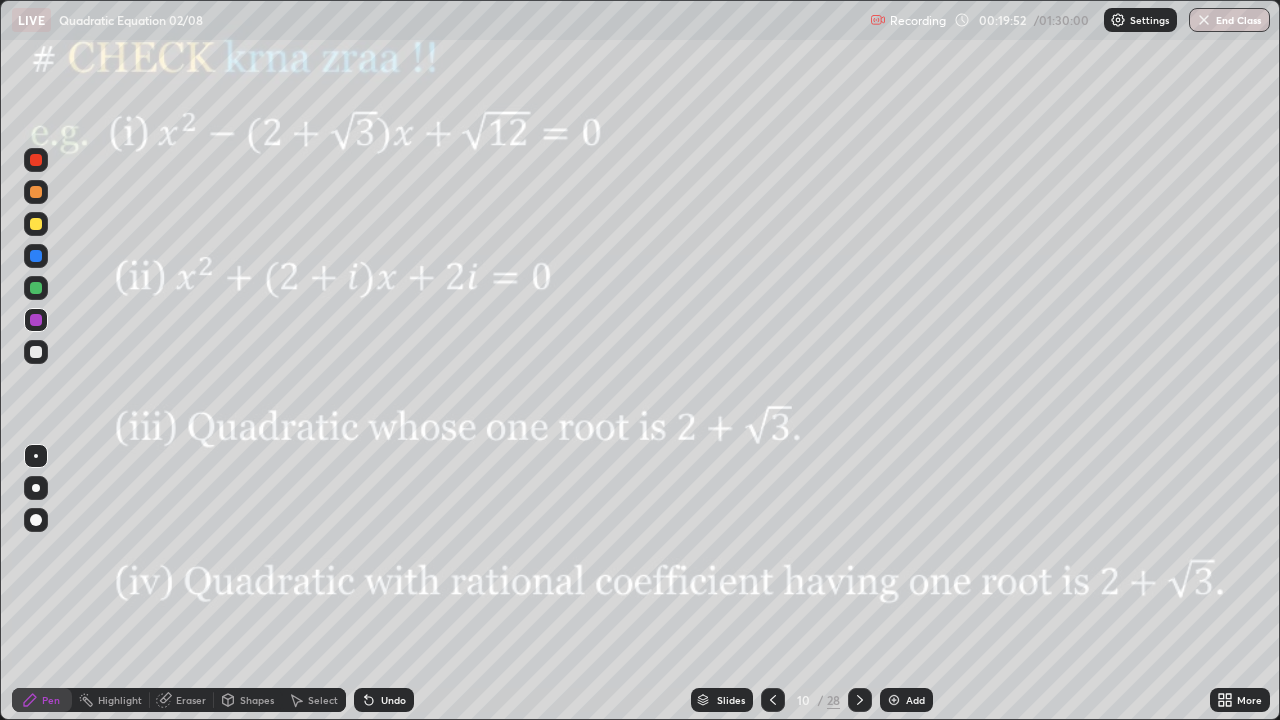 click at bounding box center [36, 288] 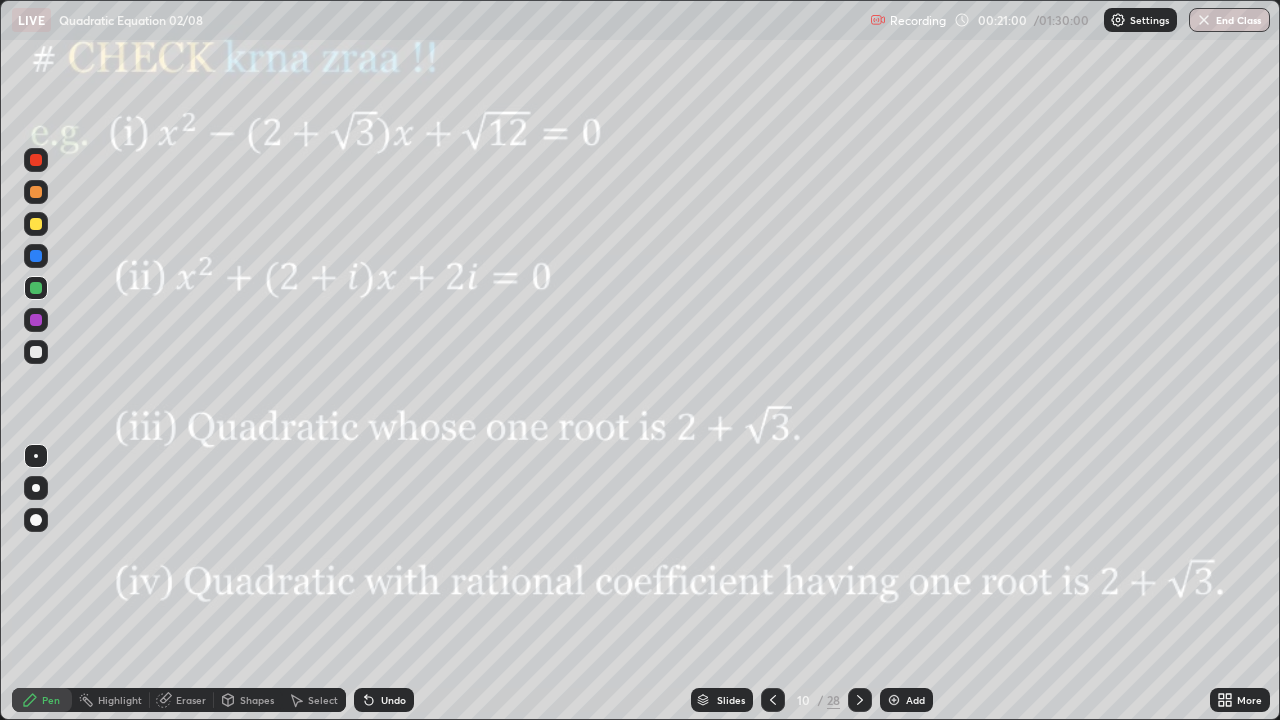 click at bounding box center (36, 320) 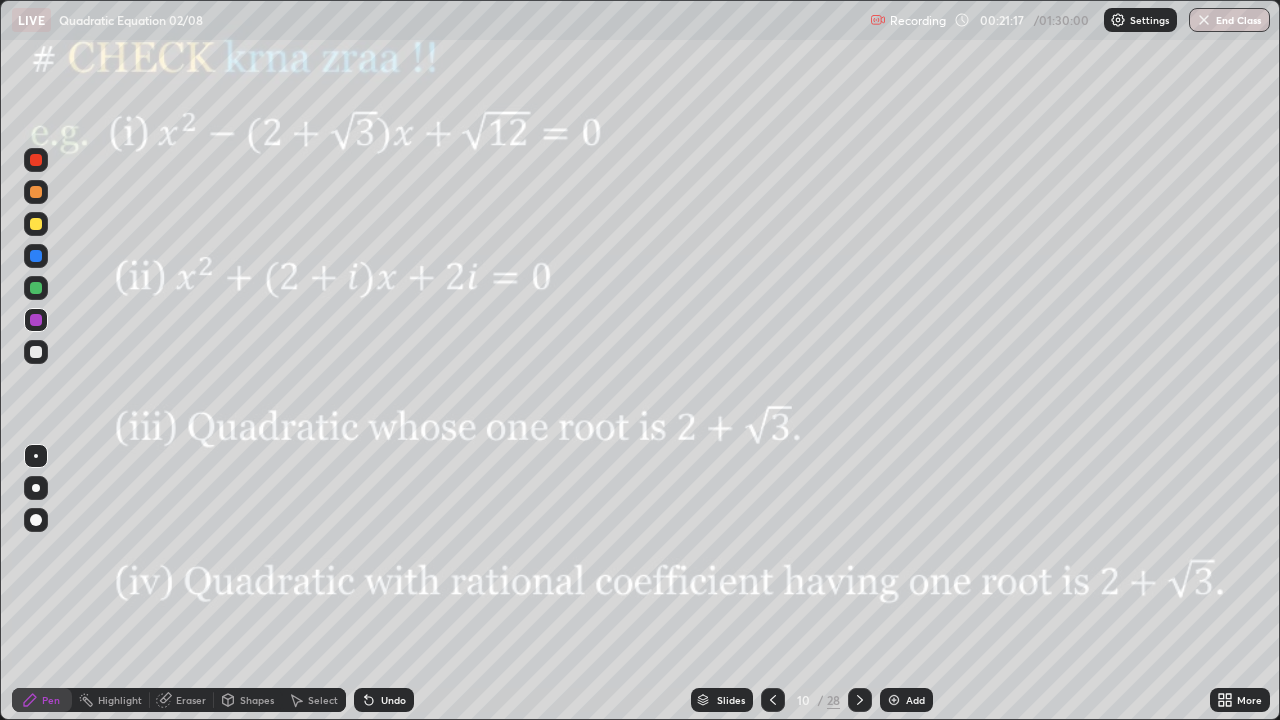 click at bounding box center [36, 256] 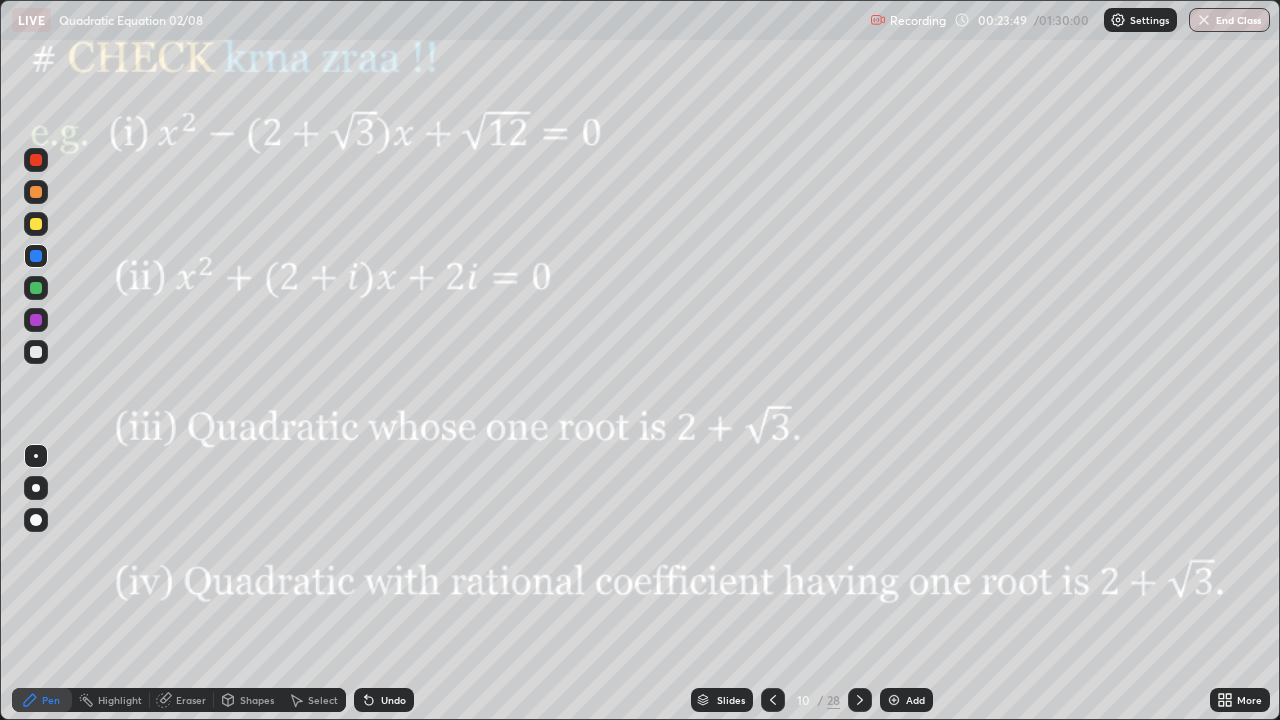 click 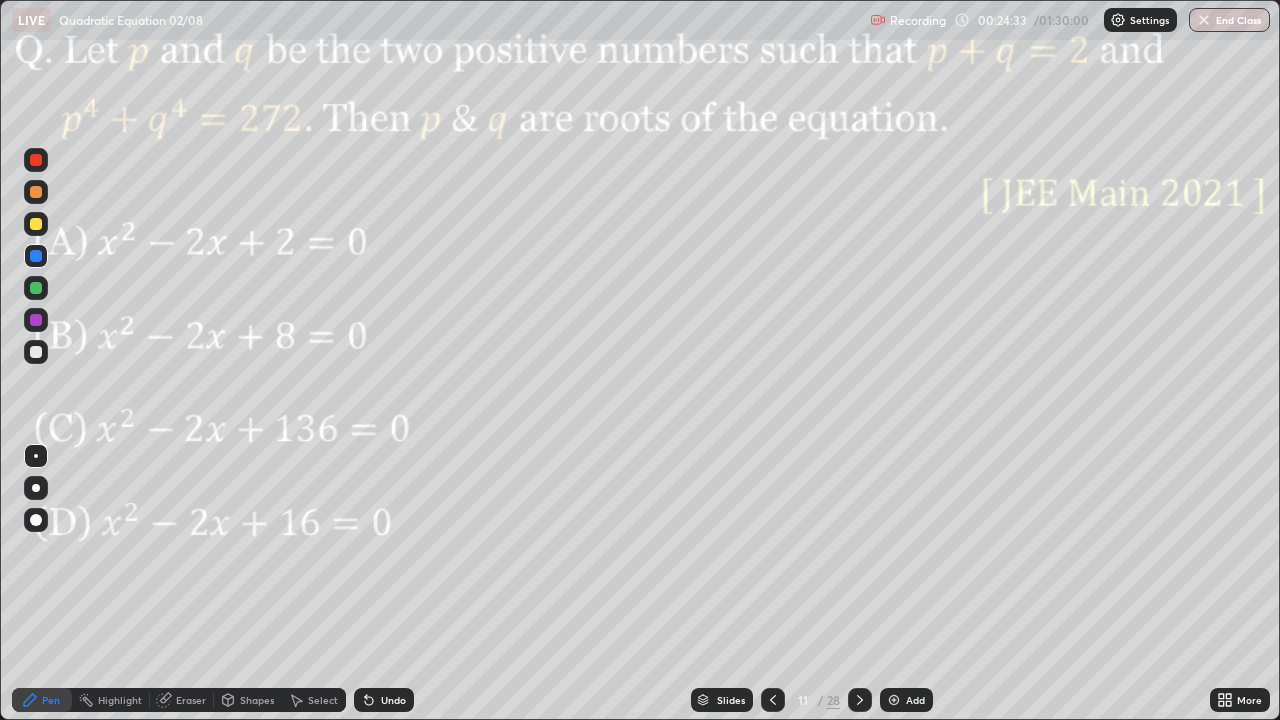 click 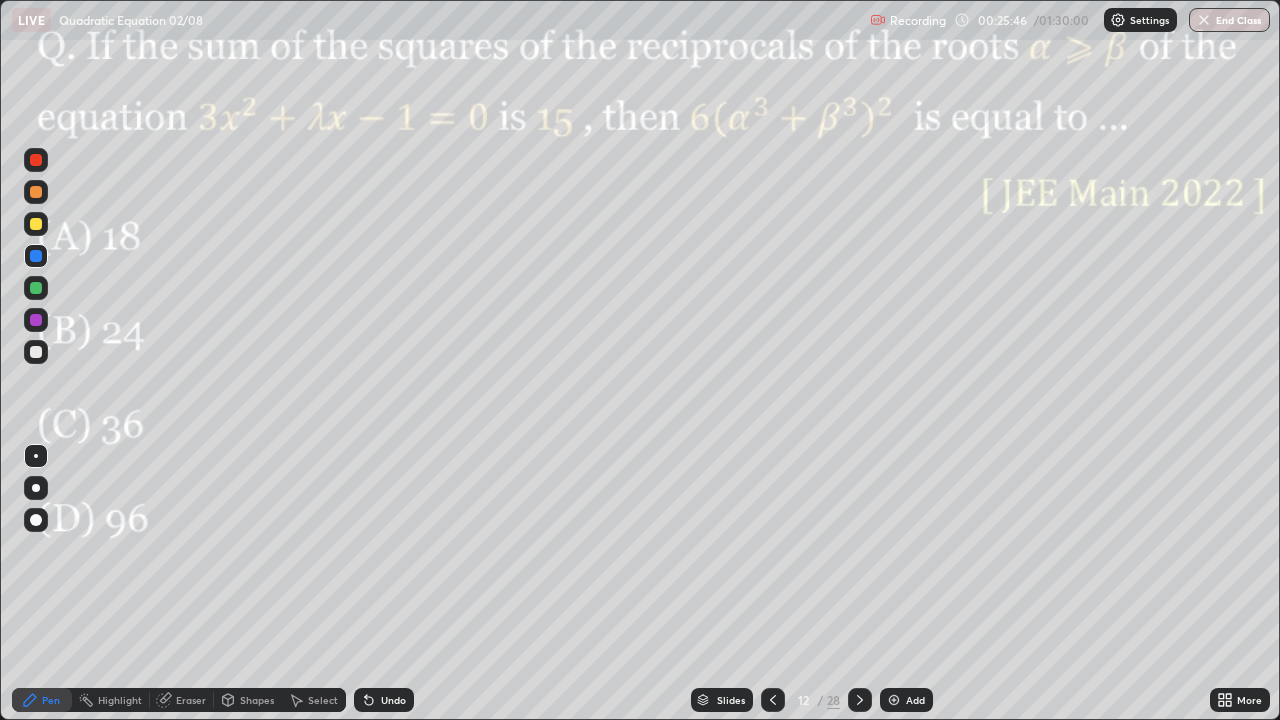 click 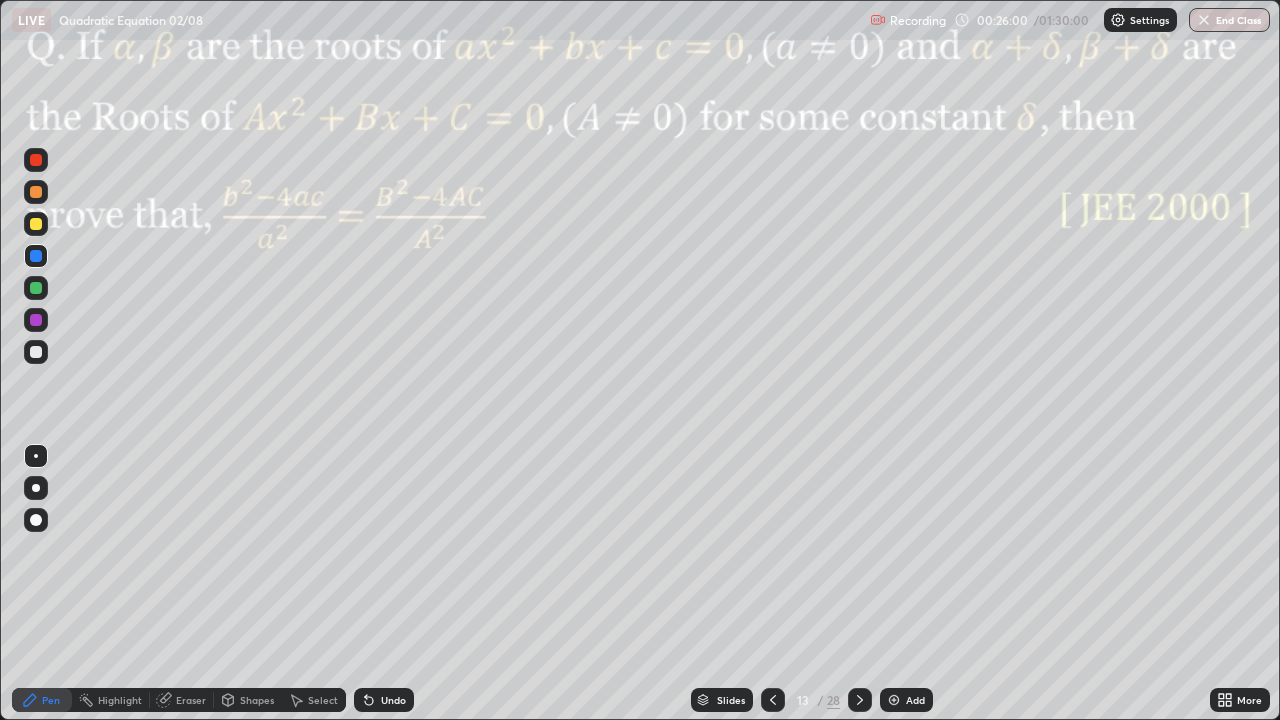 click on "Slides" at bounding box center (722, 700) 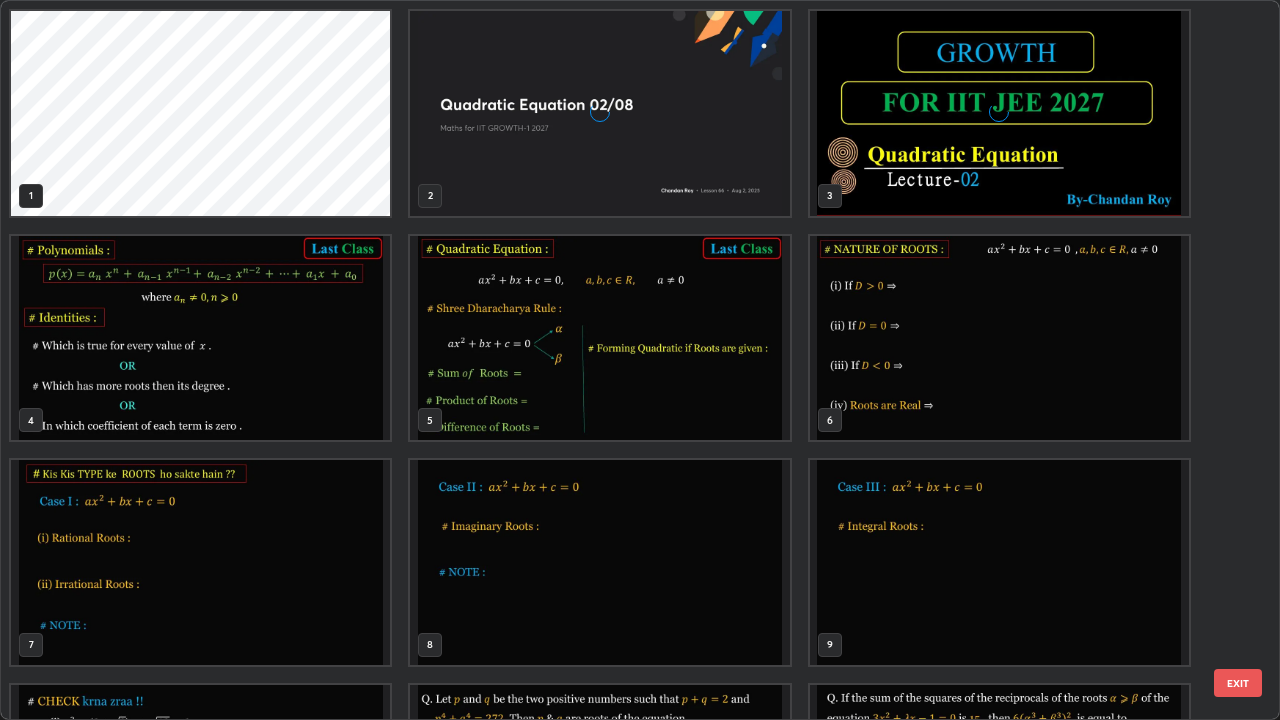 scroll, scrollTop: 405, scrollLeft: 0, axis: vertical 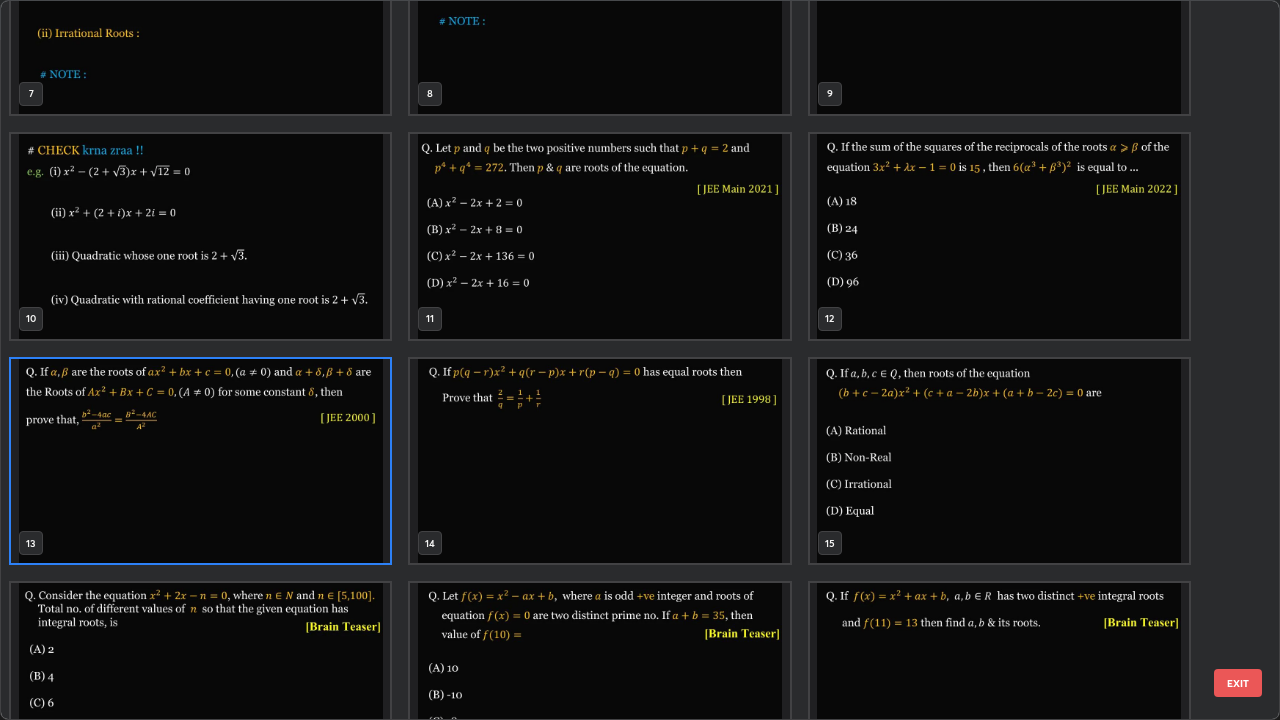 click at bounding box center [200, 461] 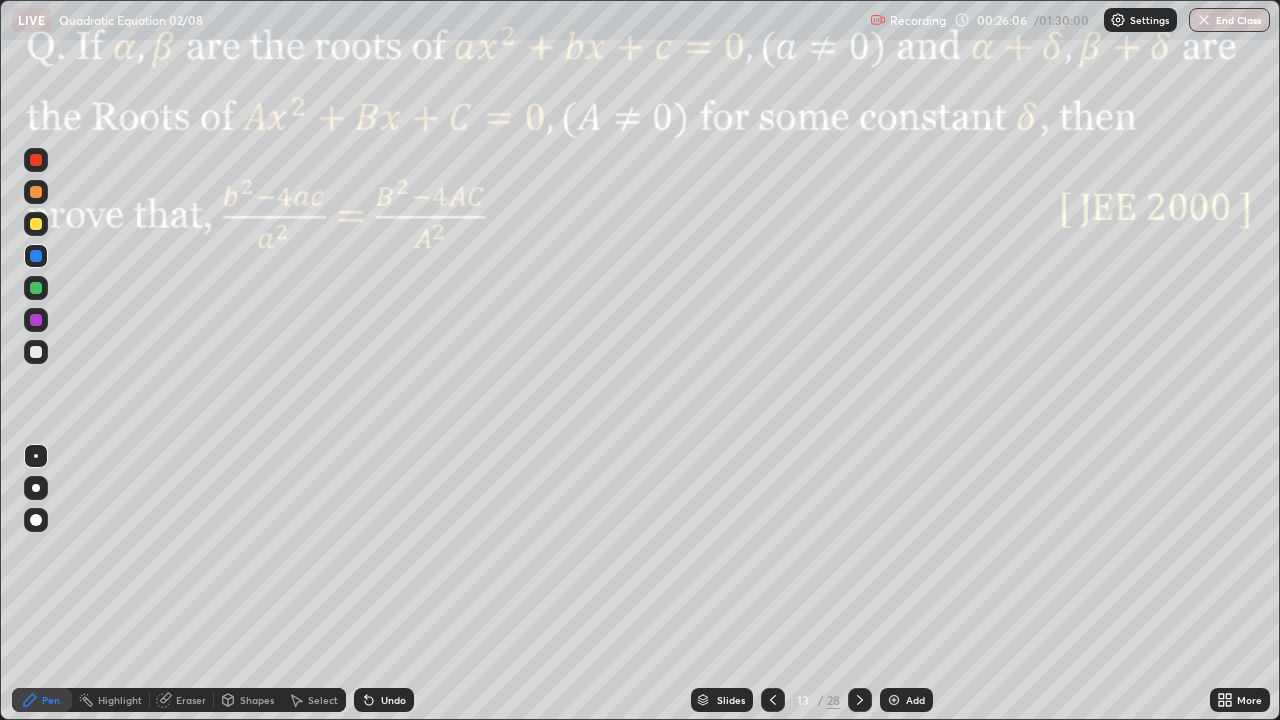 click at bounding box center (200, 461) 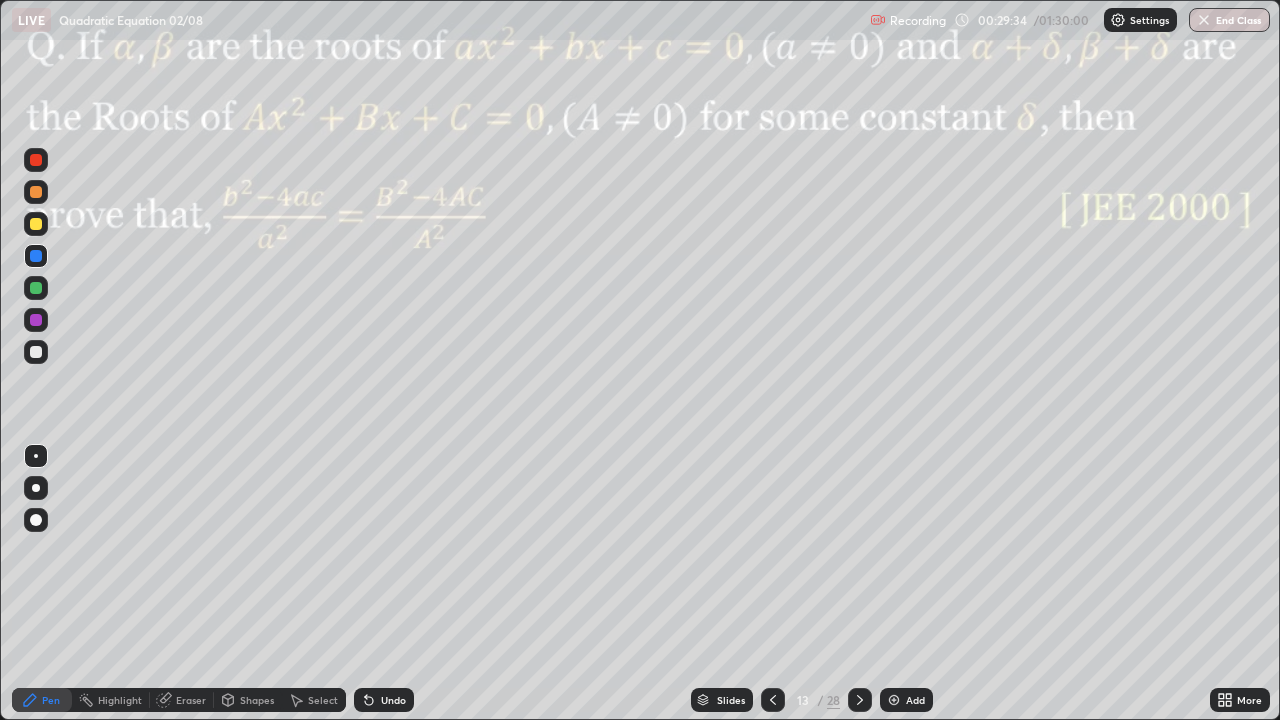 click at bounding box center (36, 320) 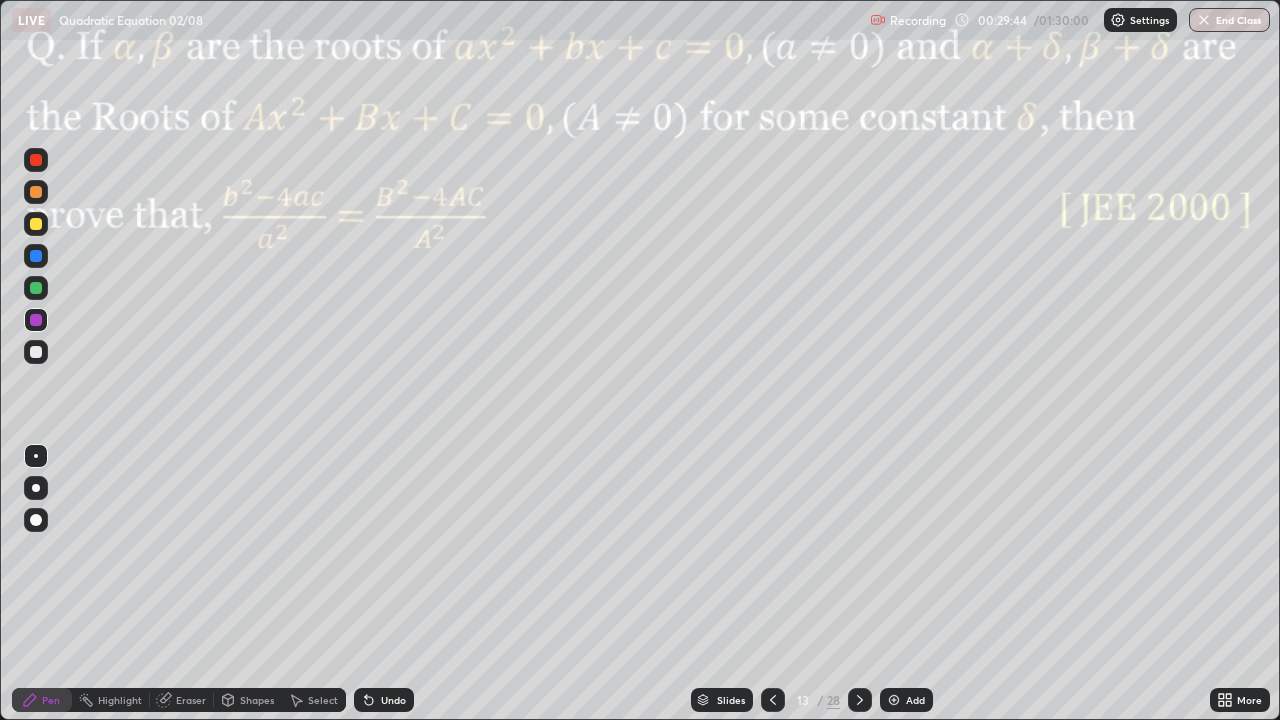 click at bounding box center (36, 288) 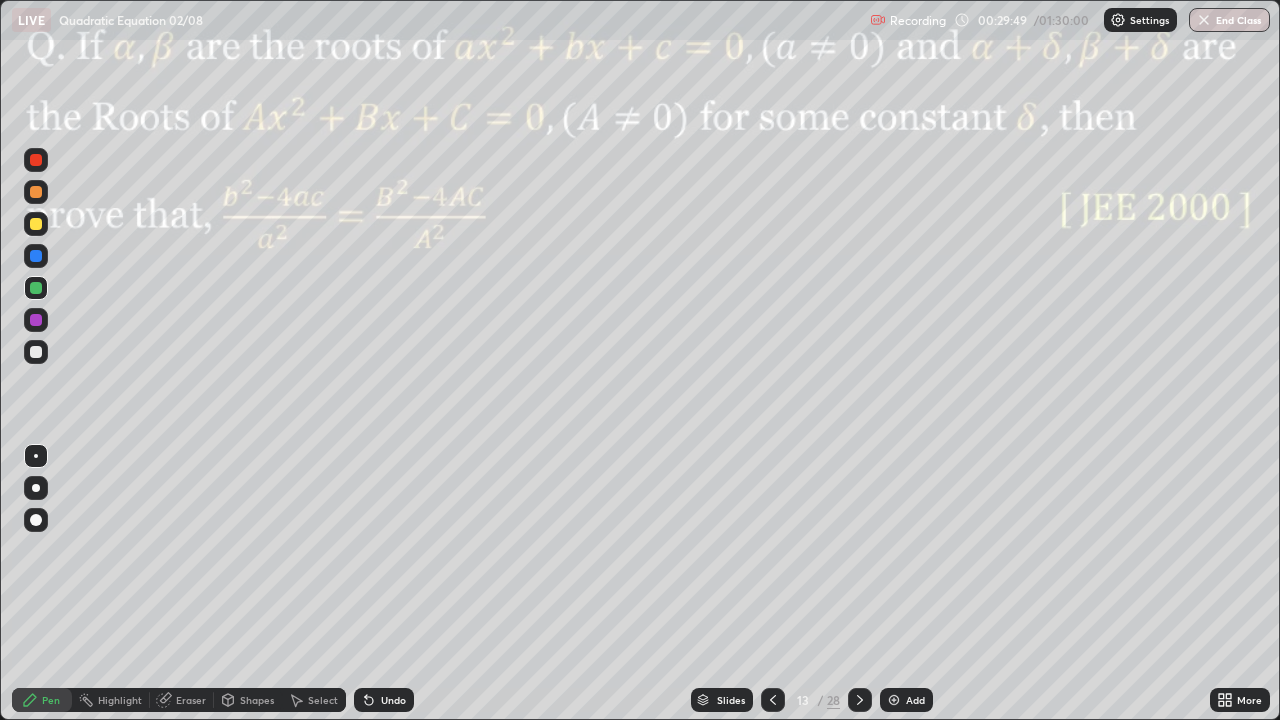 click at bounding box center (36, 320) 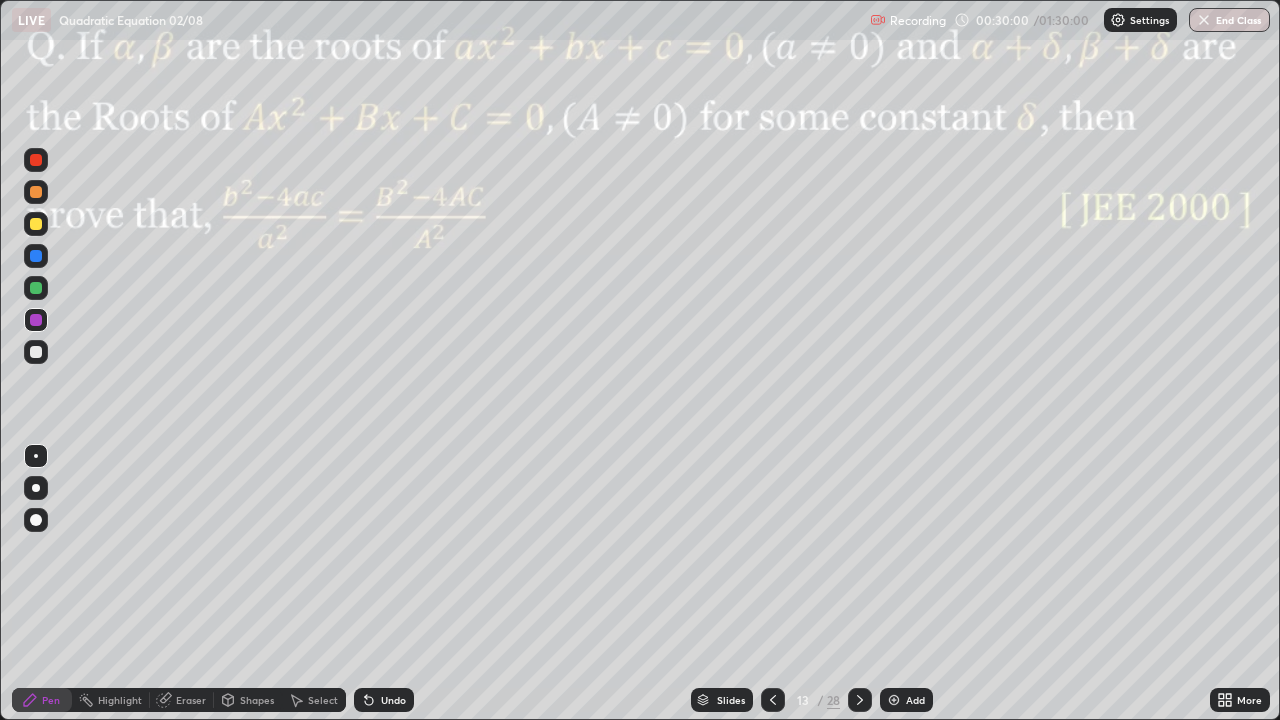 click at bounding box center [36, 288] 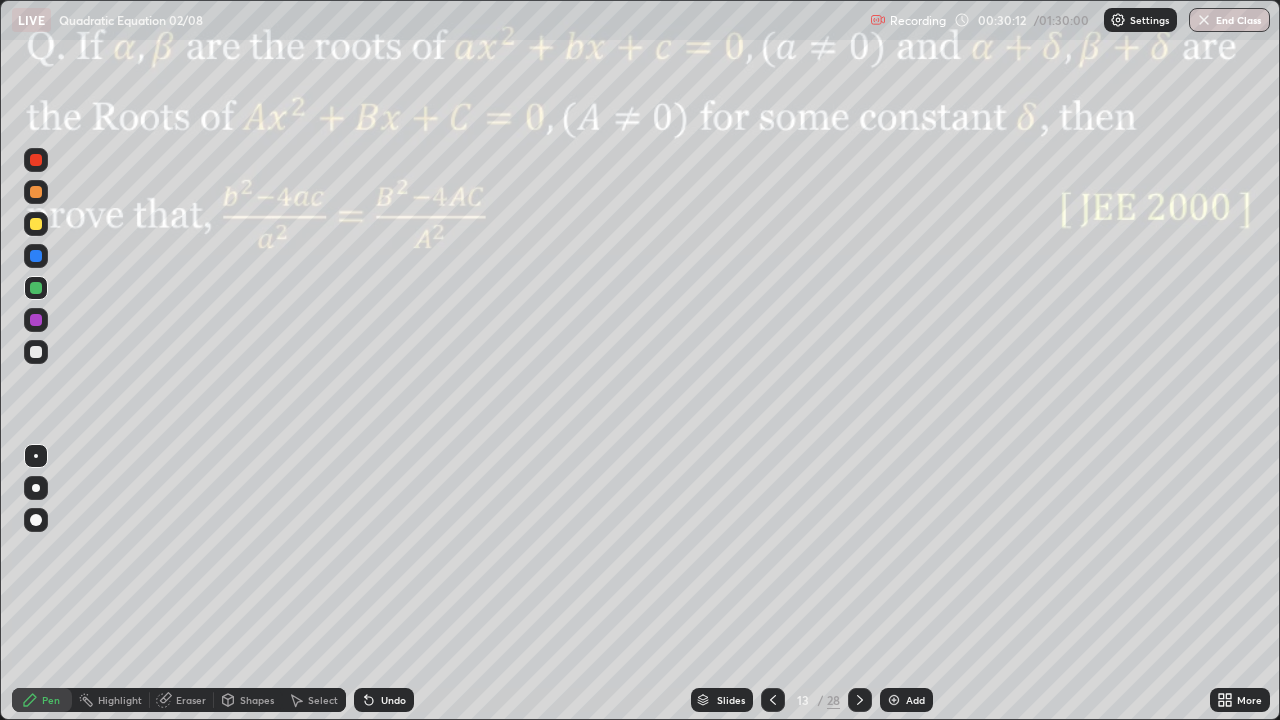 click at bounding box center (36, 256) 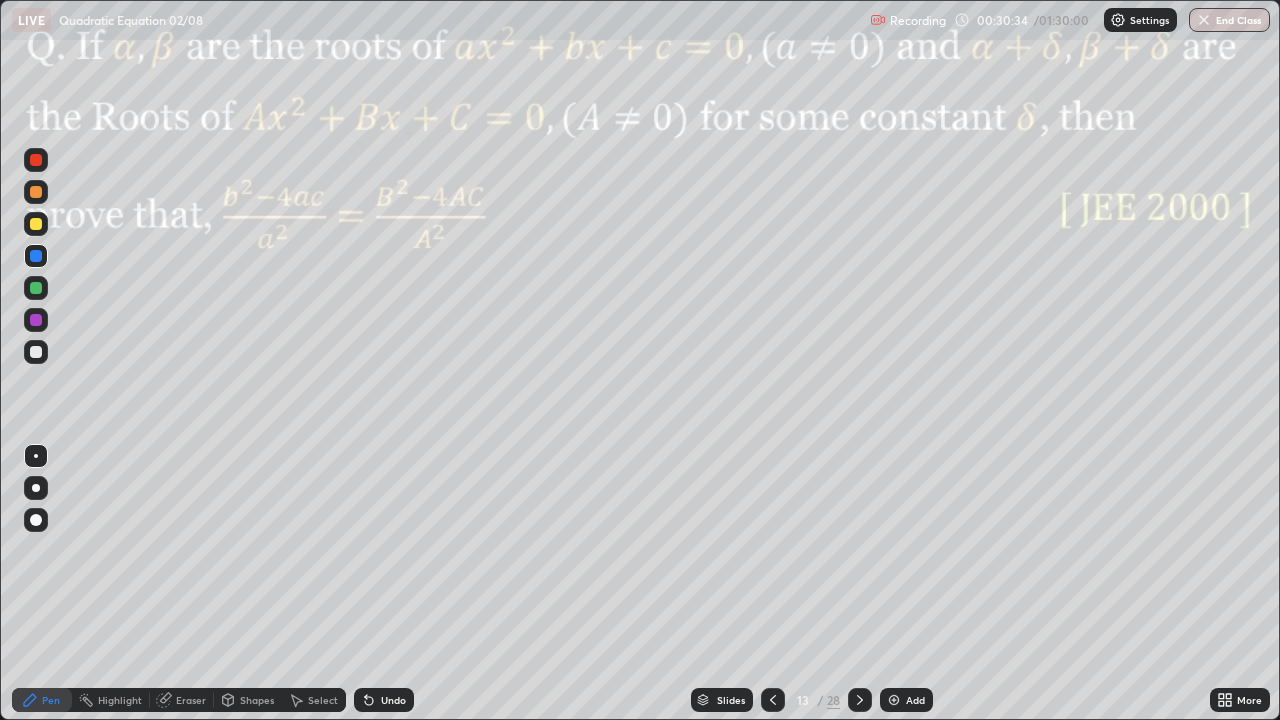 click on "Eraser" at bounding box center [191, 700] 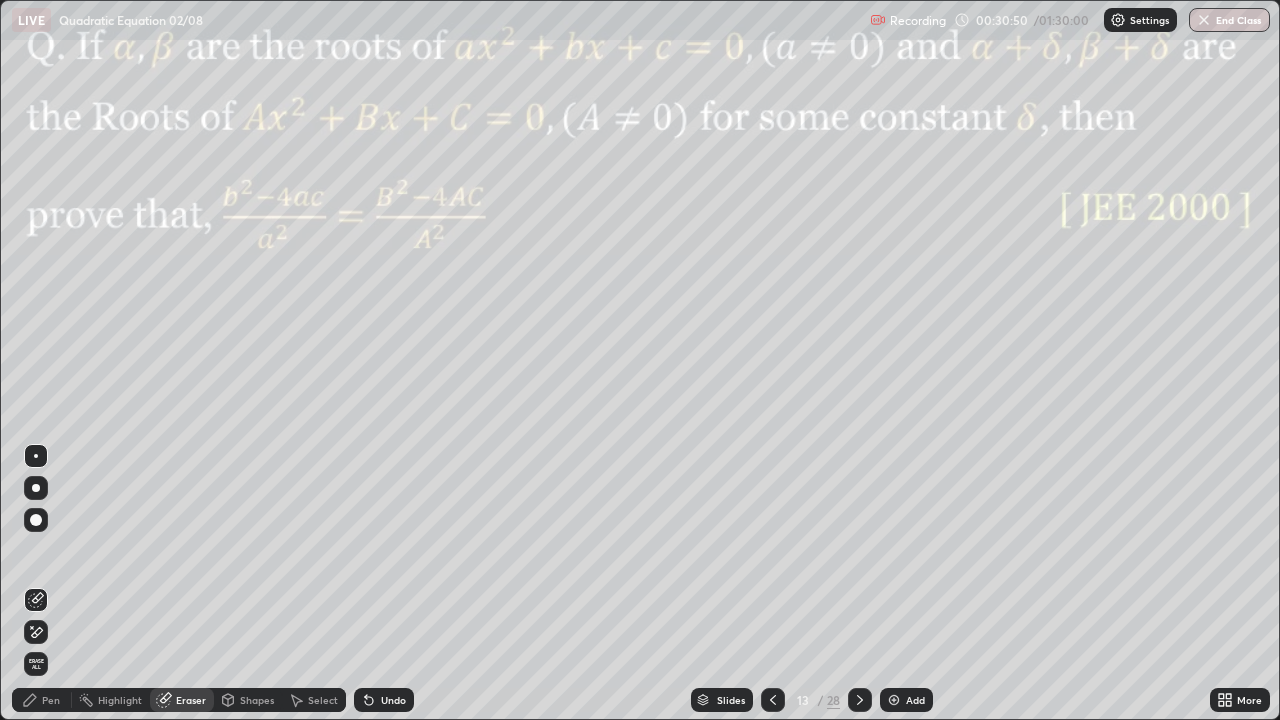 click on "Pen" at bounding box center (51, 700) 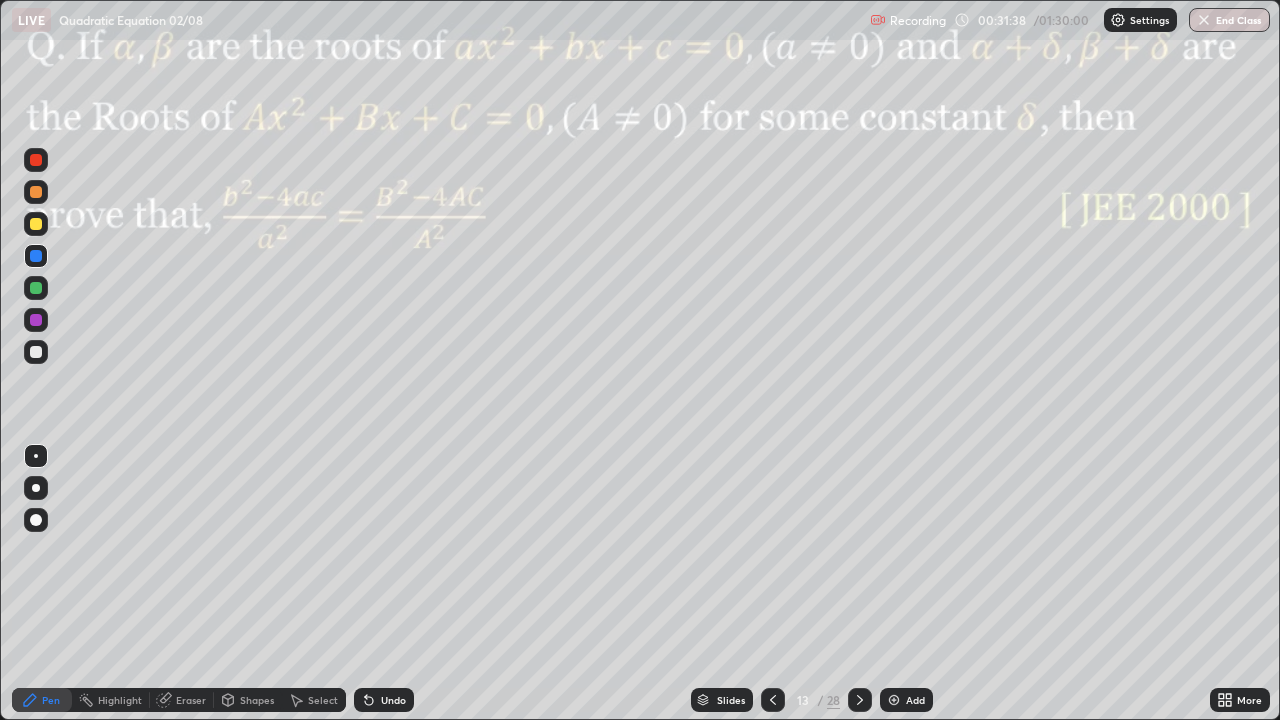 click on "Eraser" at bounding box center [191, 700] 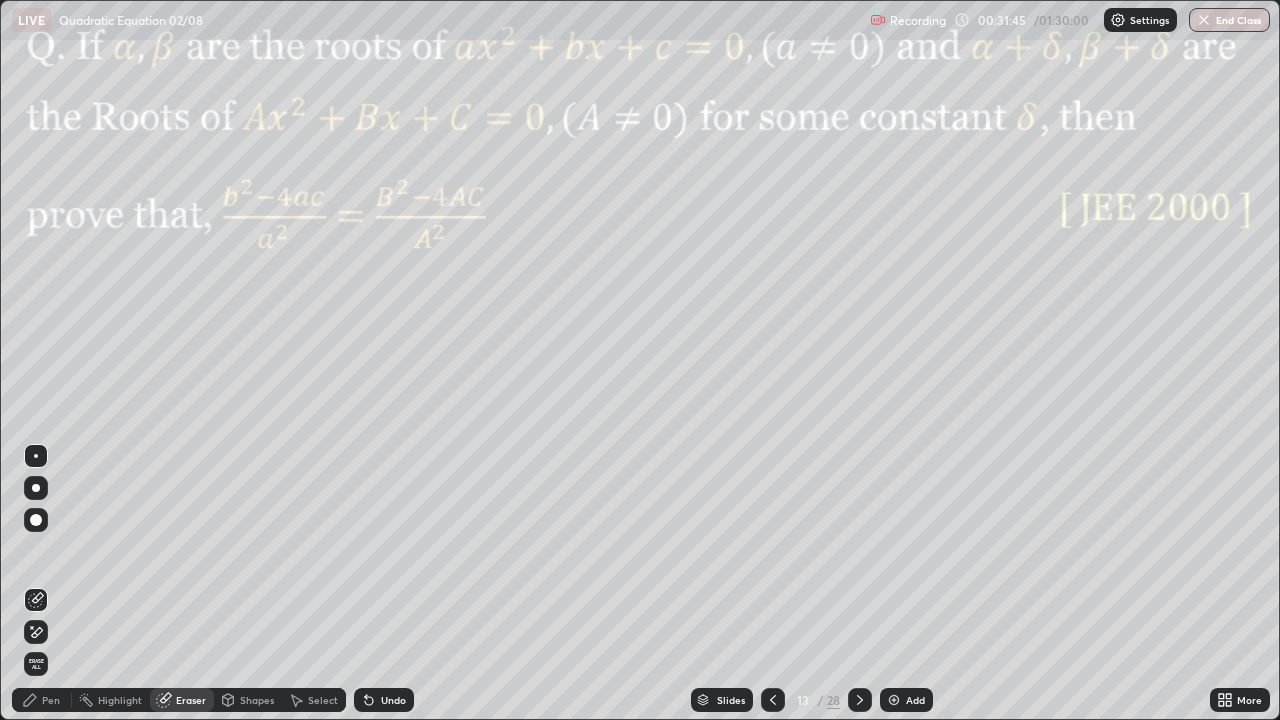click 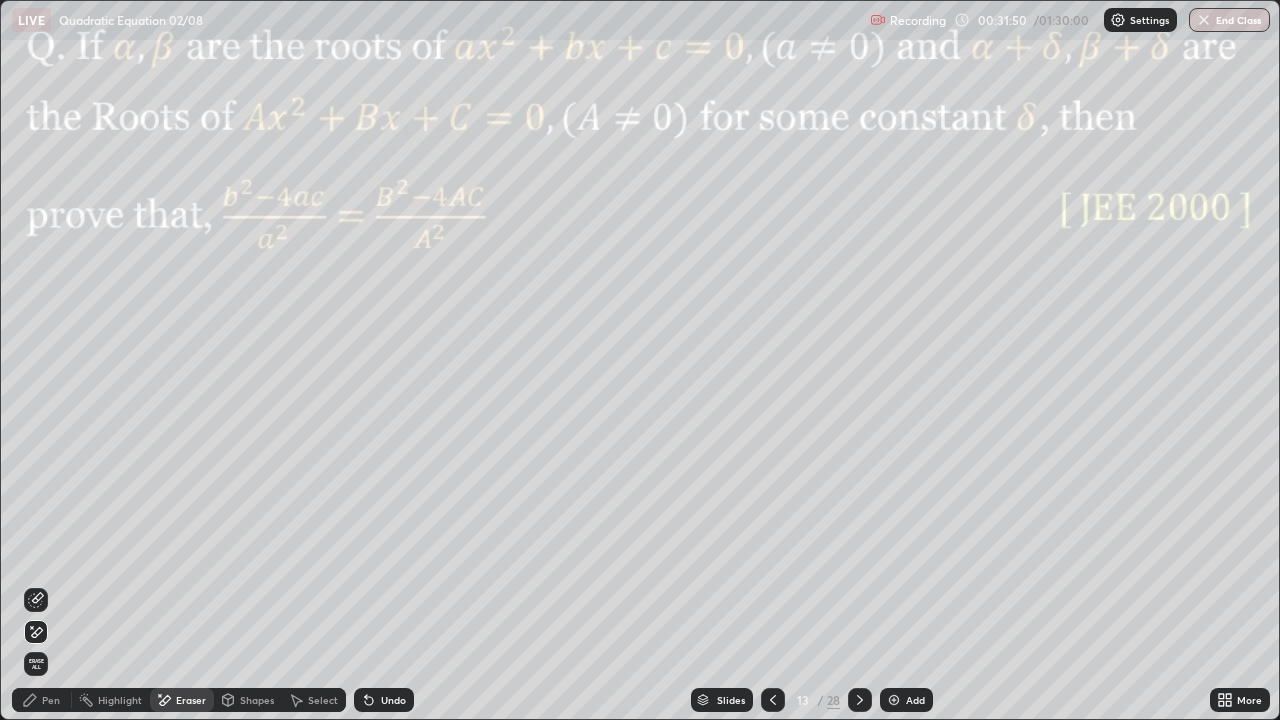 click on "Select" at bounding box center [314, 700] 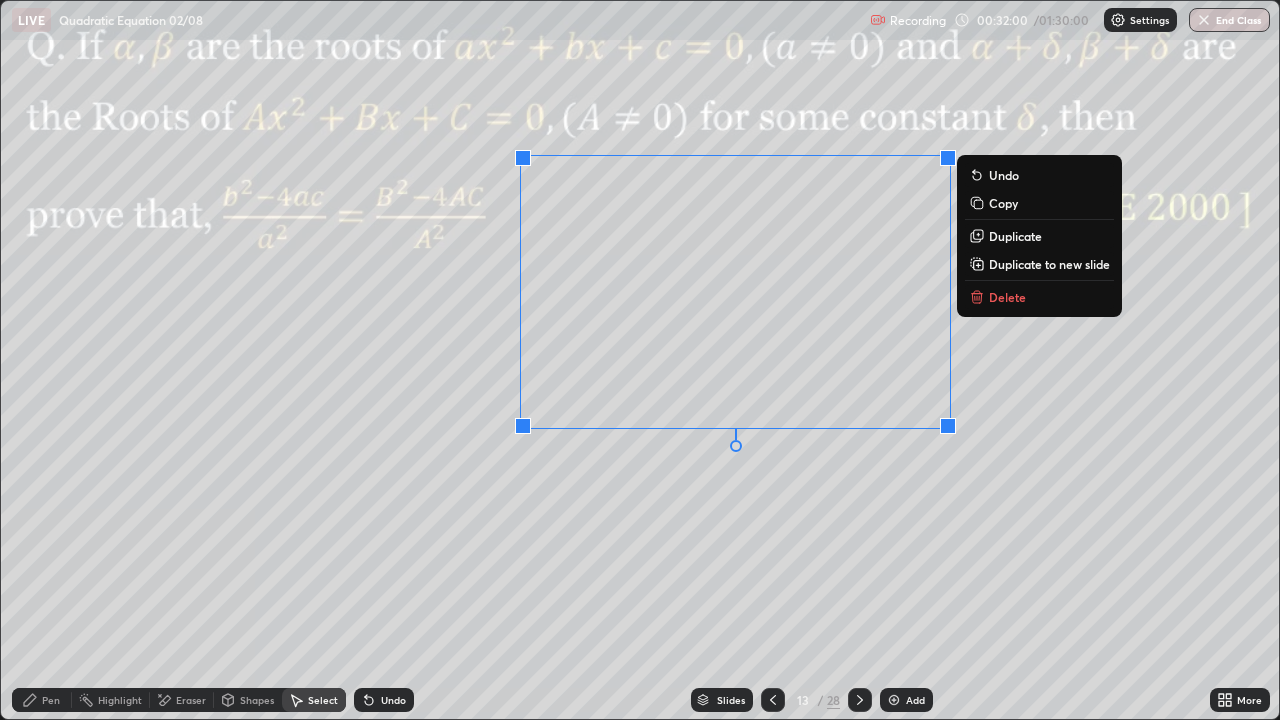 click on "0 ° Undo Copy Duplicate Duplicate to new slide Delete" at bounding box center (640, 360) 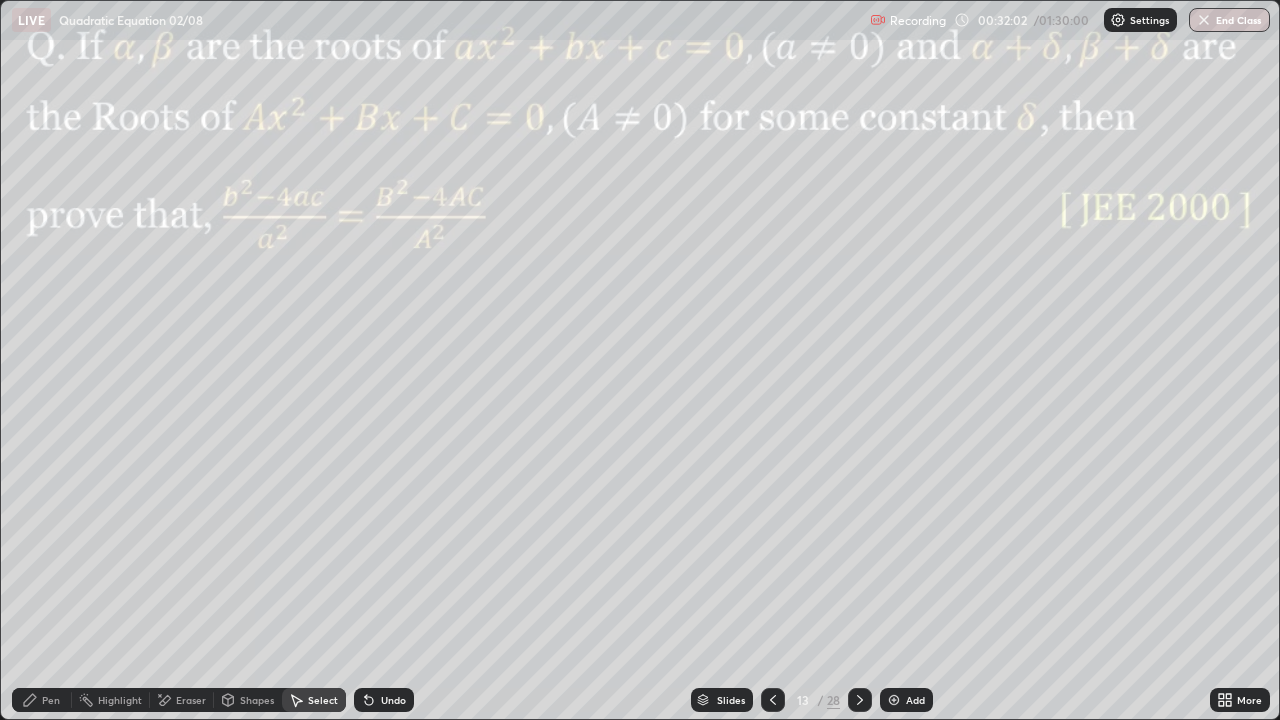 click on "Pen" at bounding box center (51, 700) 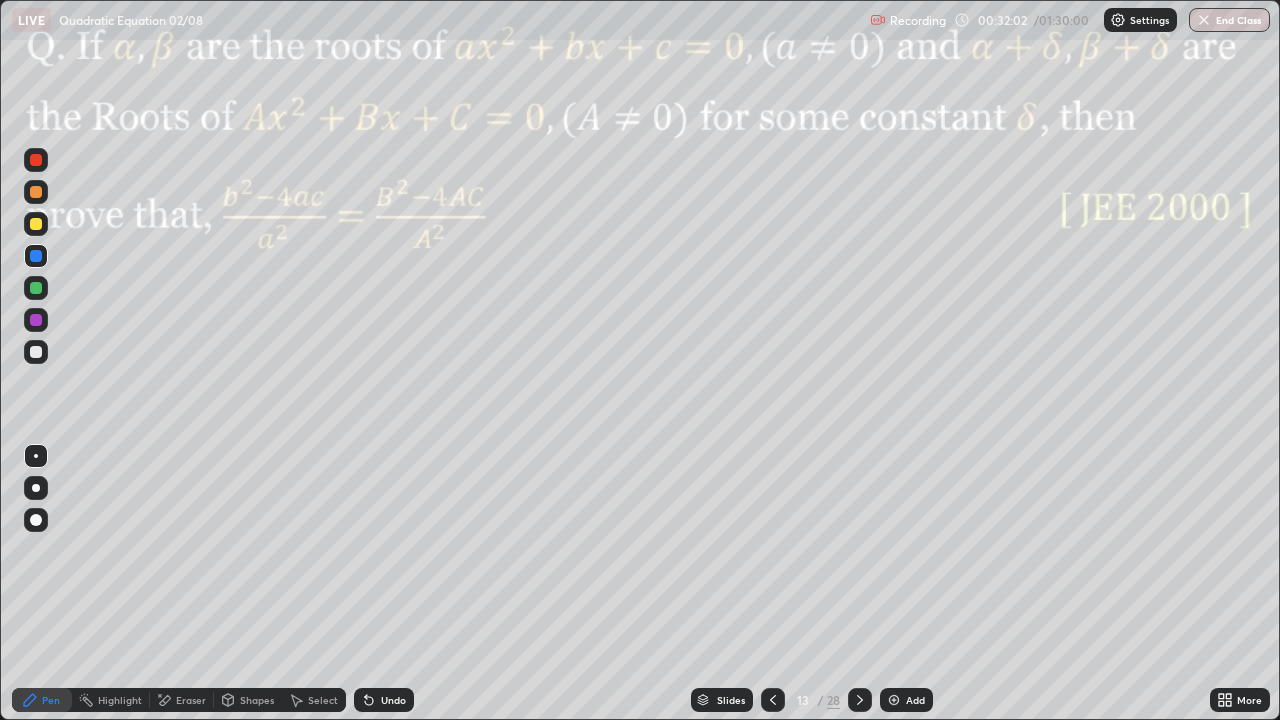 click at bounding box center (36, 288) 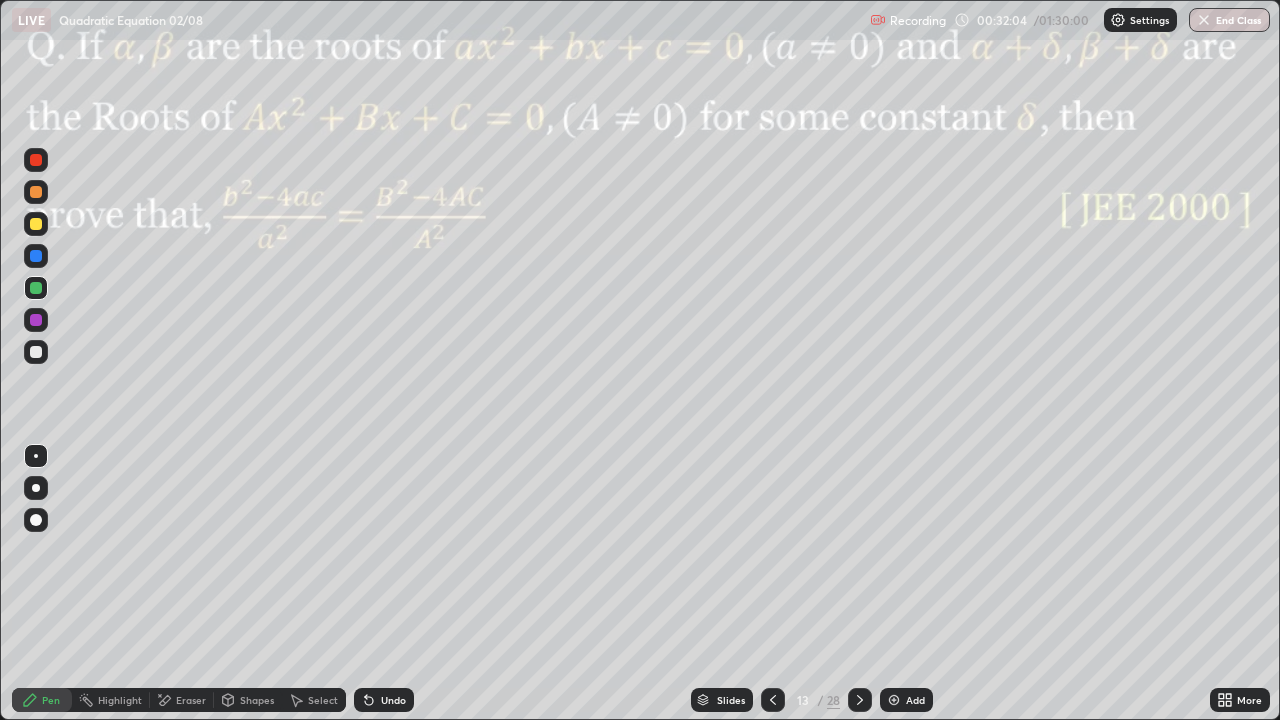 click at bounding box center [36, 224] 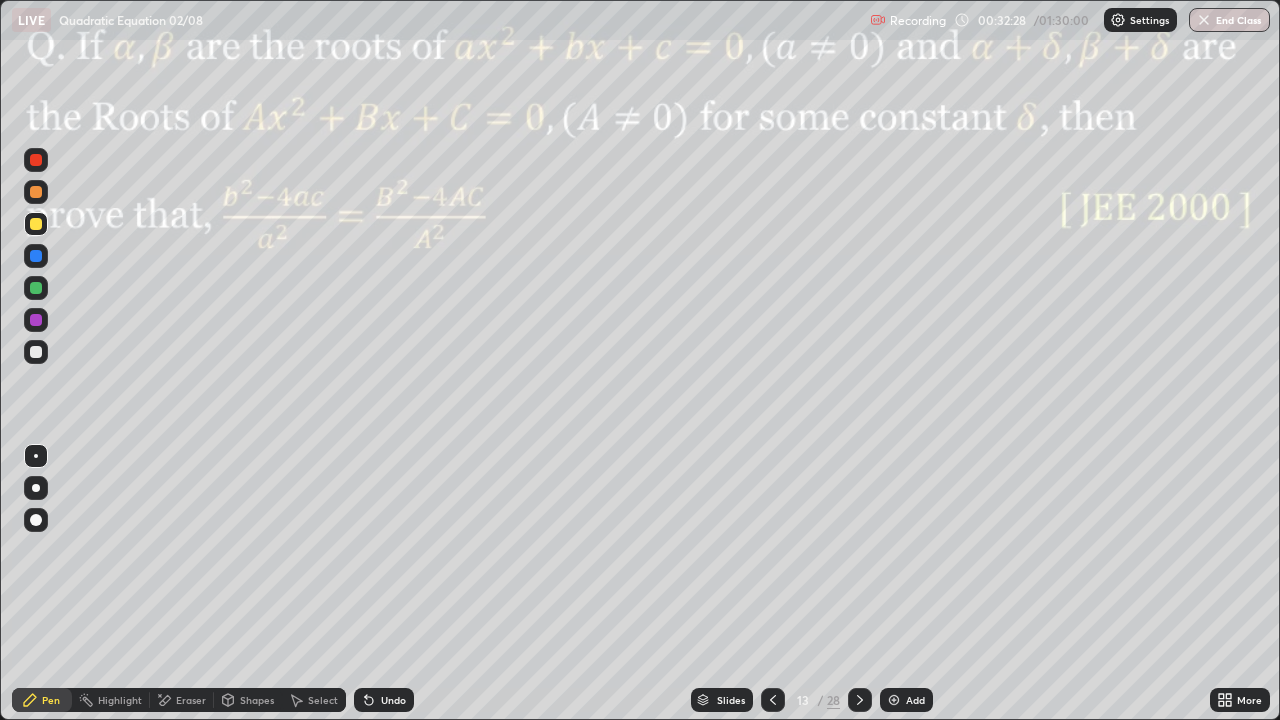 click on "Undo" at bounding box center [393, 700] 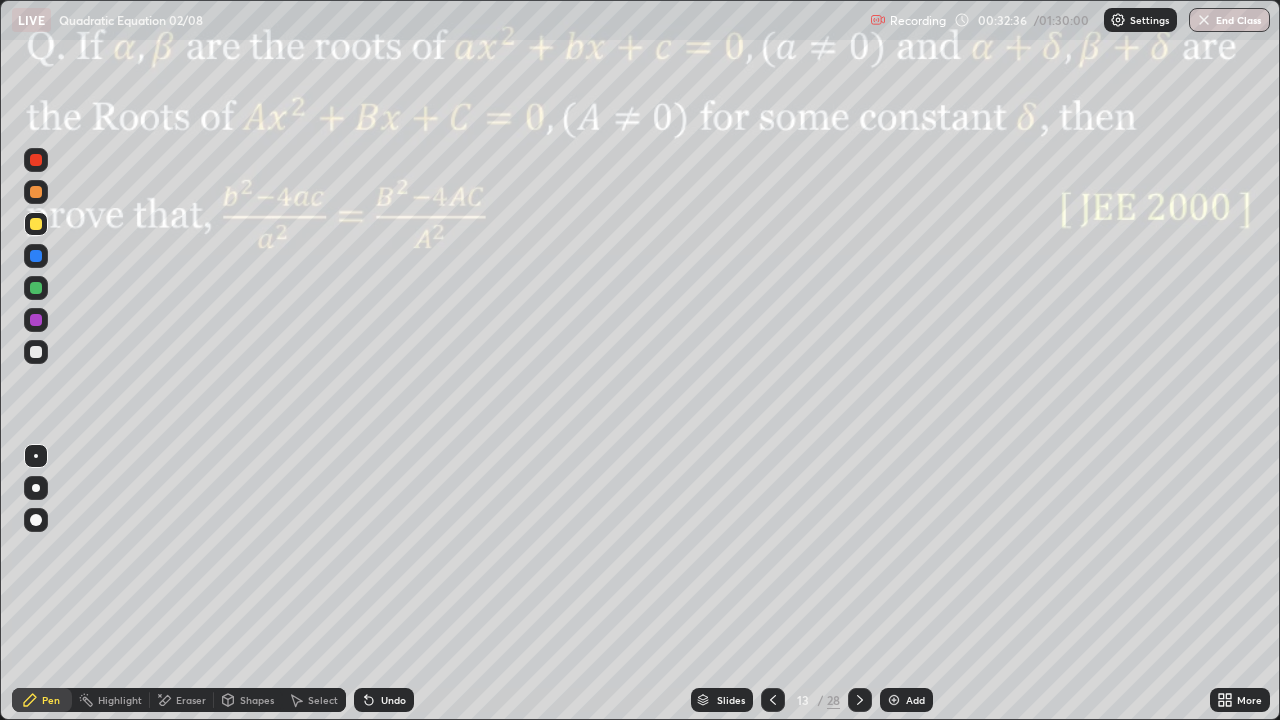 click at bounding box center [36, 256] 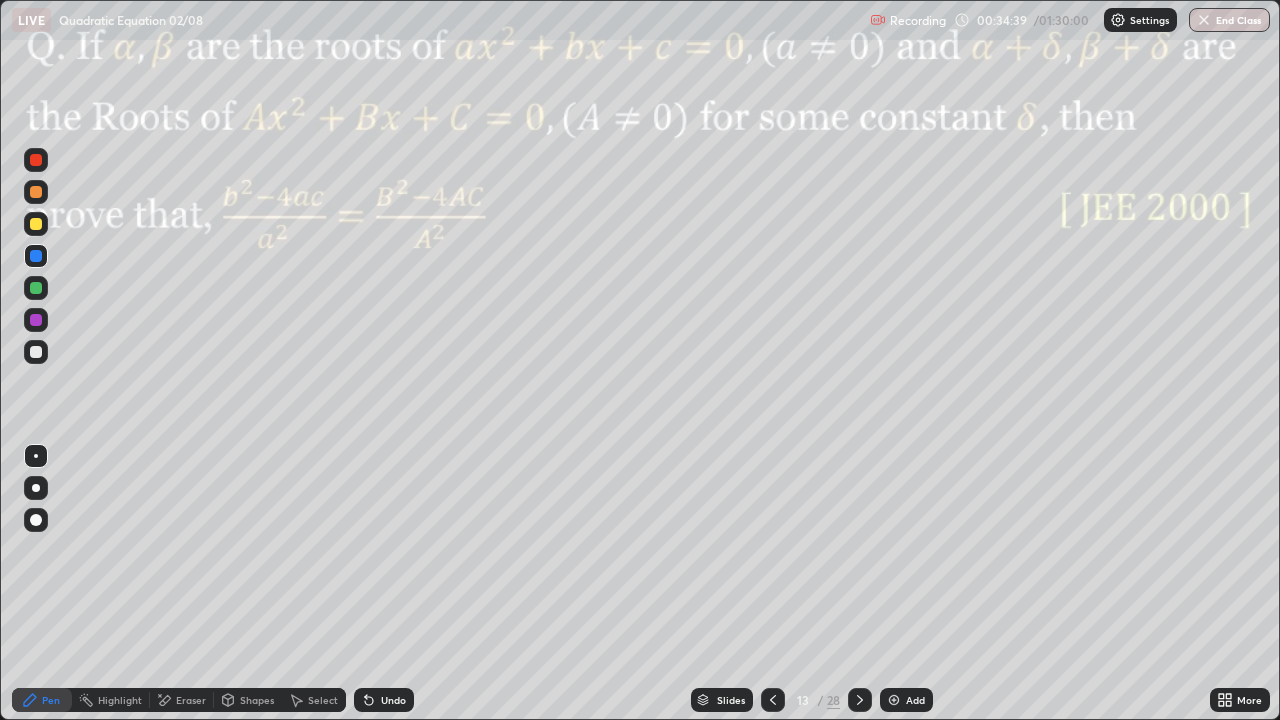 click 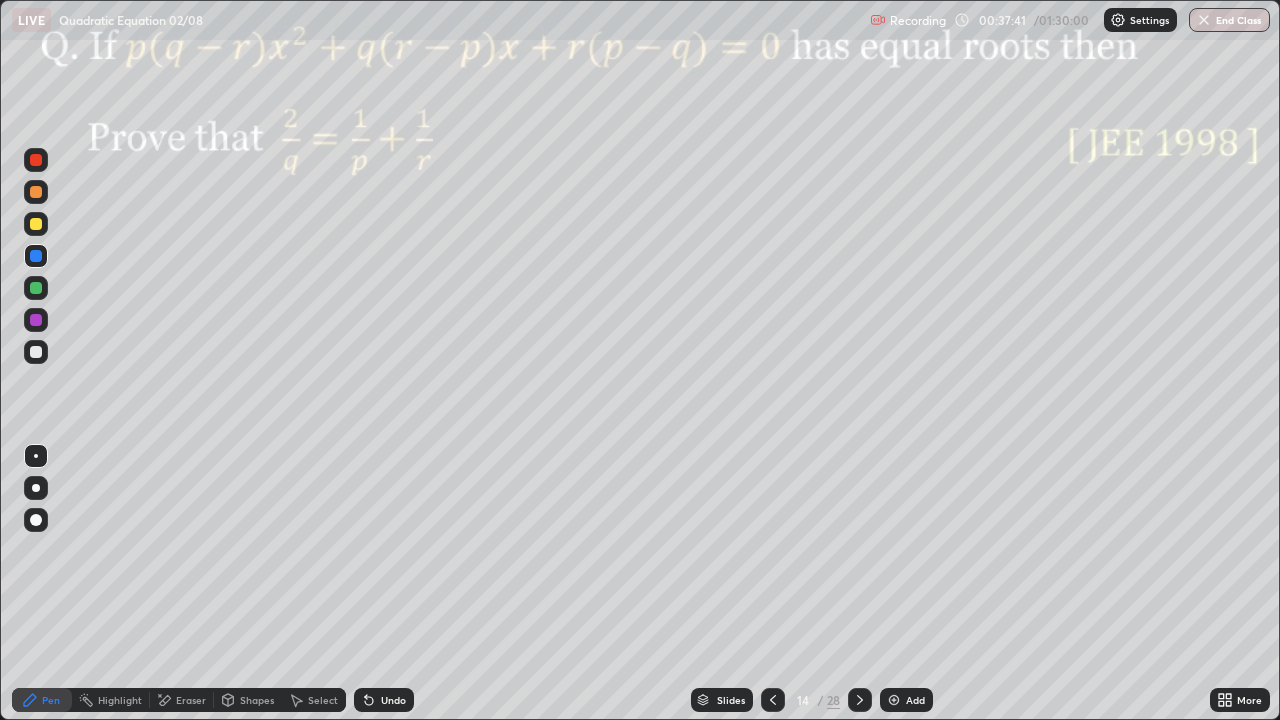 click at bounding box center (36, 320) 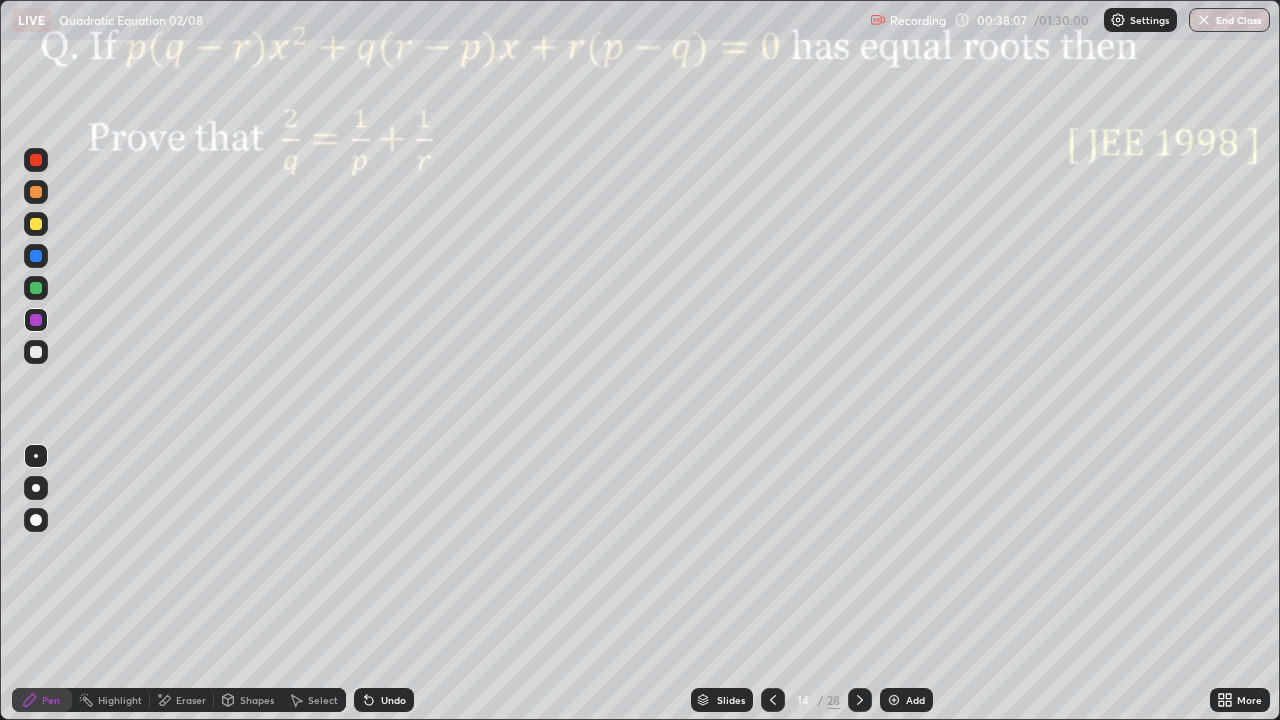 click at bounding box center [36, 256] 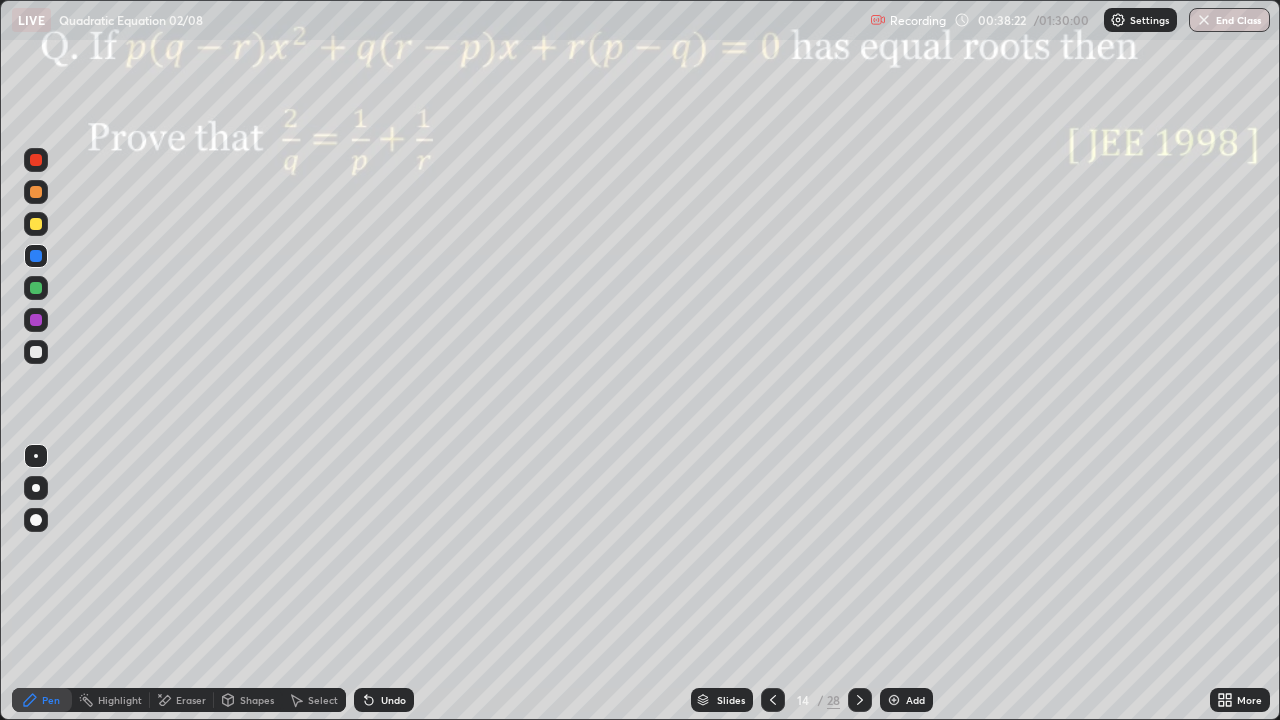 click at bounding box center [36, 192] 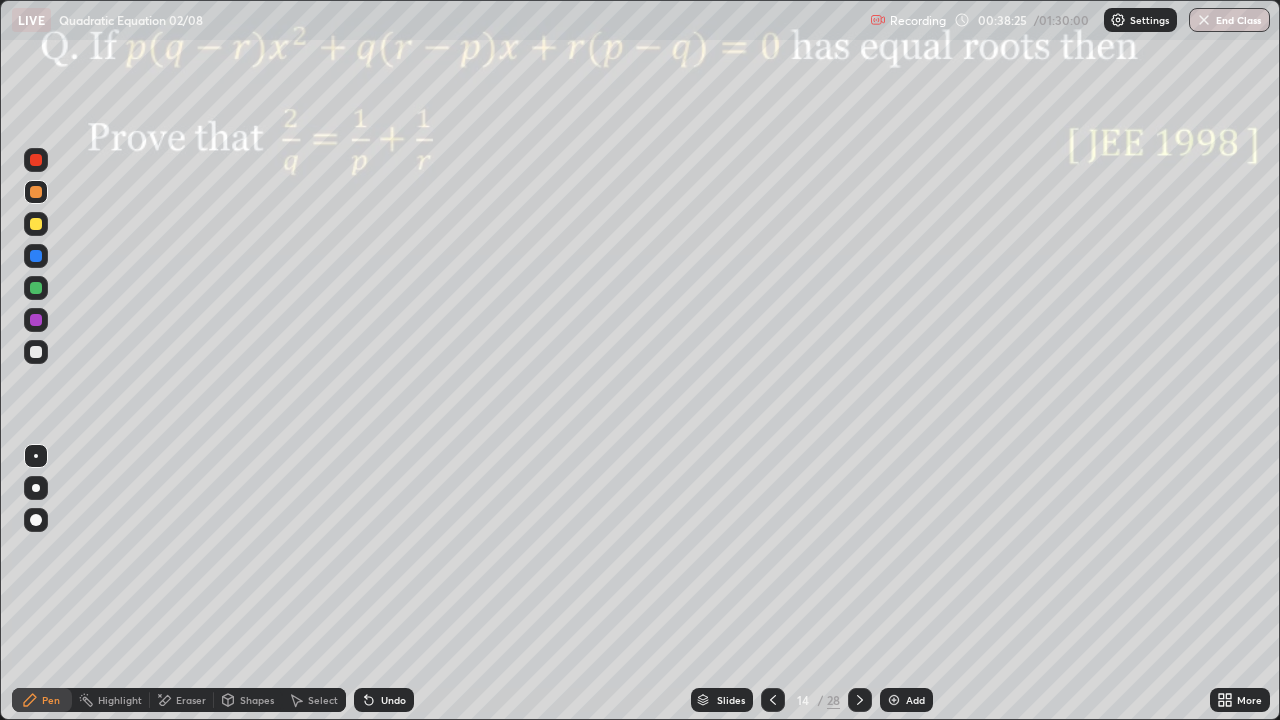 click at bounding box center [36, 288] 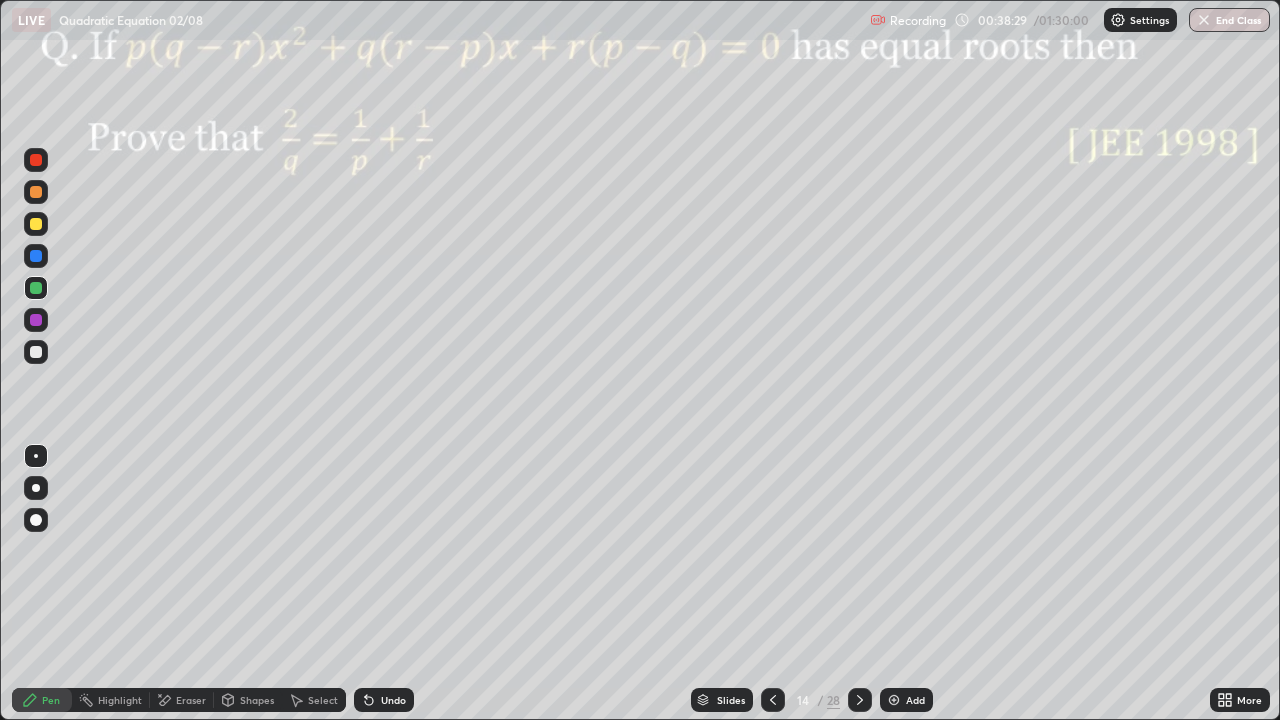 click at bounding box center (36, 352) 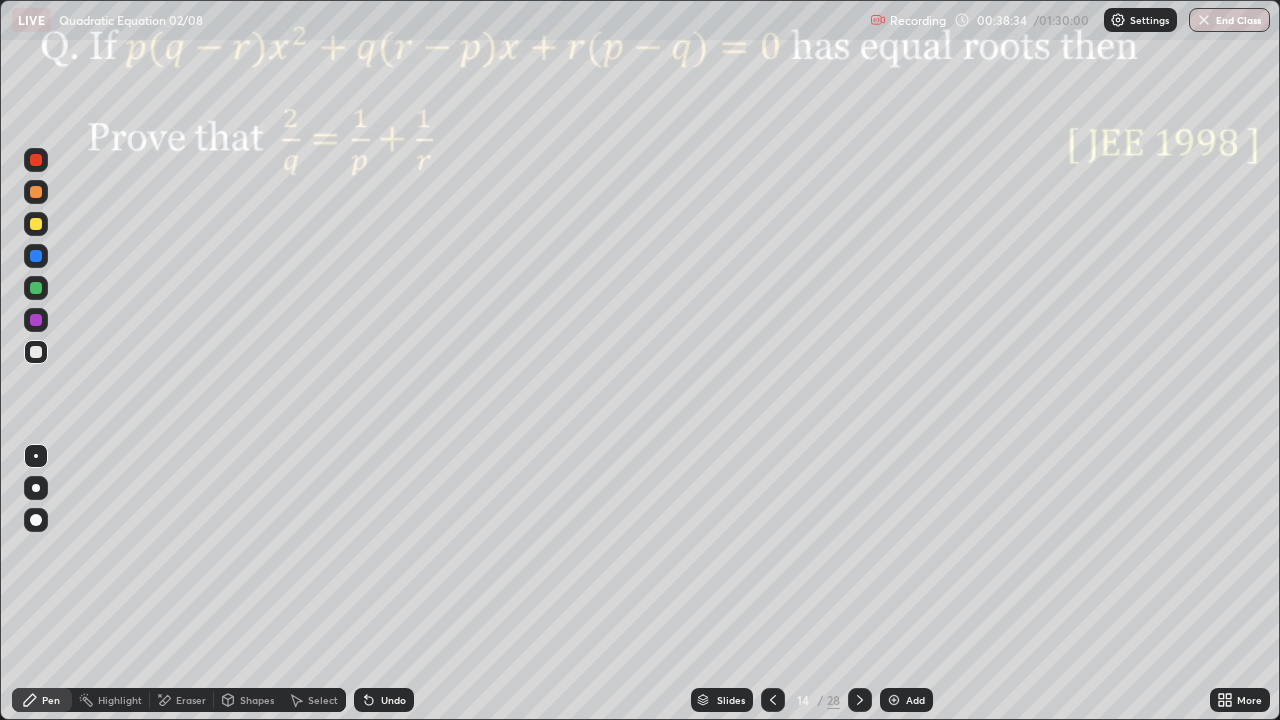 click at bounding box center [36, 224] 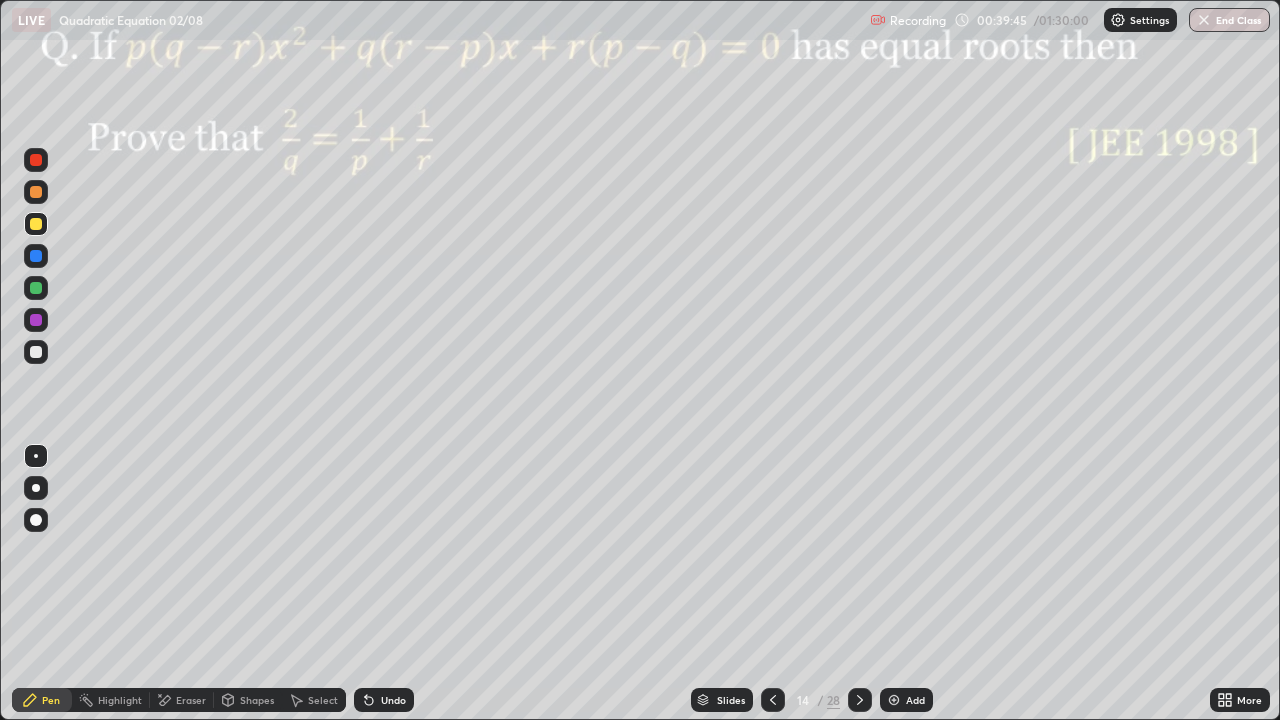 click at bounding box center (36, 320) 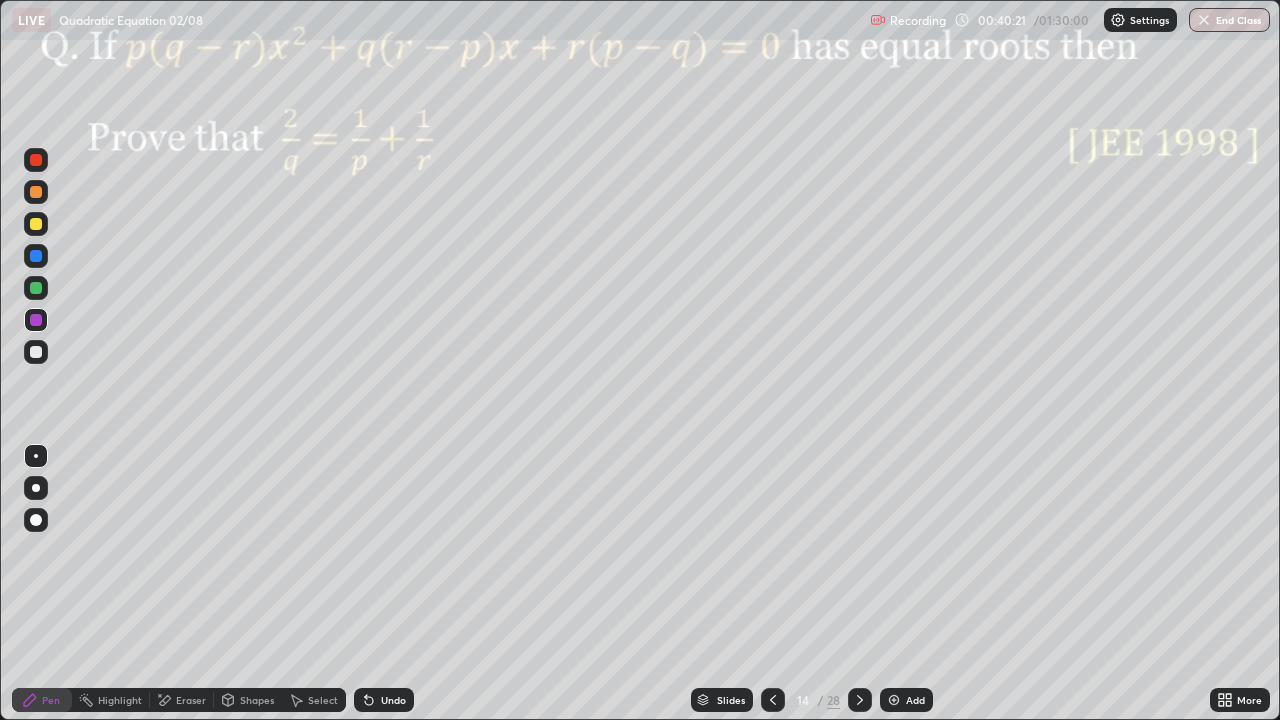 click at bounding box center (36, 192) 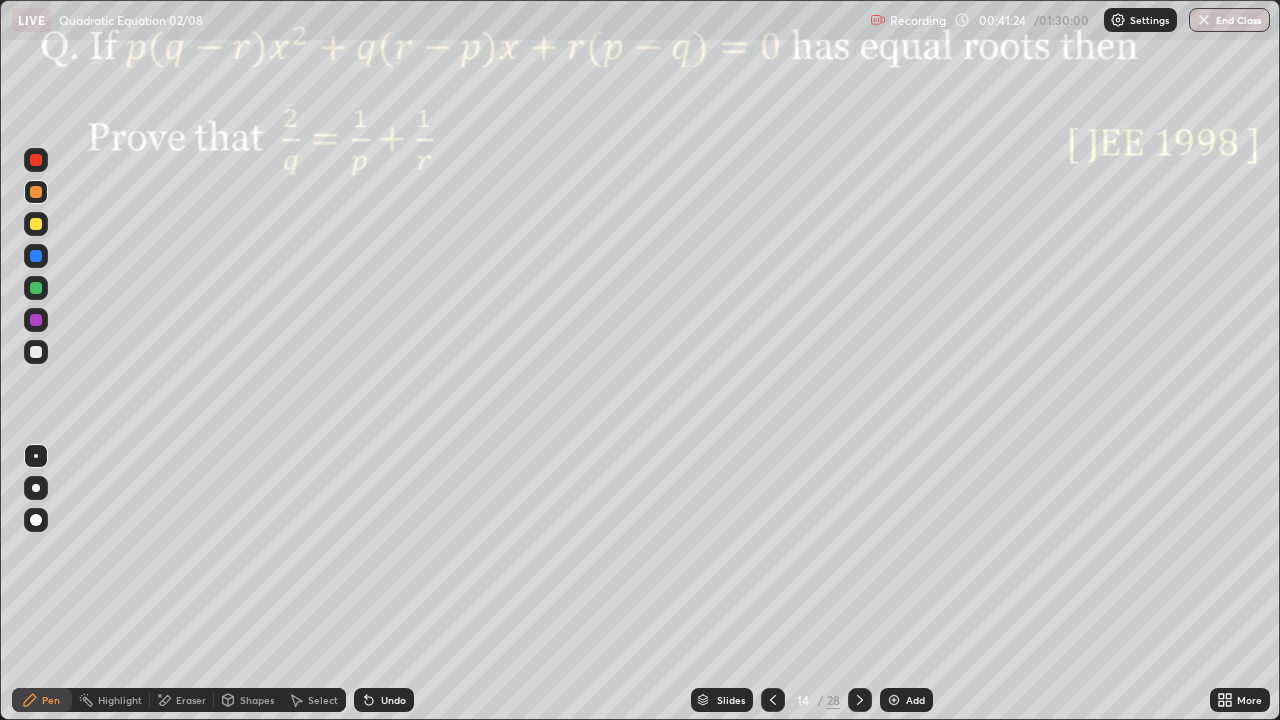 click at bounding box center [36, 256] 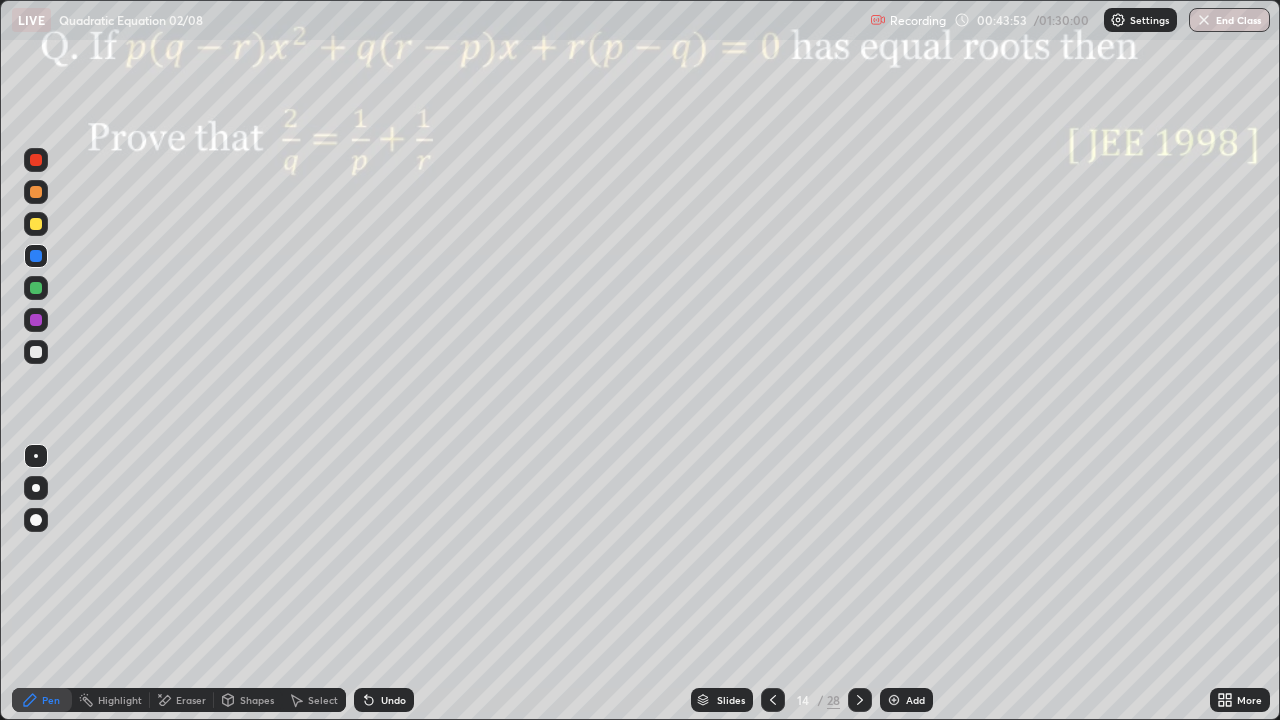 click 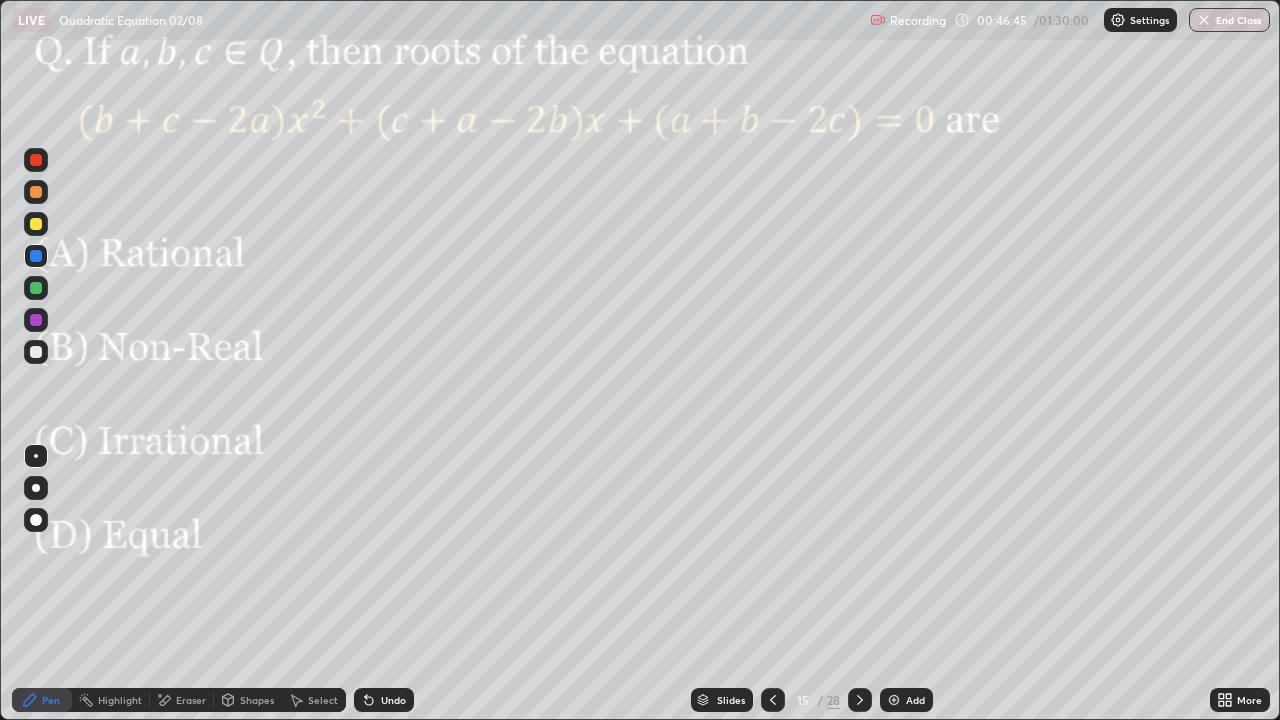 click at bounding box center (36, 320) 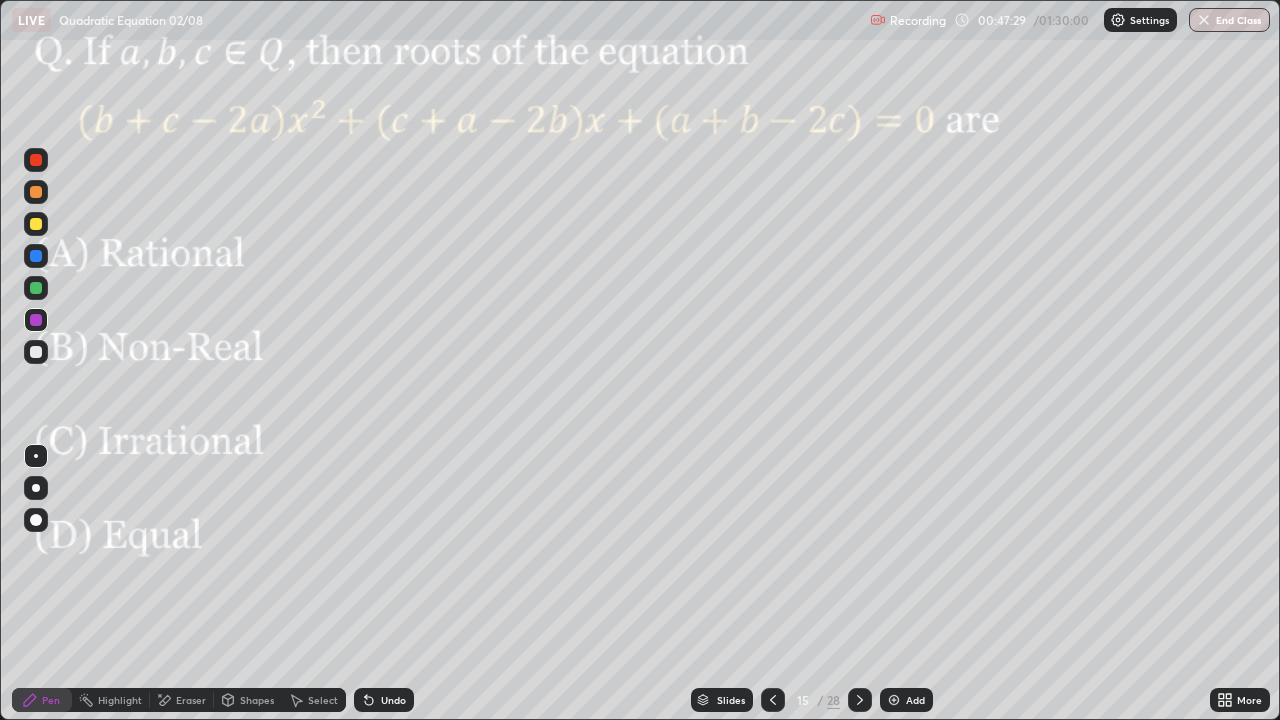 click at bounding box center (36, 256) 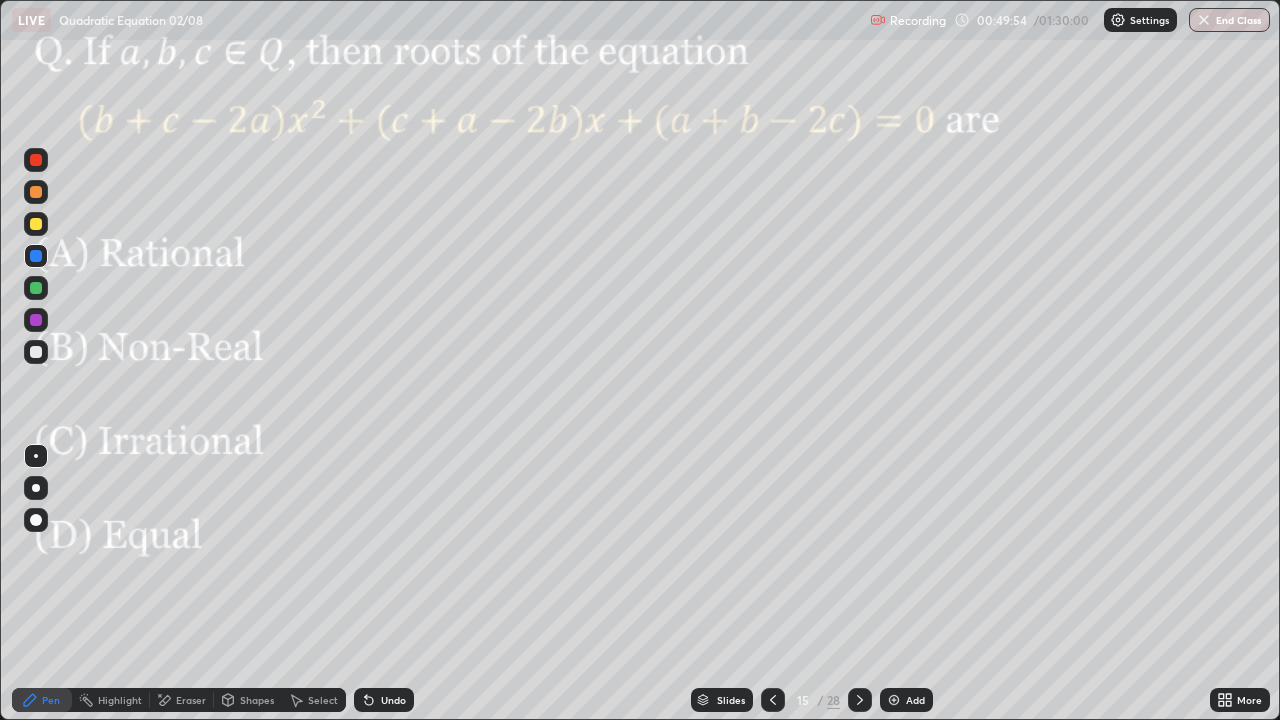 click at bounding box center (36, 320) 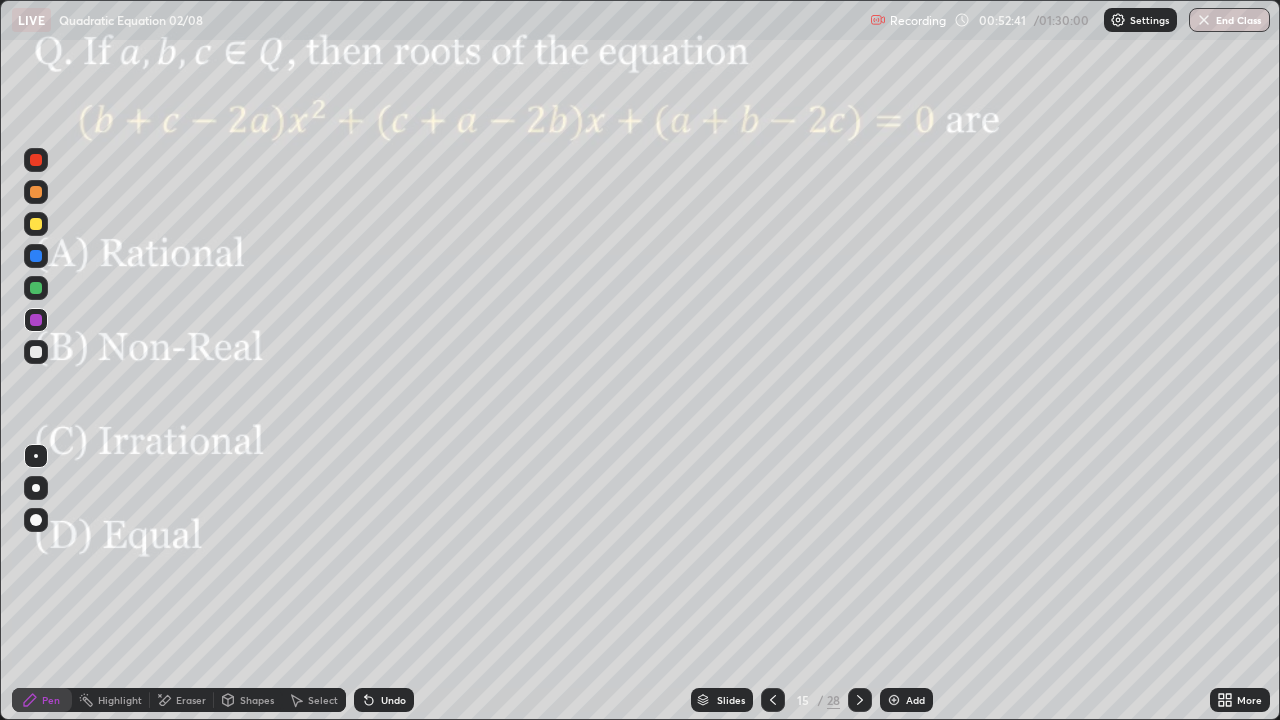 click 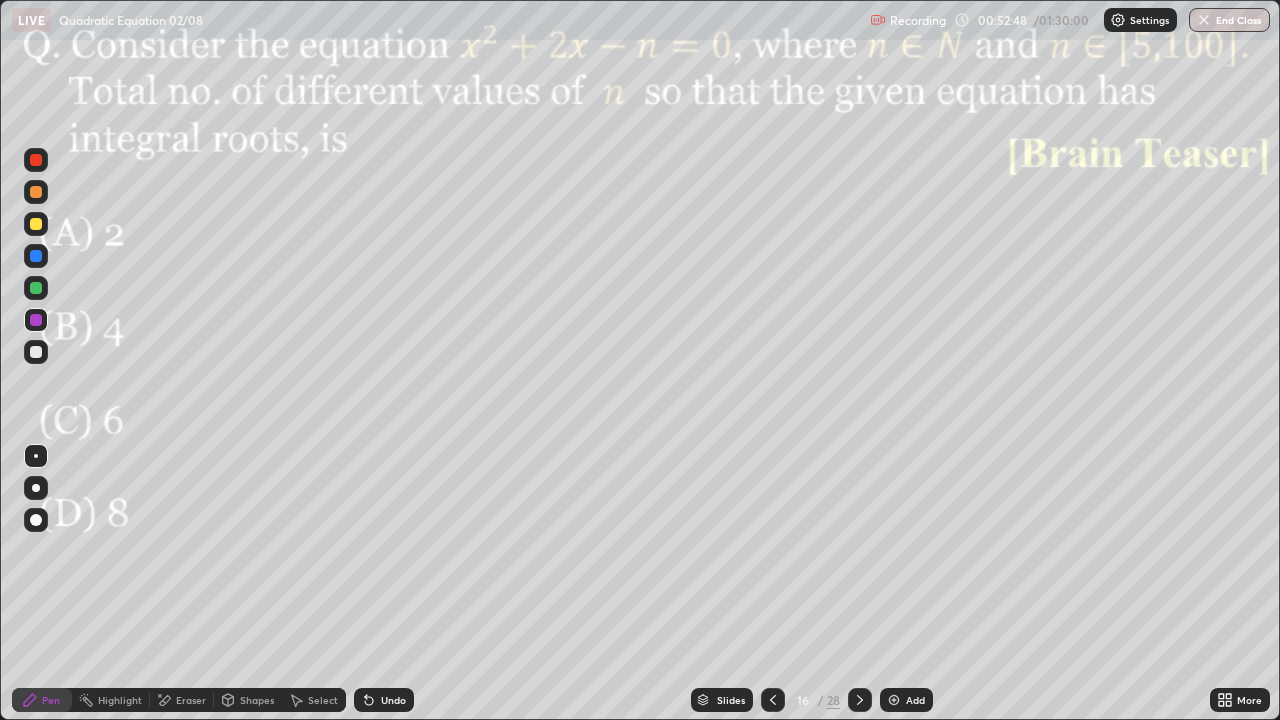 click 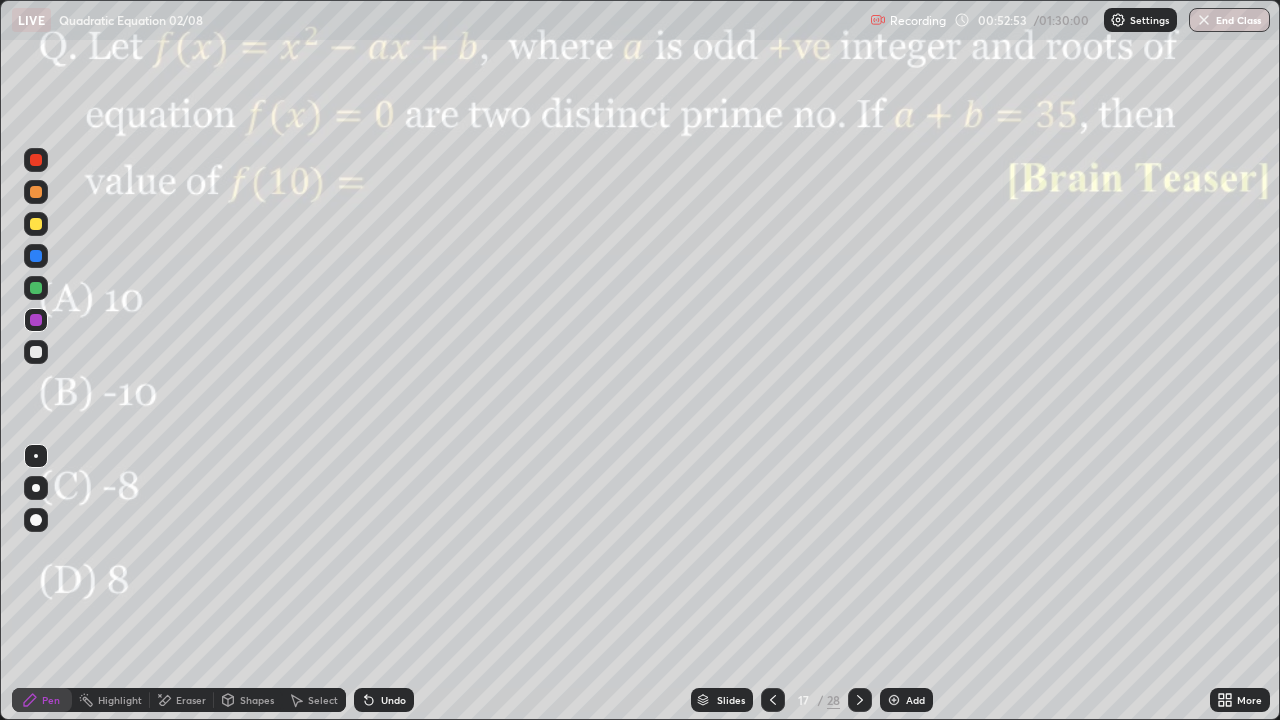 click 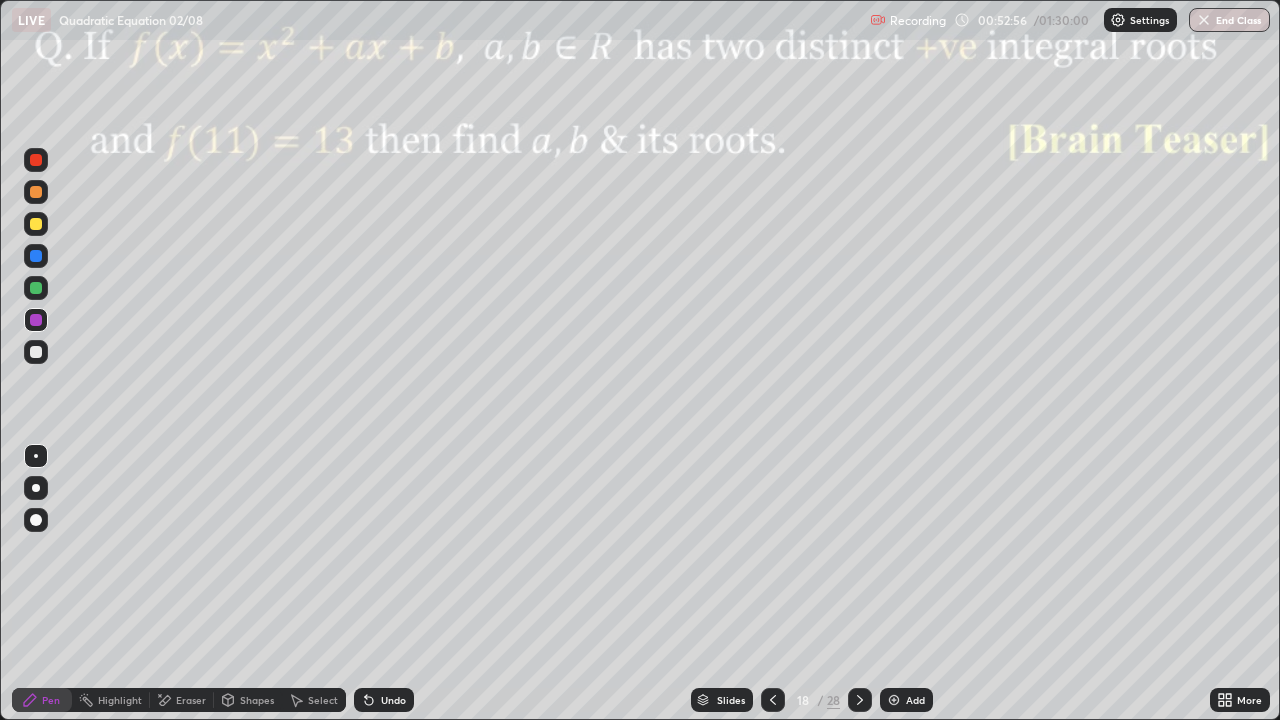 click 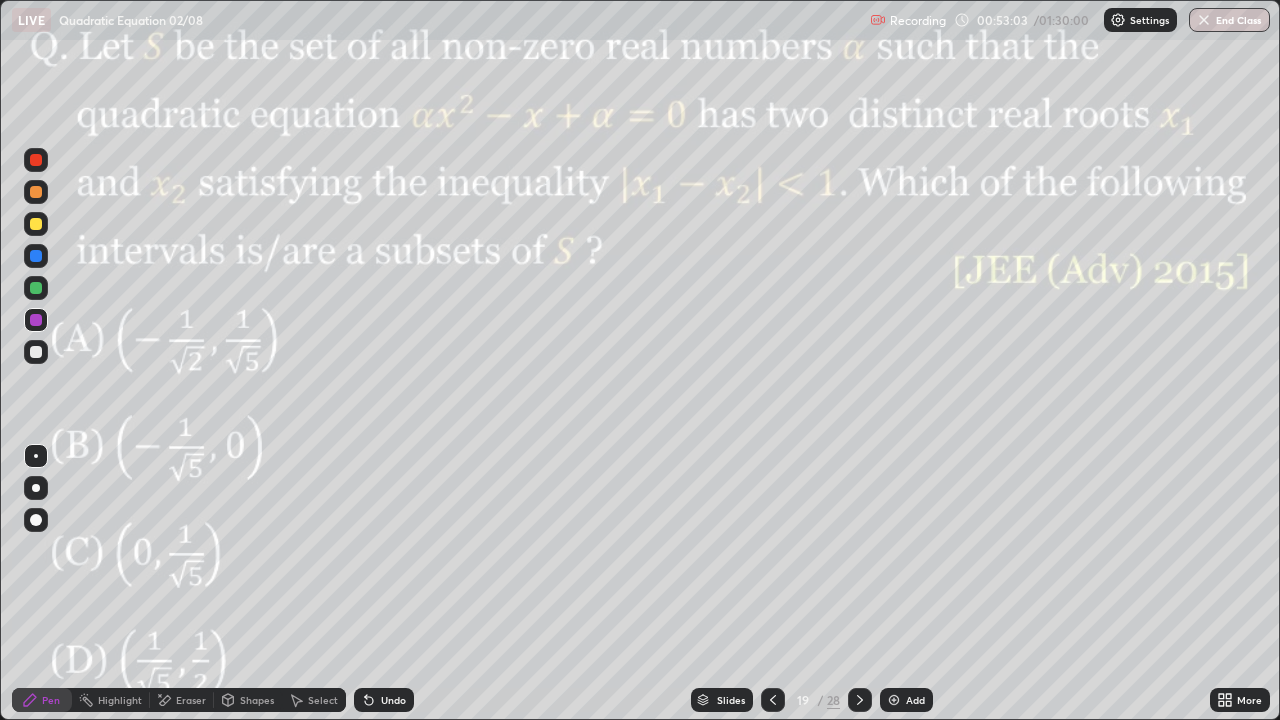 click at bounding box center (860, 700) 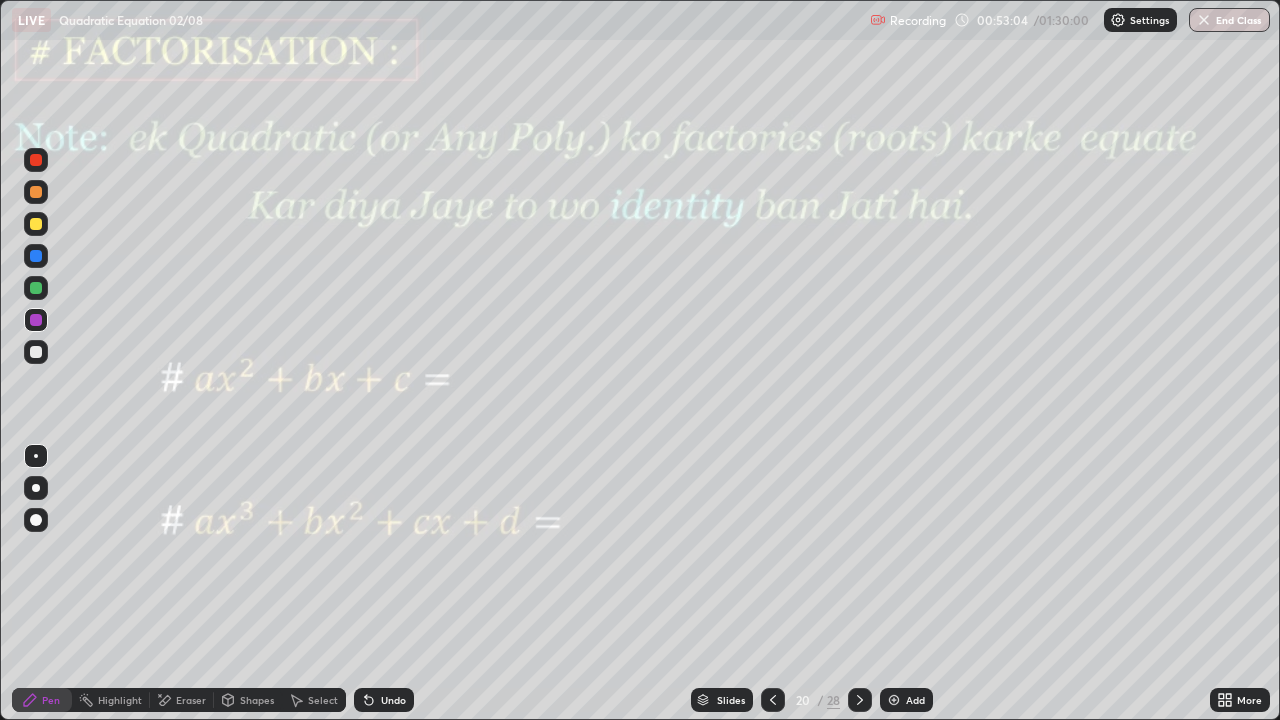 click 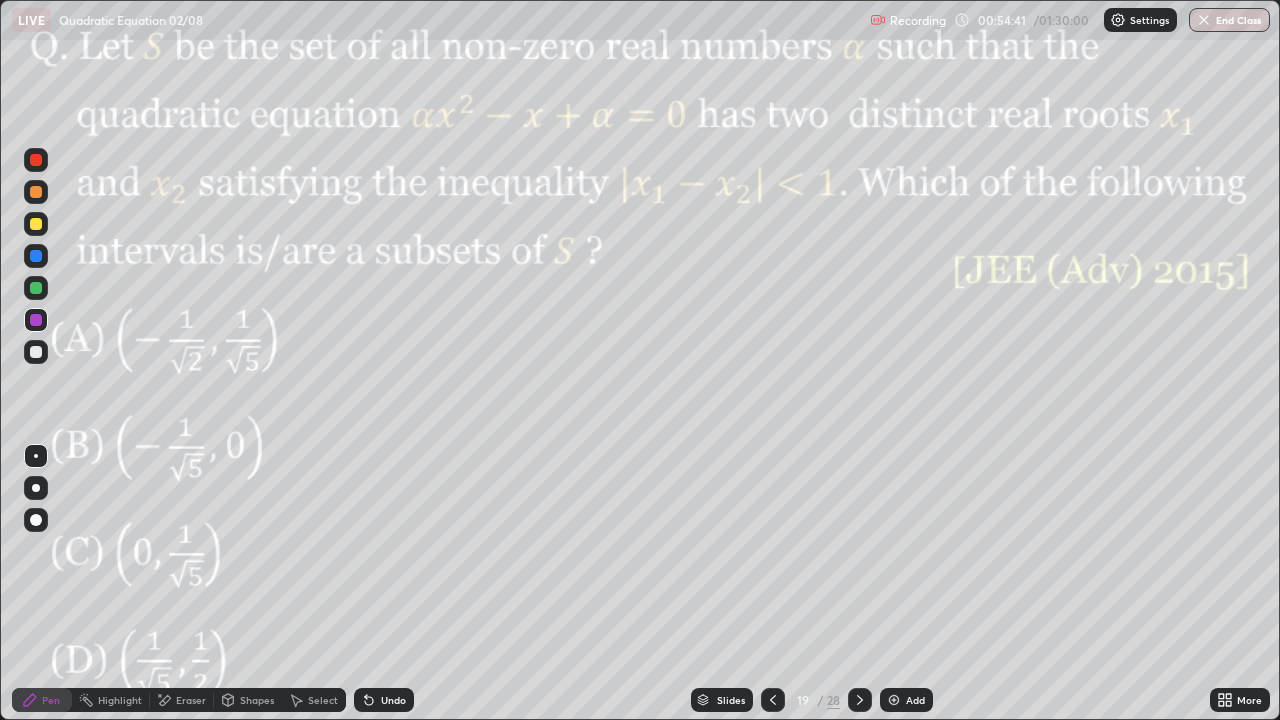click at bounding box center (860, 700) 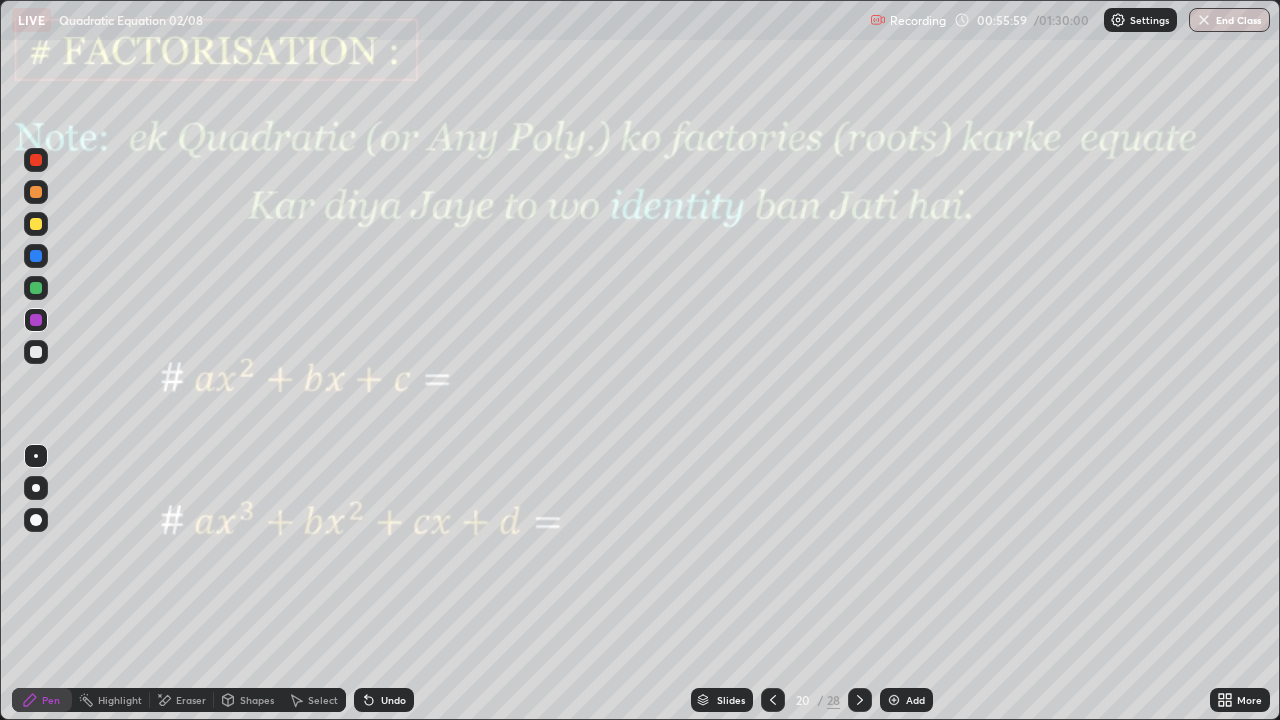 click at bounding box center (36, 320) 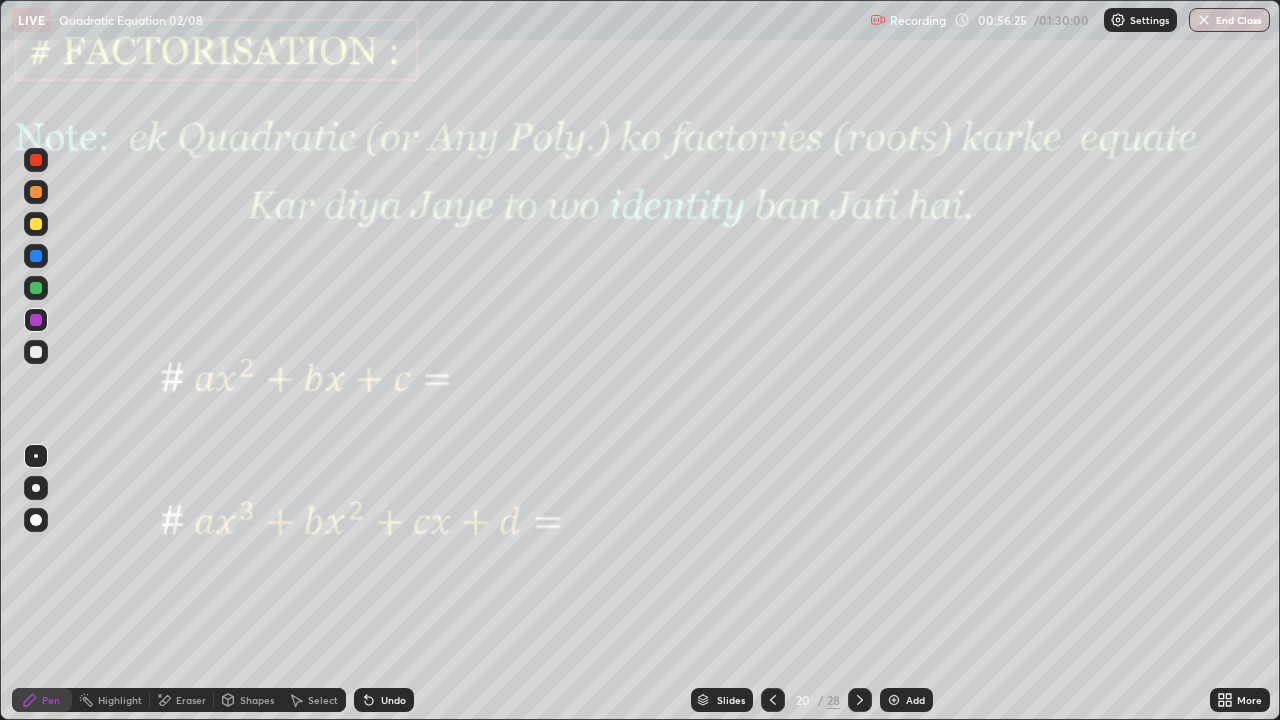 click at bounding box center (36, 288) 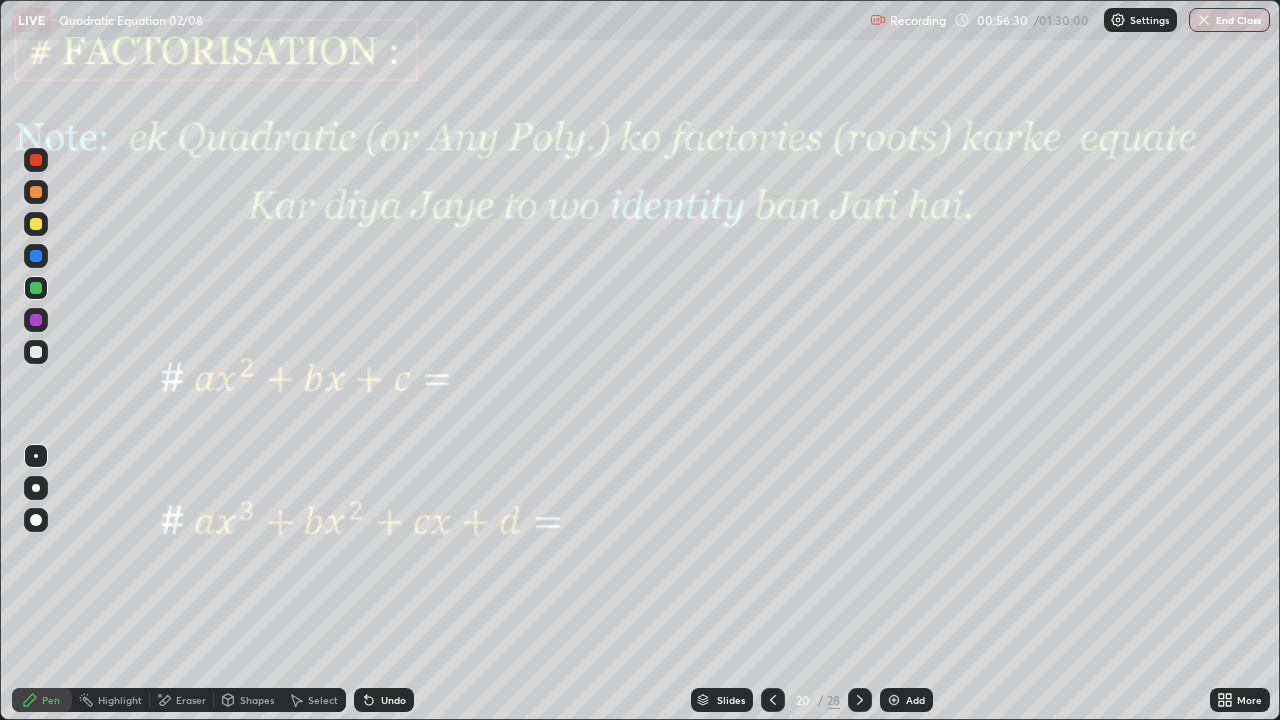 click on "Undo" at bounding box center (384, 700) 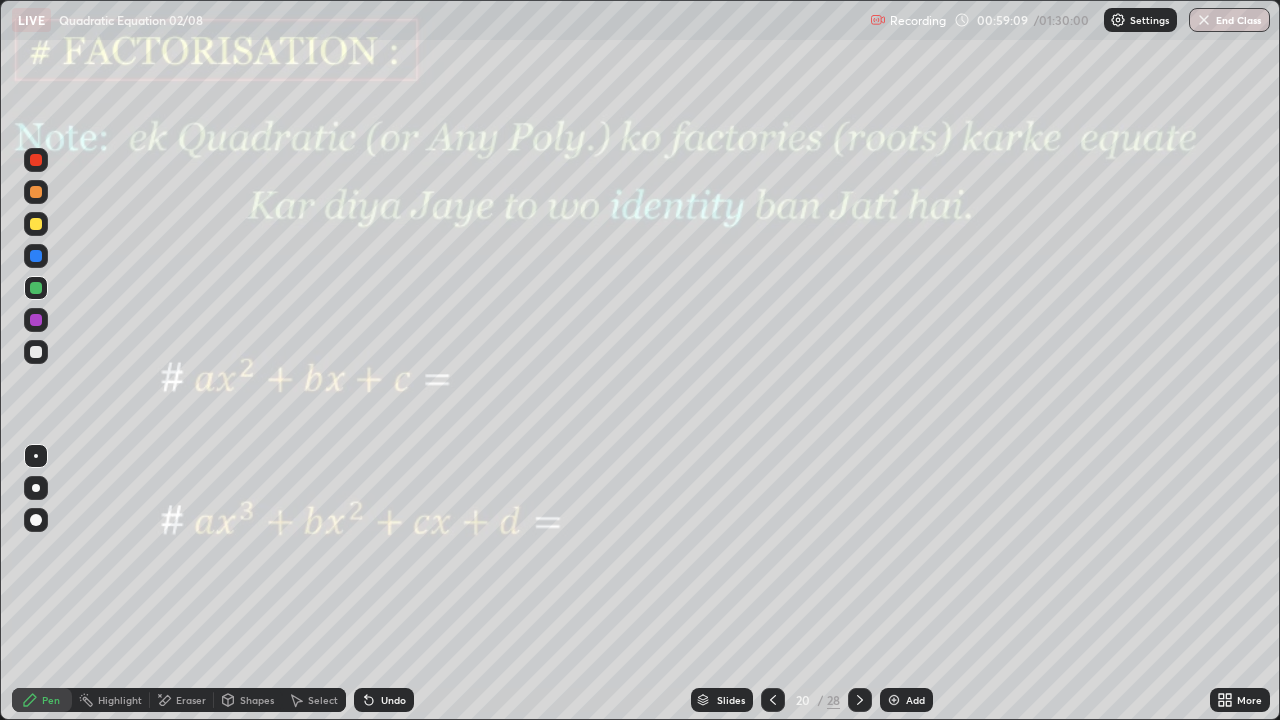 click 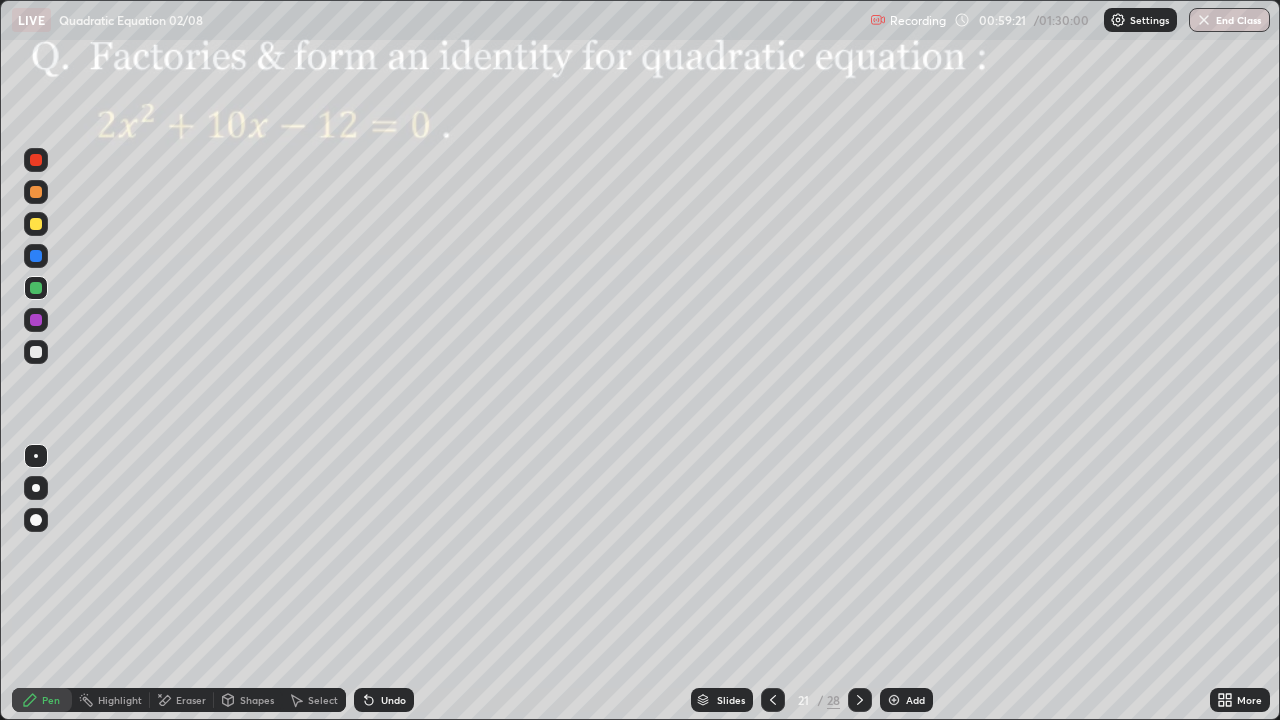 click at bounding box center [36, 256] 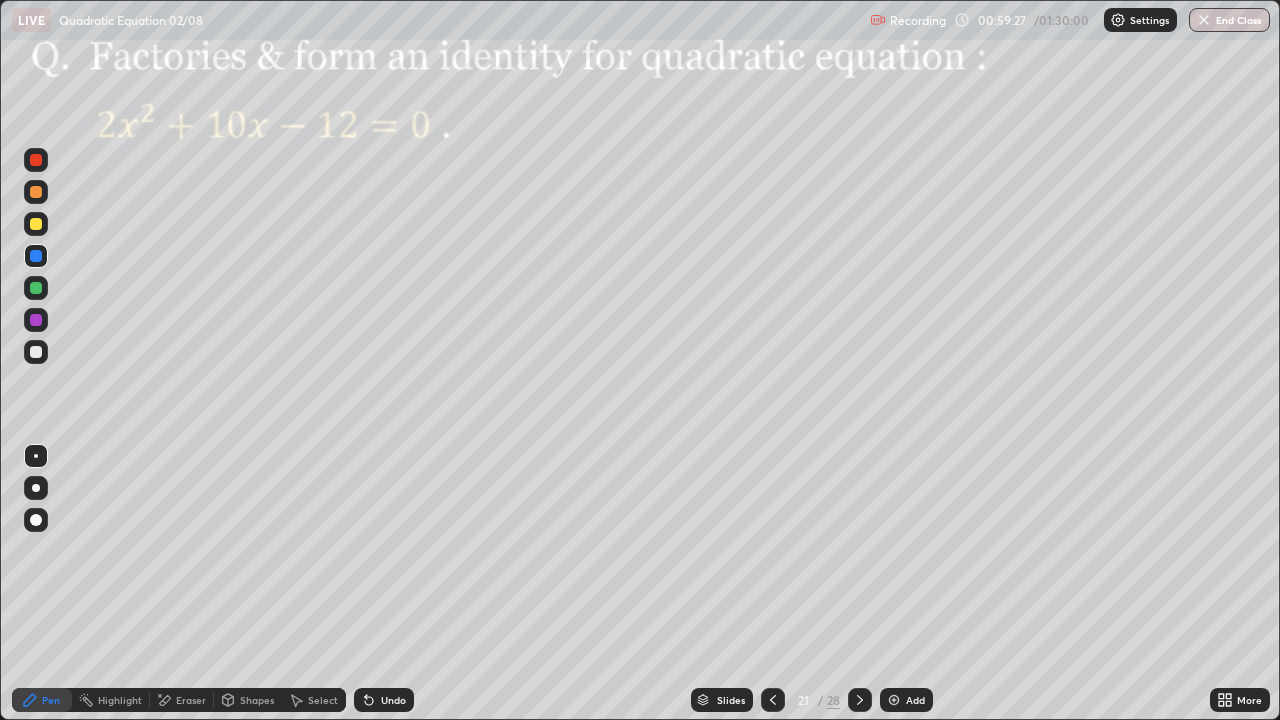 click at bounding box center [36, 320] 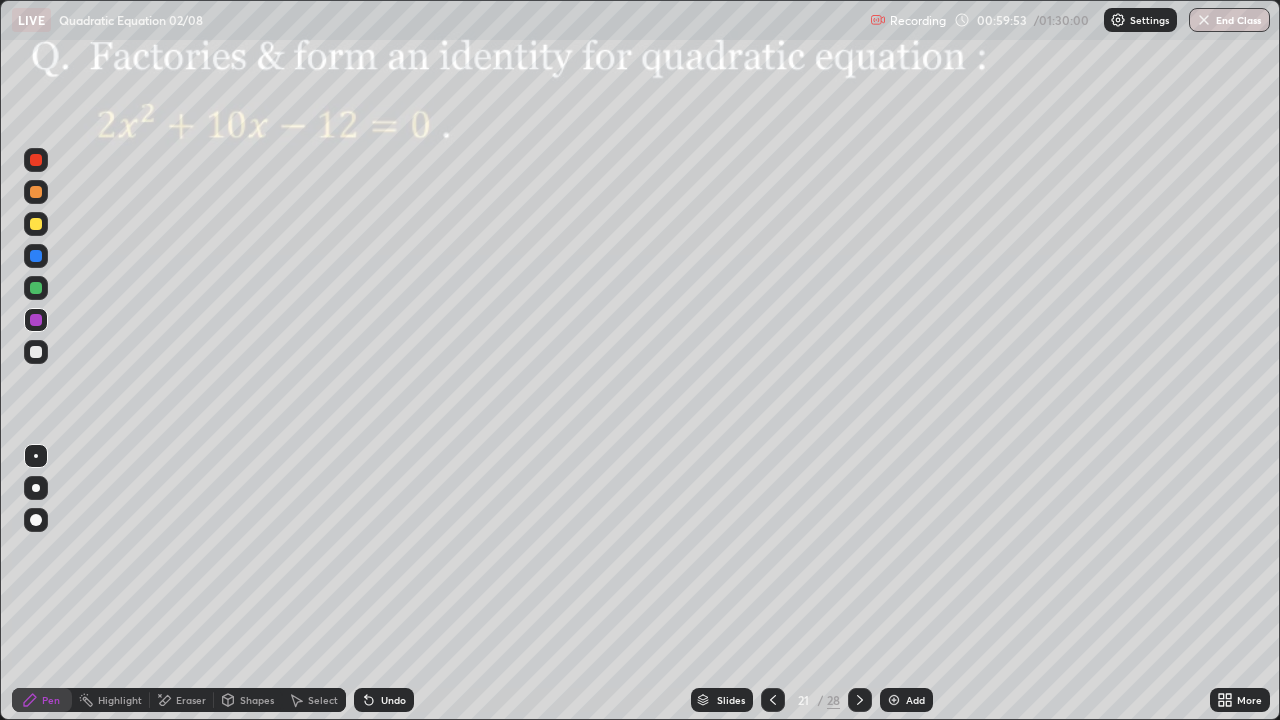 click at bounding box center (860, 700) 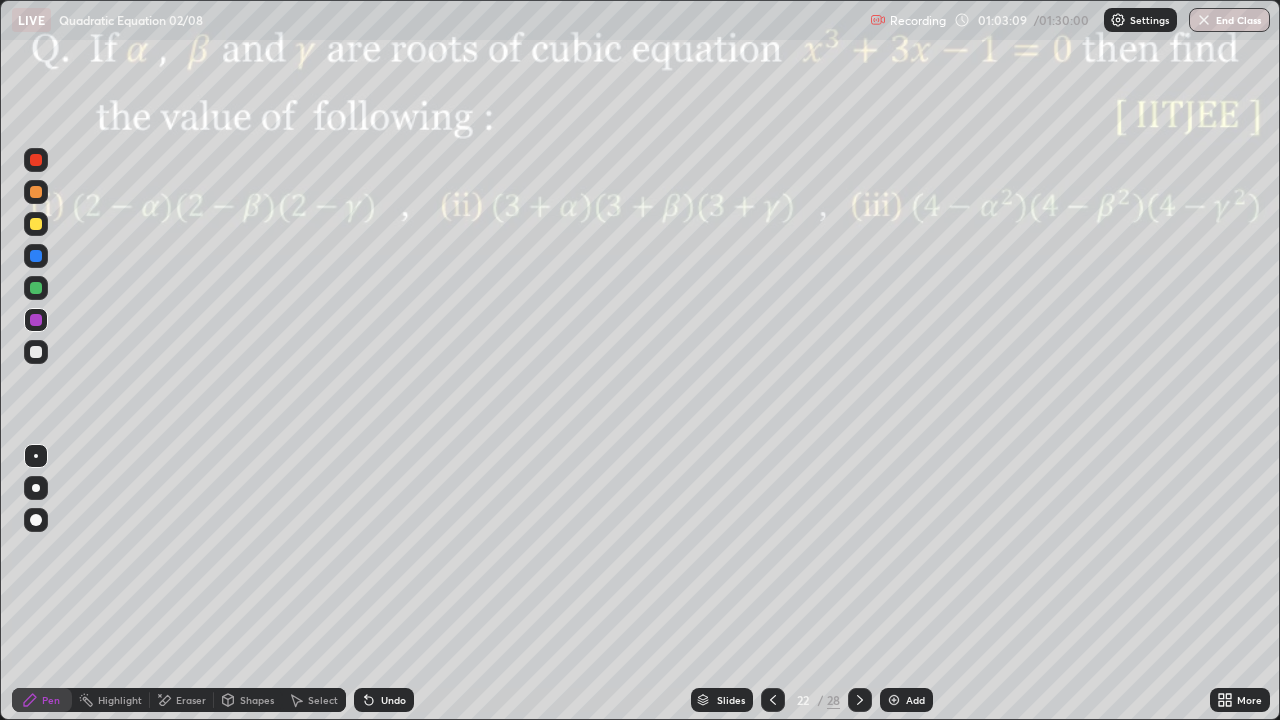 click on "Pen" at bounding box center (42, 700) 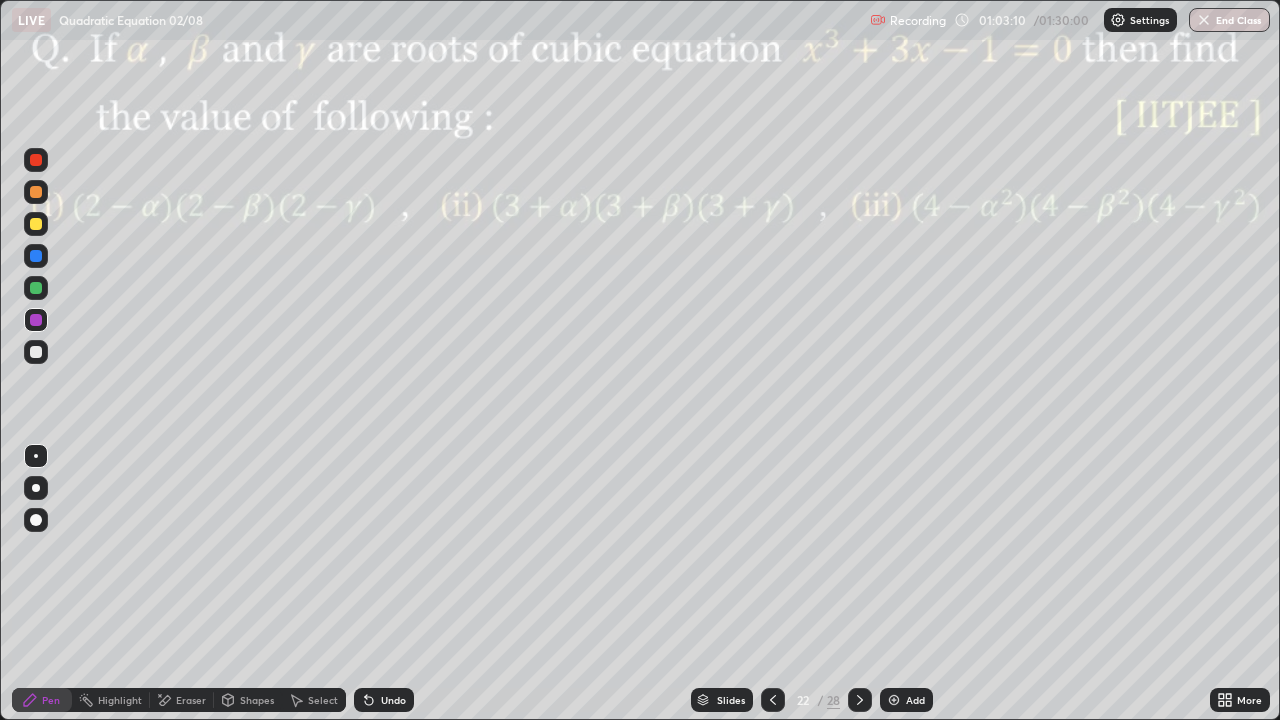 click at bounding box center (36, 288) 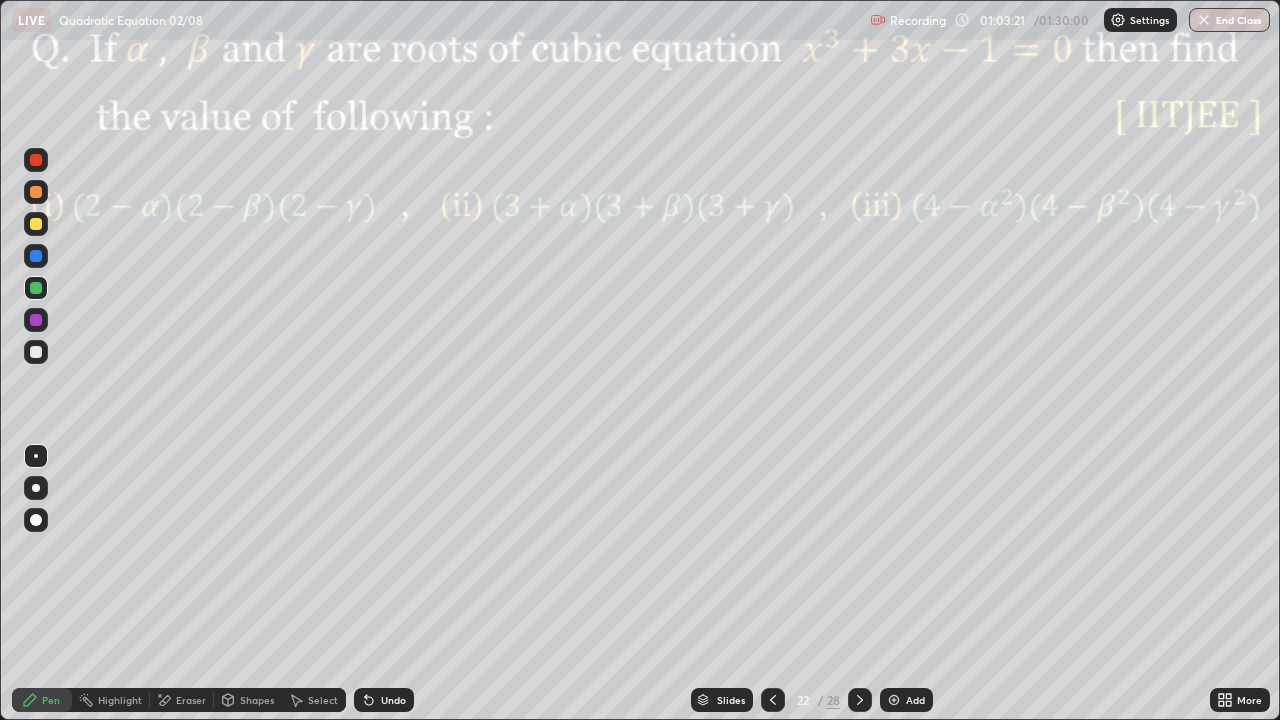 click at bounding box center [36, 320] 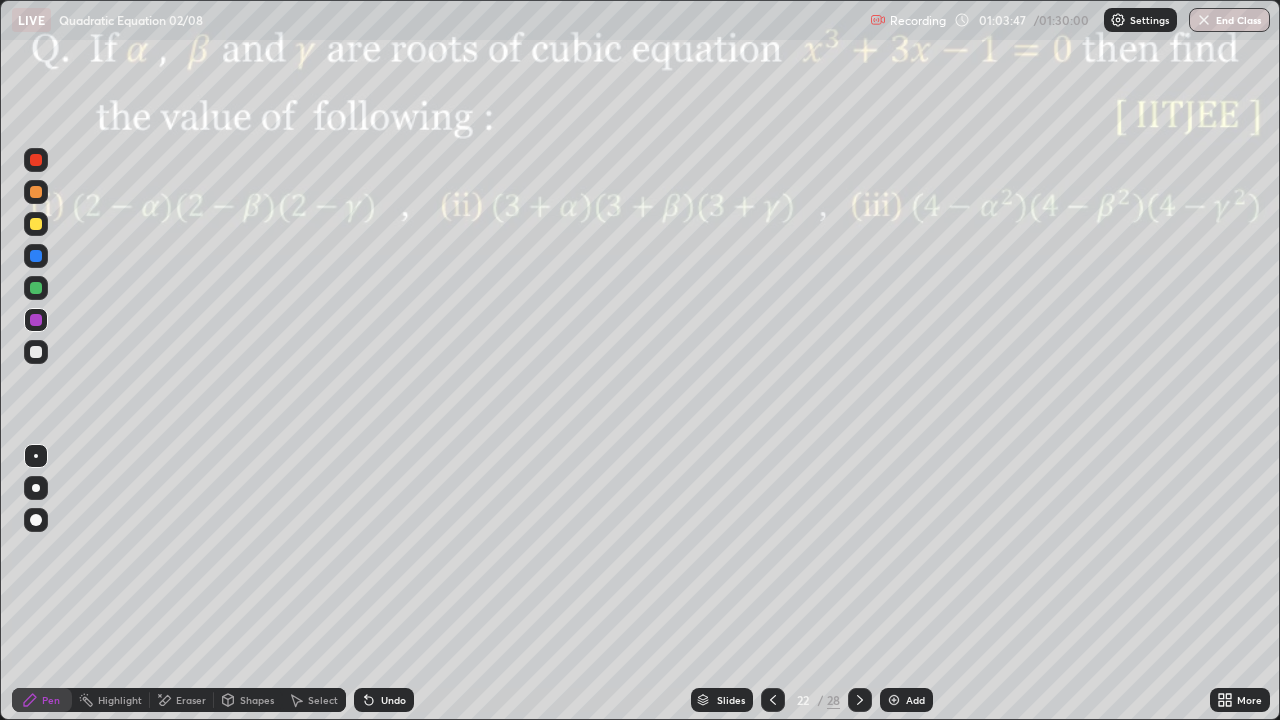 click at bounding box center [36, 256] 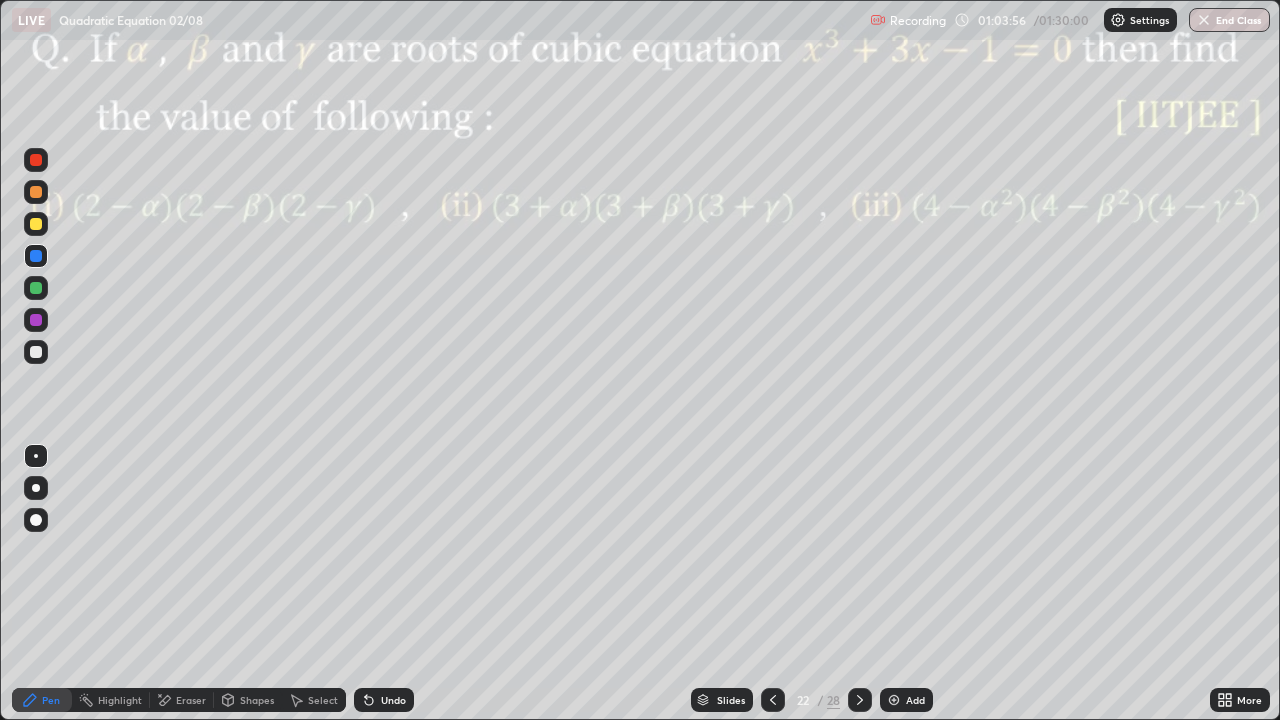 click at bounding box center (36, 160) 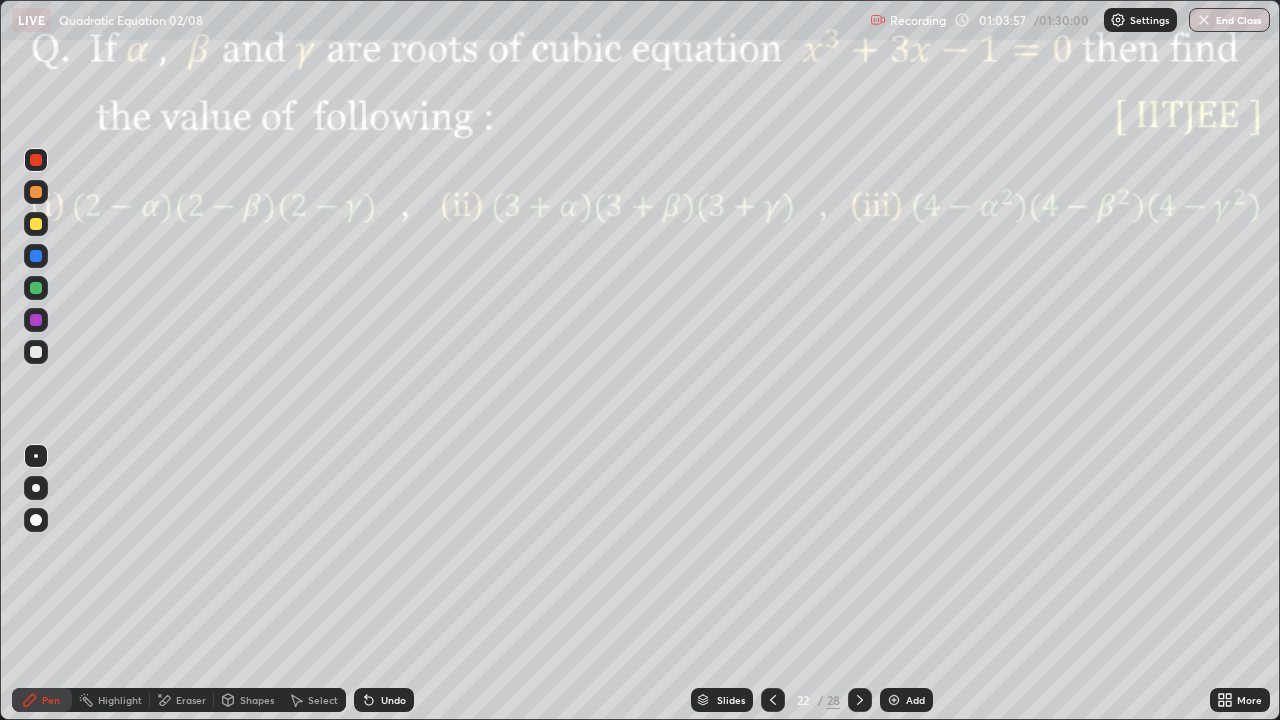 click at bounding box center [36, 224] 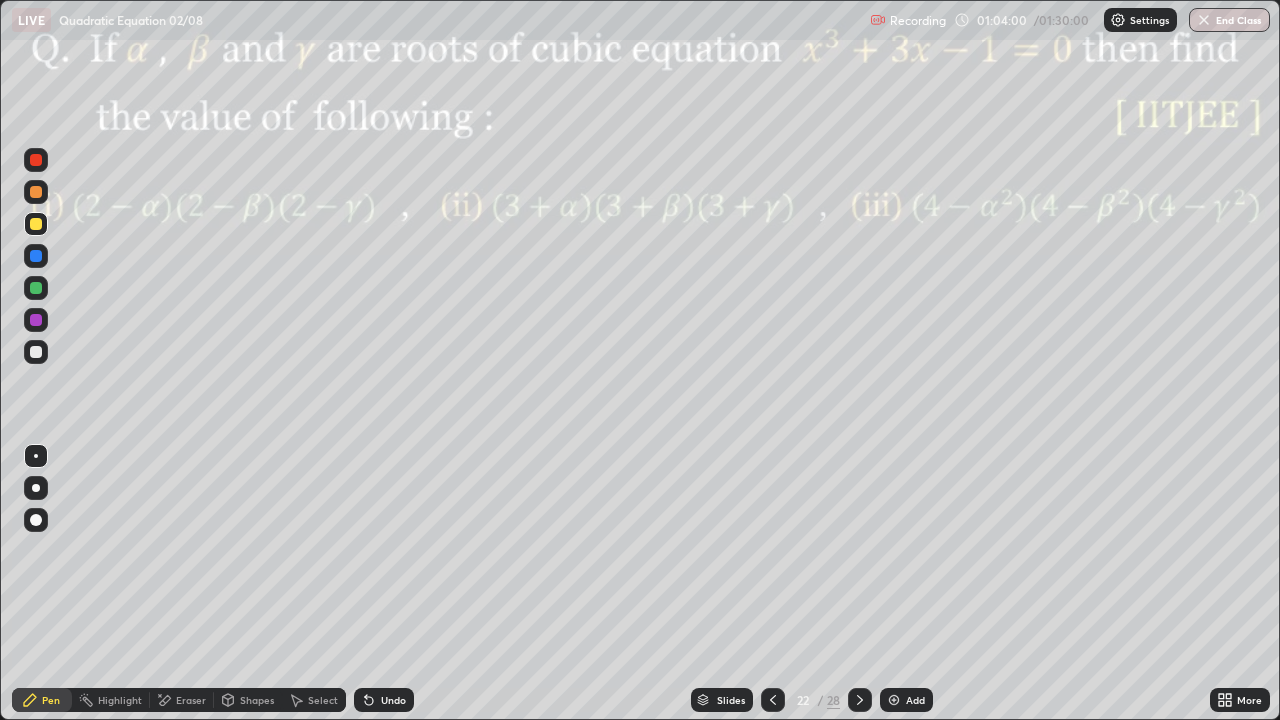 click on "Eraser" at bounding box center (191, 700) 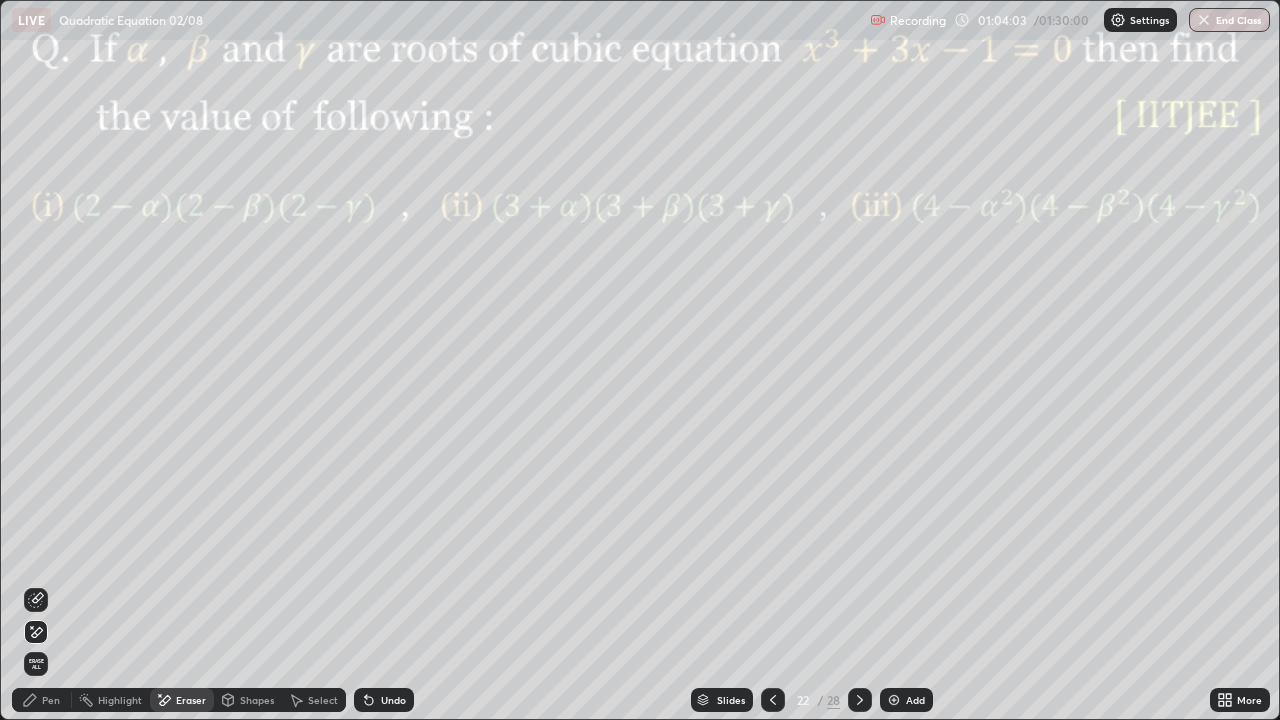 click 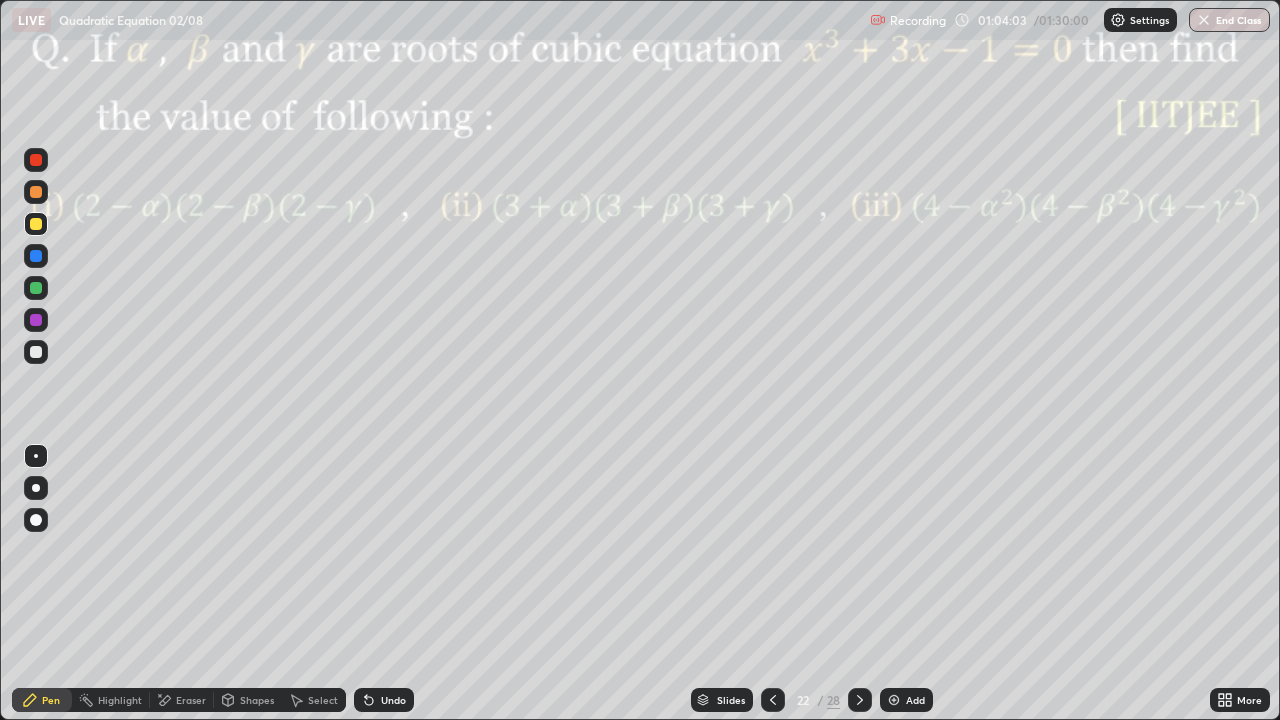 click at bounding box center (36, 256) 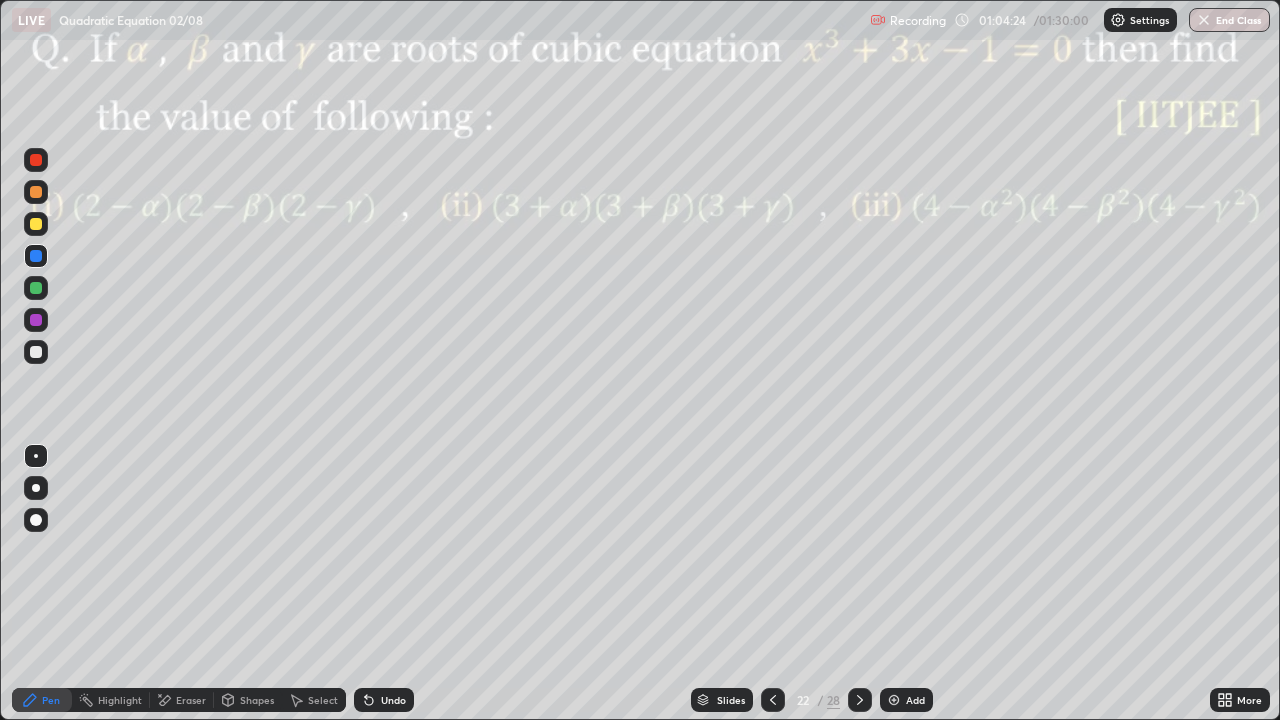 click at bounding box center [36, 320] 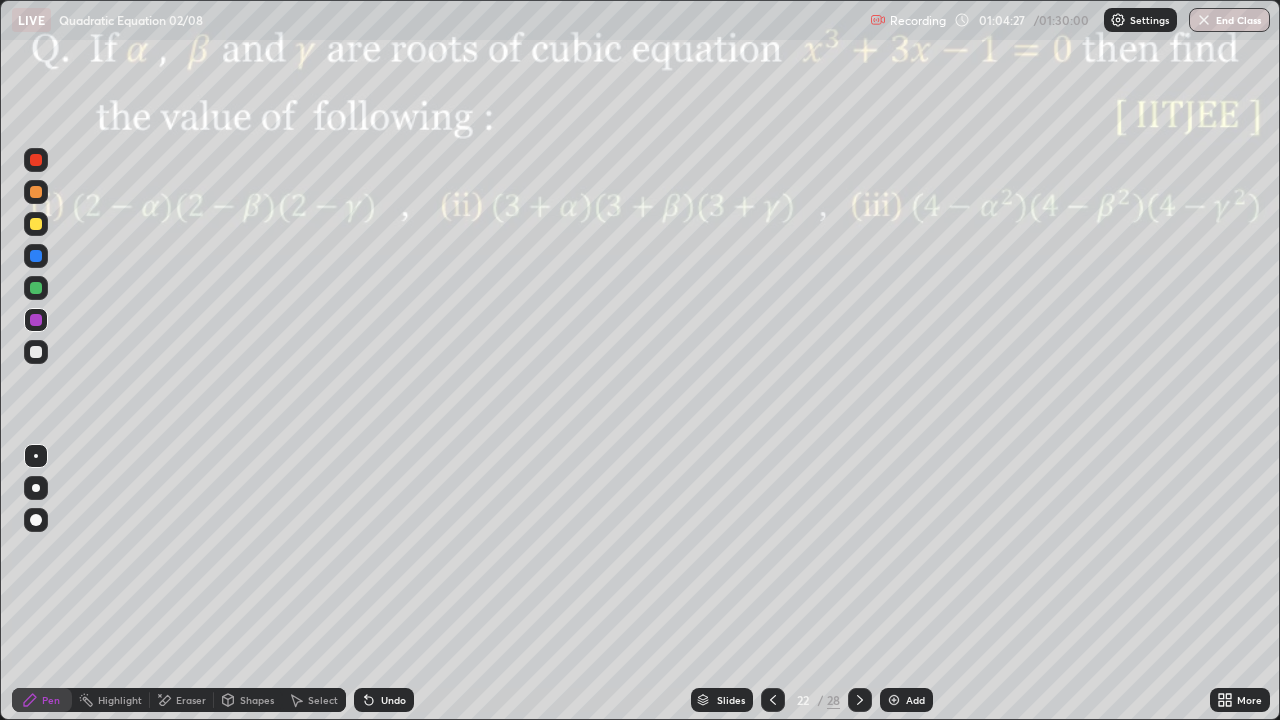 click on "Select" at bounding box center [323, 700] 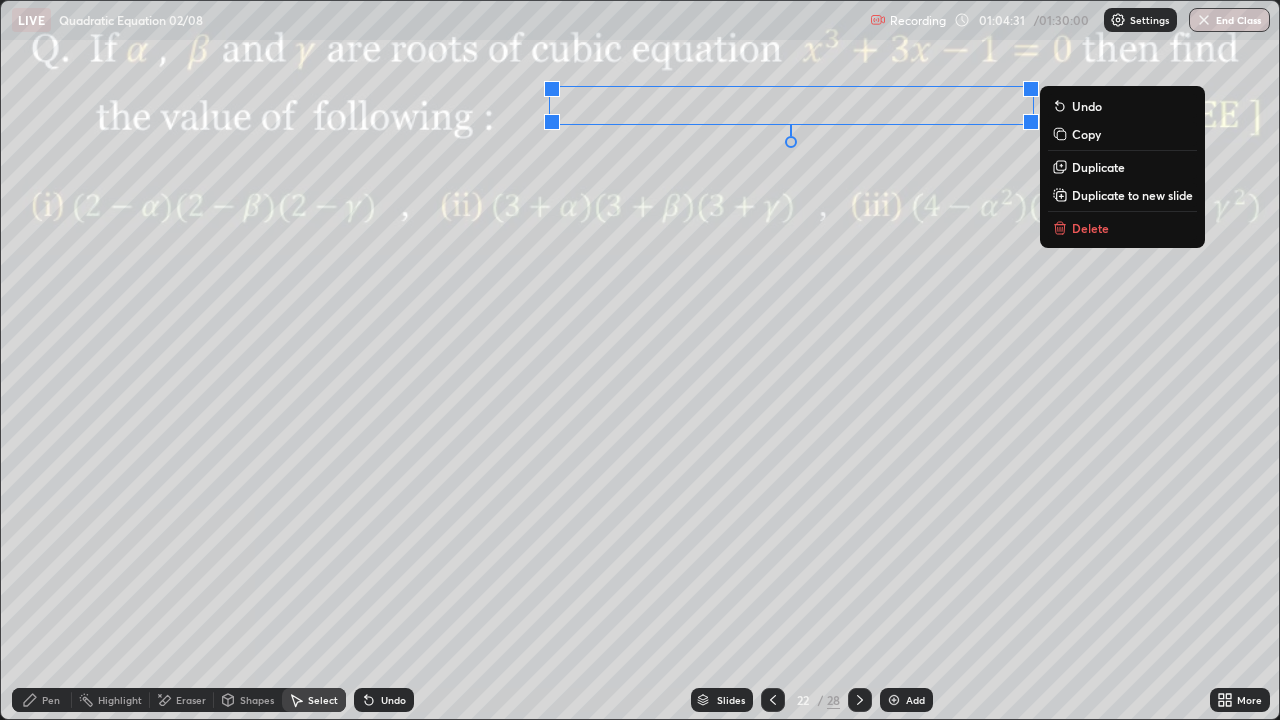 click on "Duplicate" at bounding box center (1098, 167) 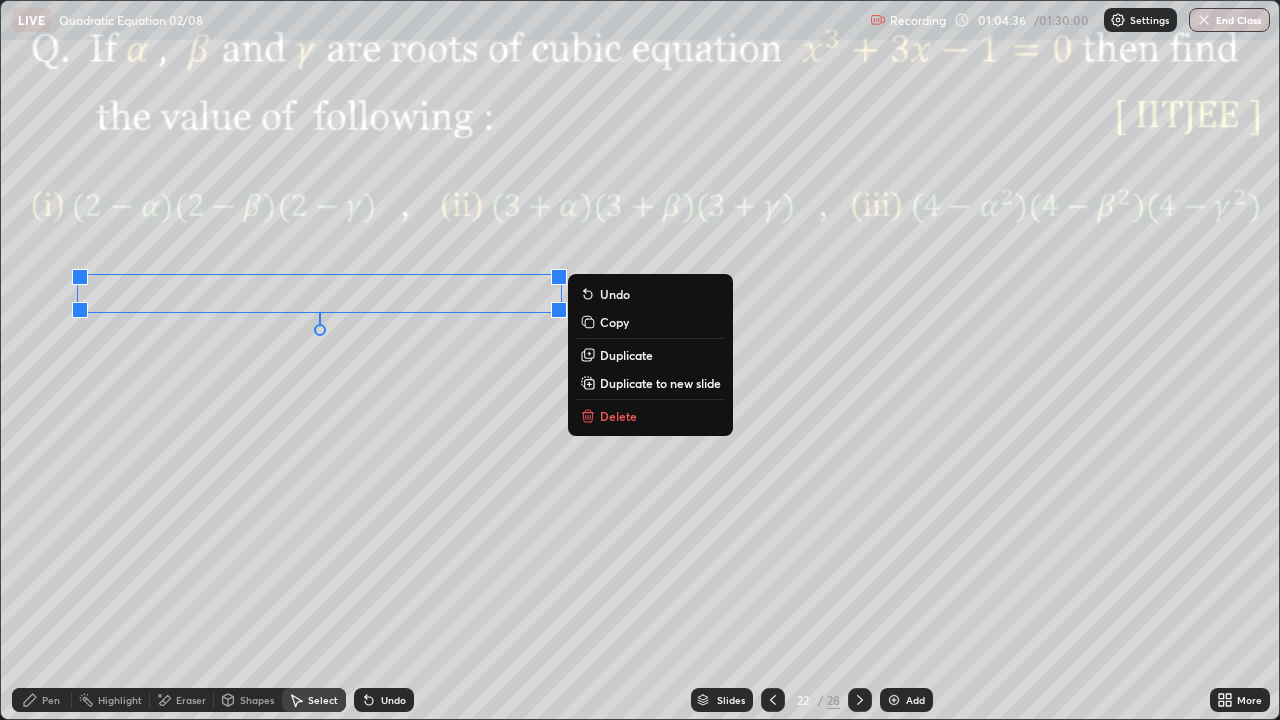 click on "0 ° Undo Copy Duplicate Duplicate to new slide Delete" at bounding box center (640, 360) 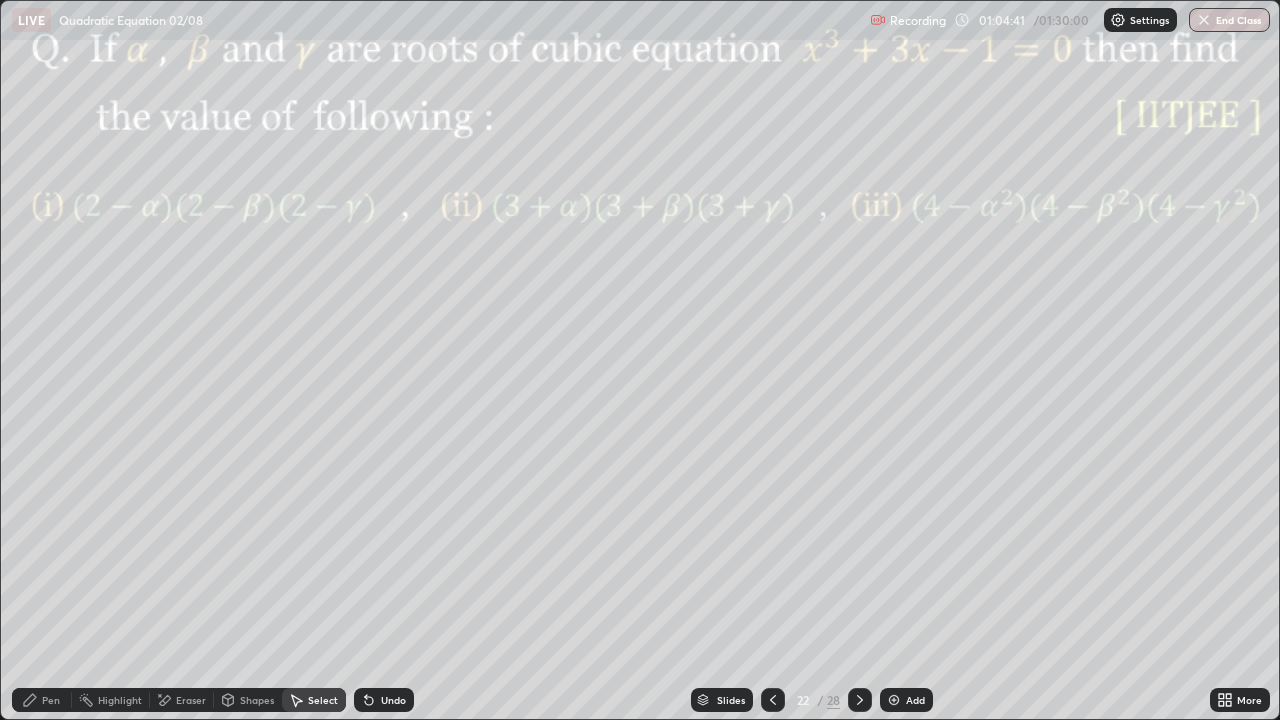 click on "Pen" at bounding box center (51, 700) 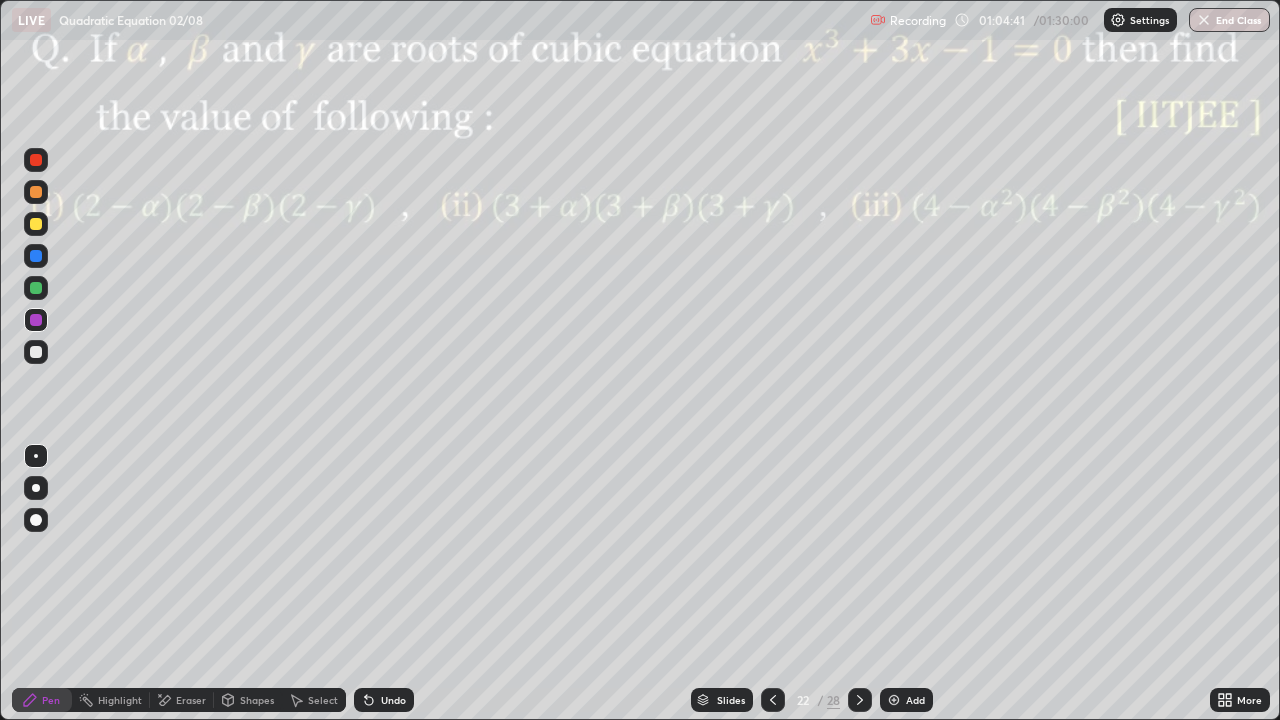 click at bounding box center [36, 320] 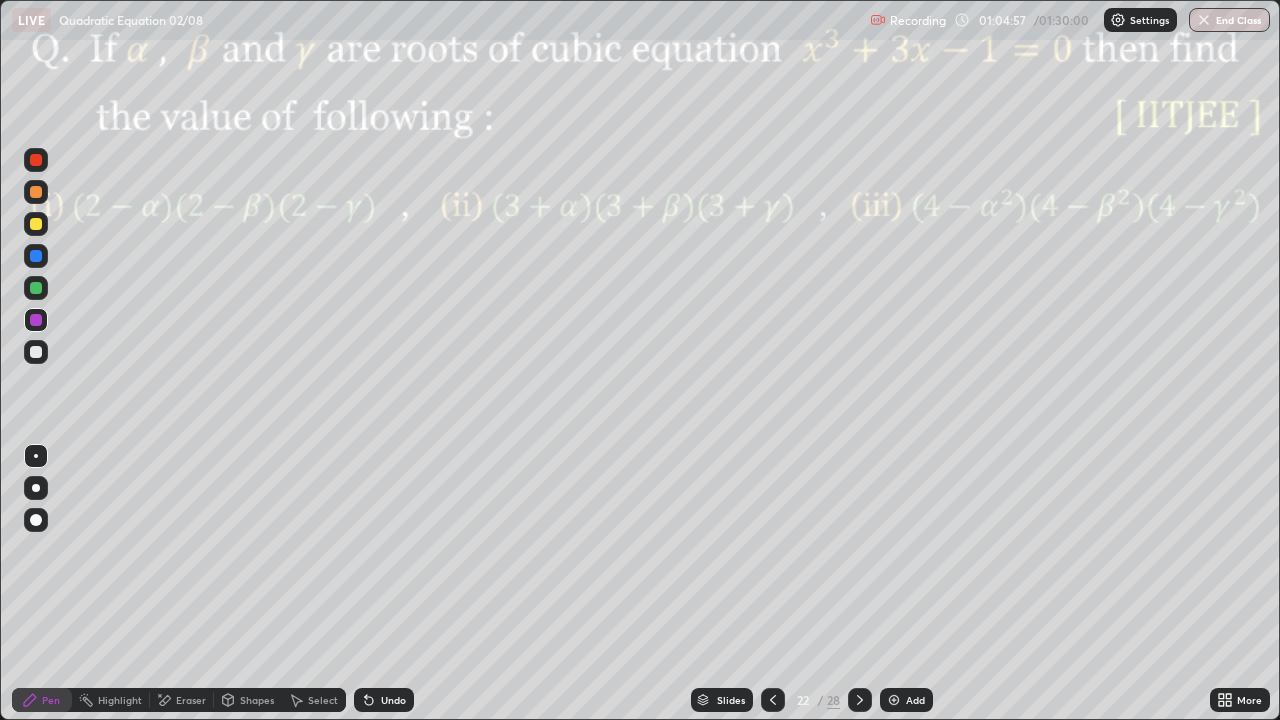 click on "Undo" at bounding box center [393, 700] 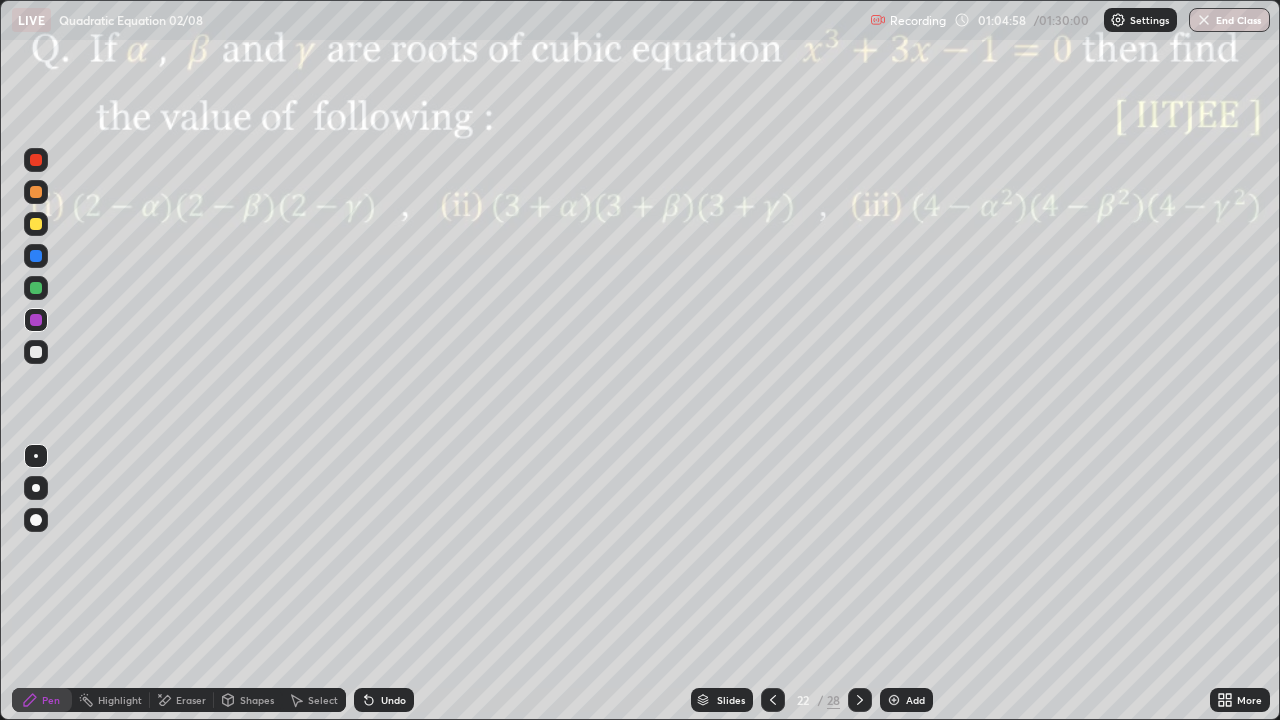 click on "Undo" at bounding box center (393, 700) 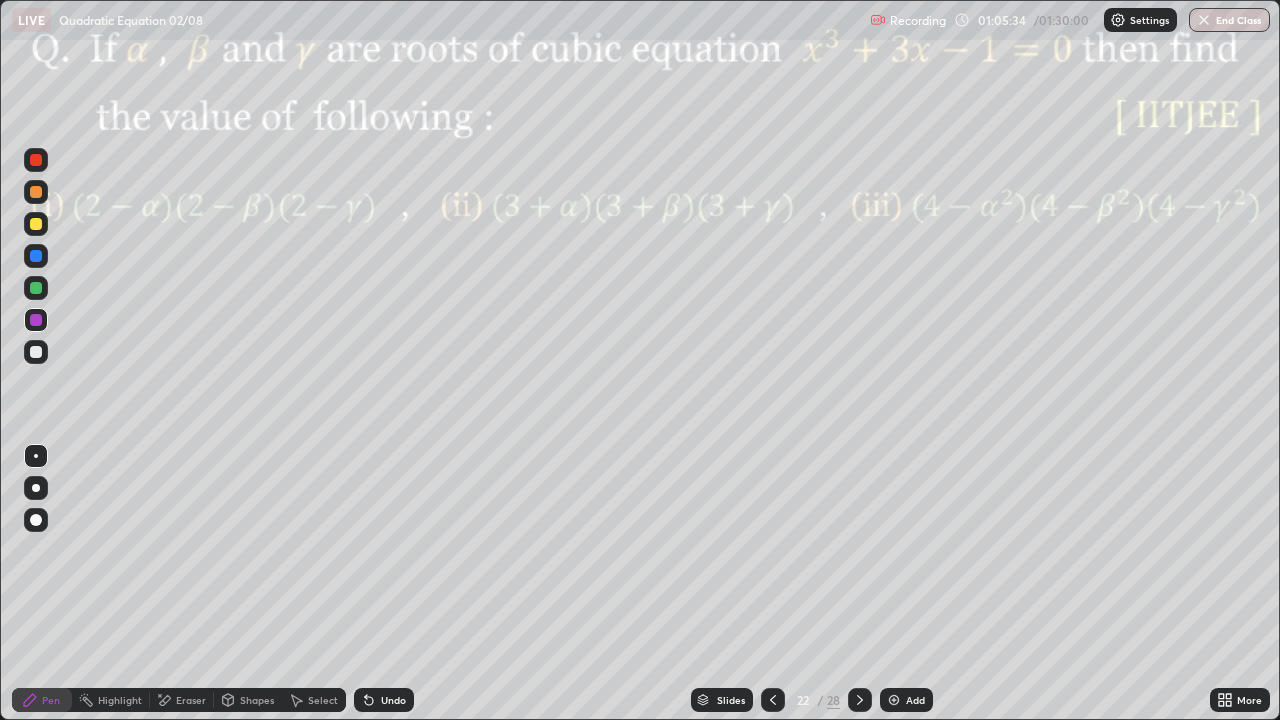 click at bounding box center (36, 192) 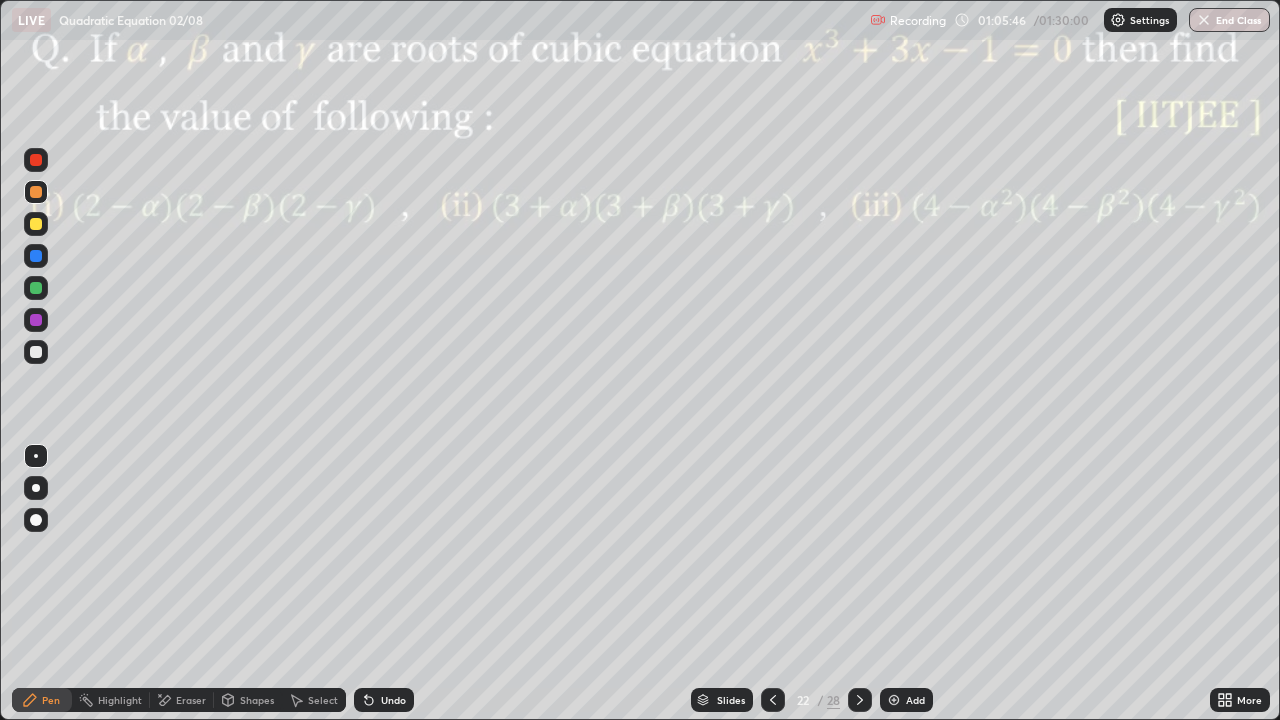 click on "Undo" at bounding box center (393, 700) 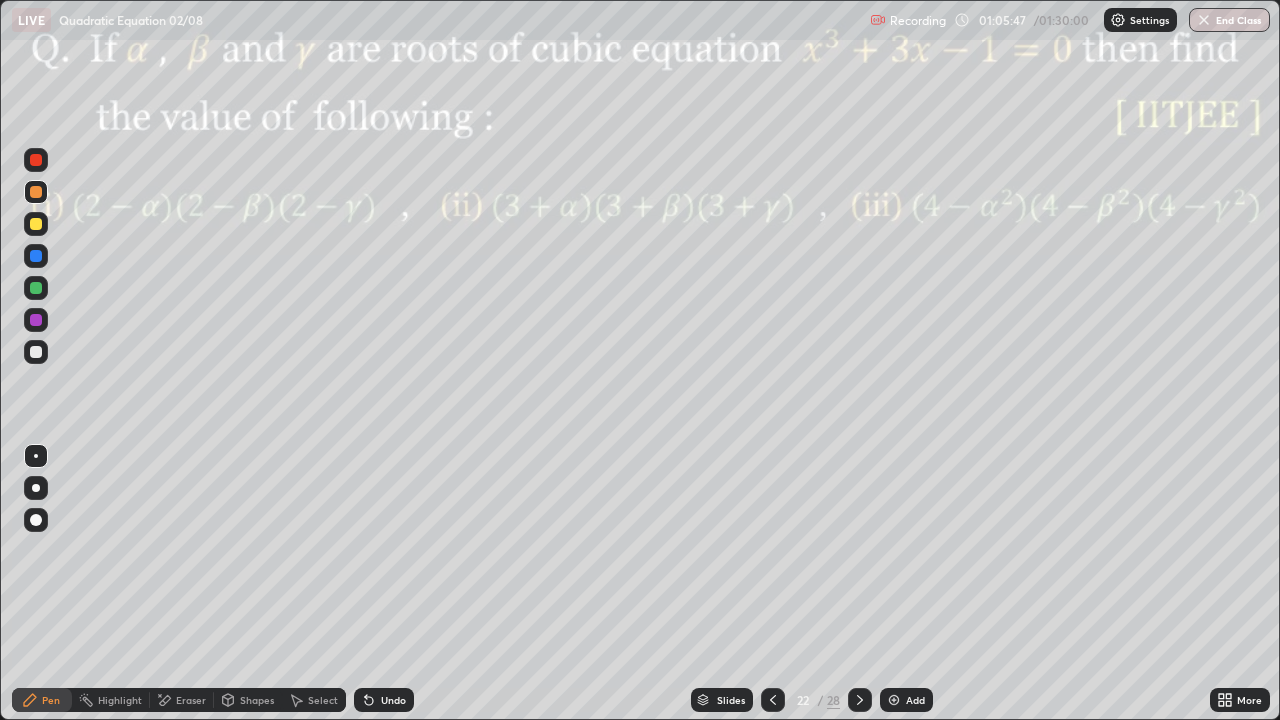 click on "Undo" at bounding box center [393, 700] 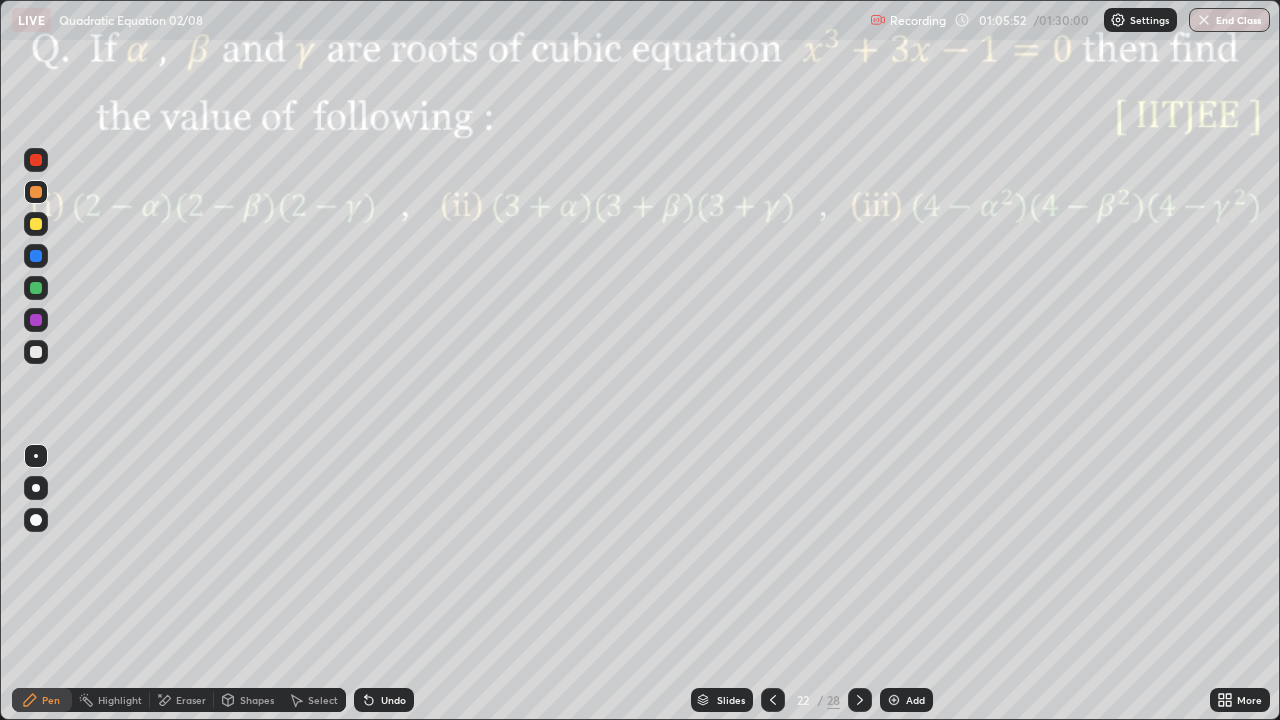 click at bounding box center [36, 256] 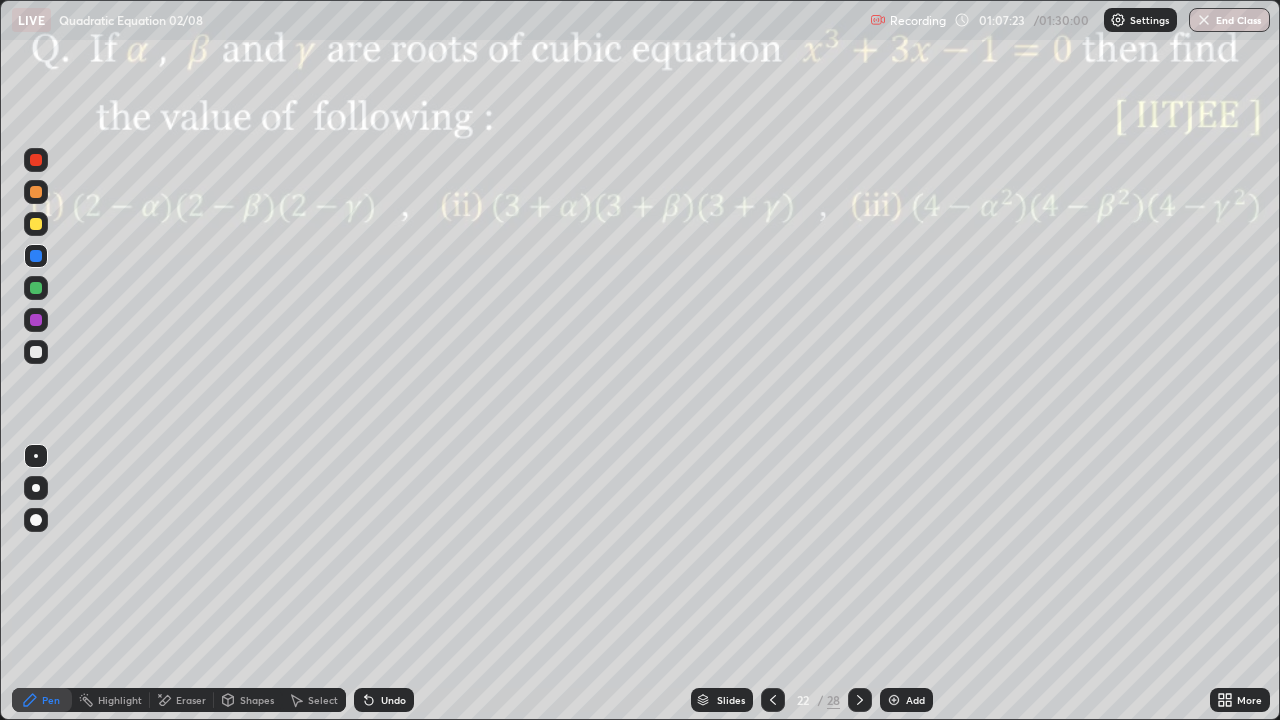 click on "Select" at bounding box center [323, 700] 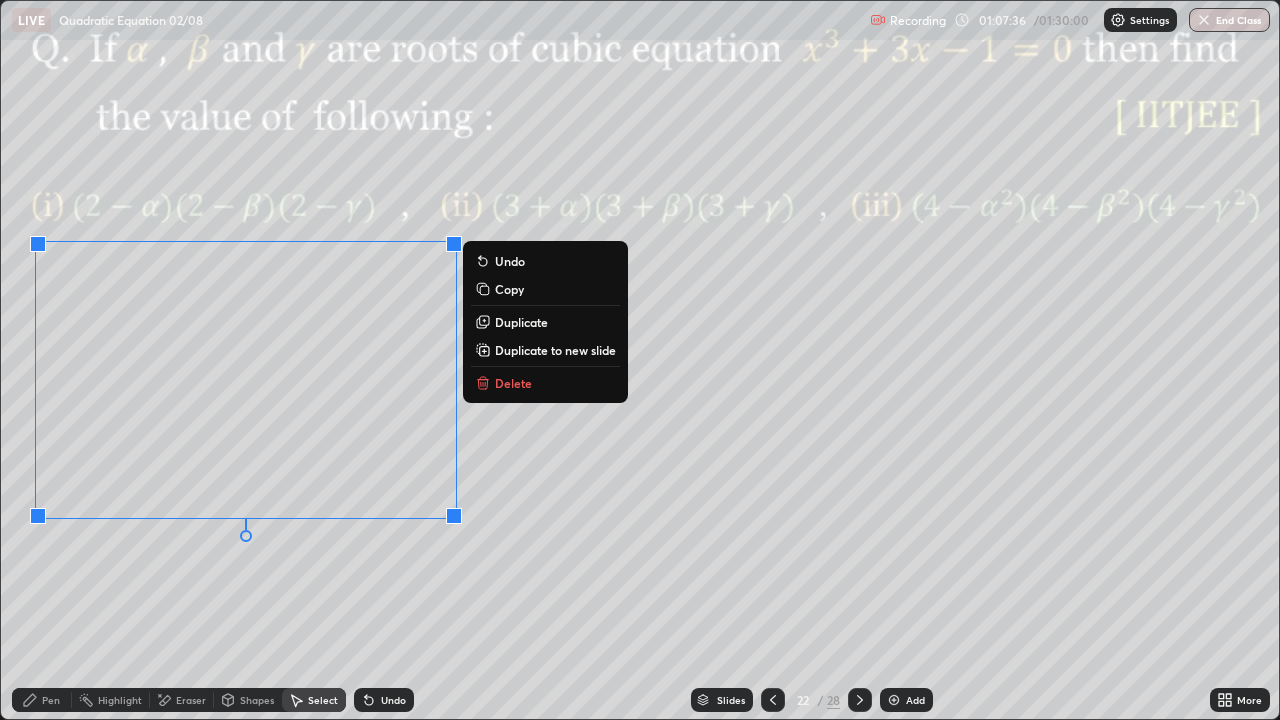 click on "0 ° Undo Copy Duplicate Duplicate to new slide Delete" at bounding box center [640, 360] 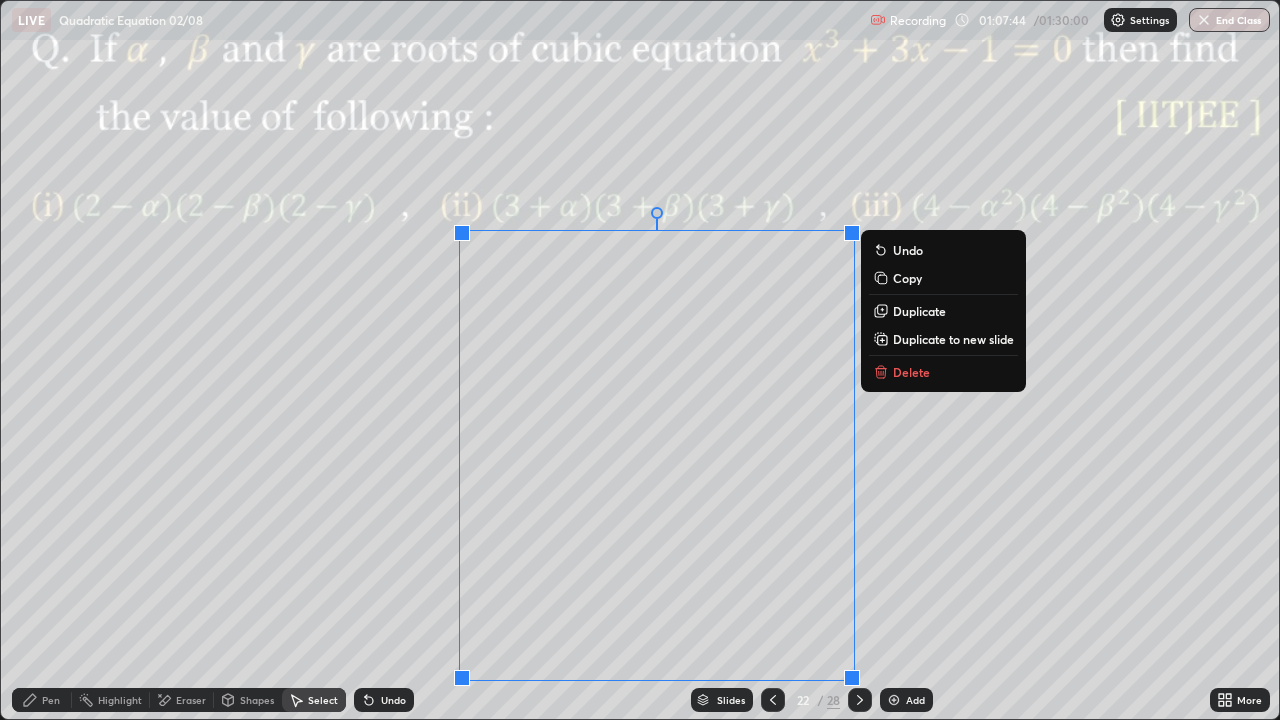click on "0 ° Undo Copy Duplicate Duplicate to new slide Delete" at bounding box center (640, 360) 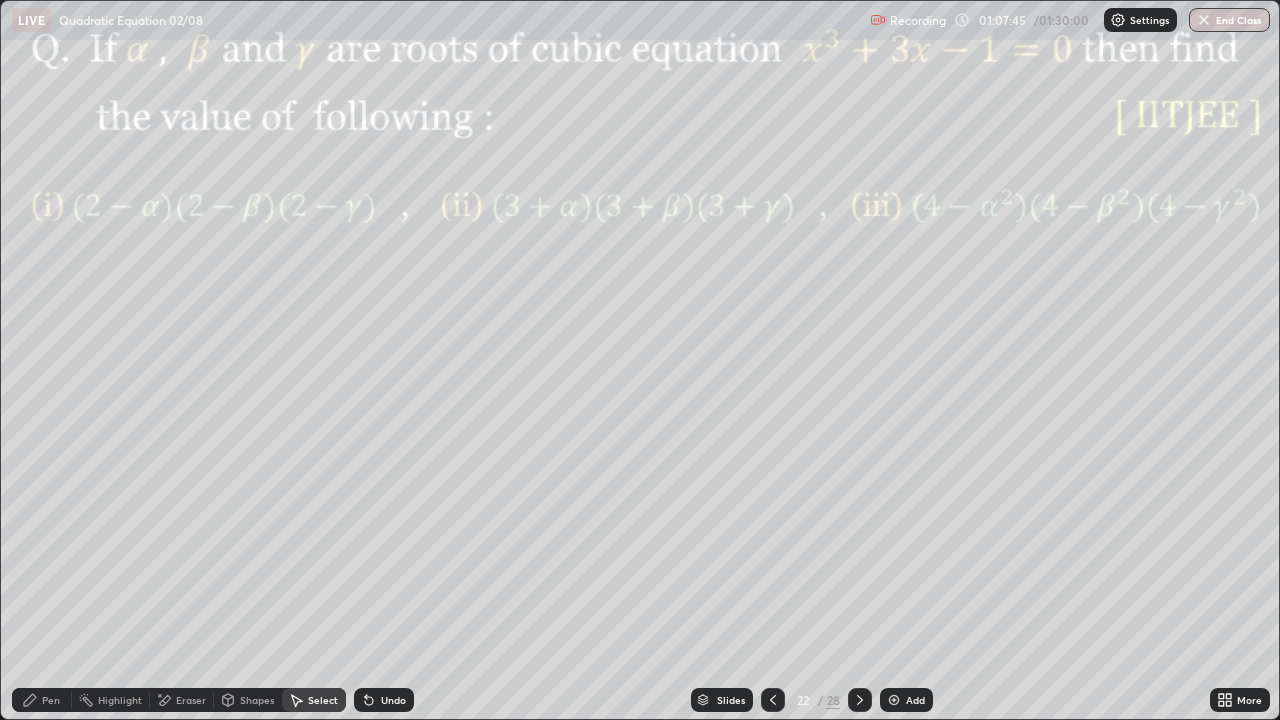 click on "Pen" at bounding box center [51, 700] 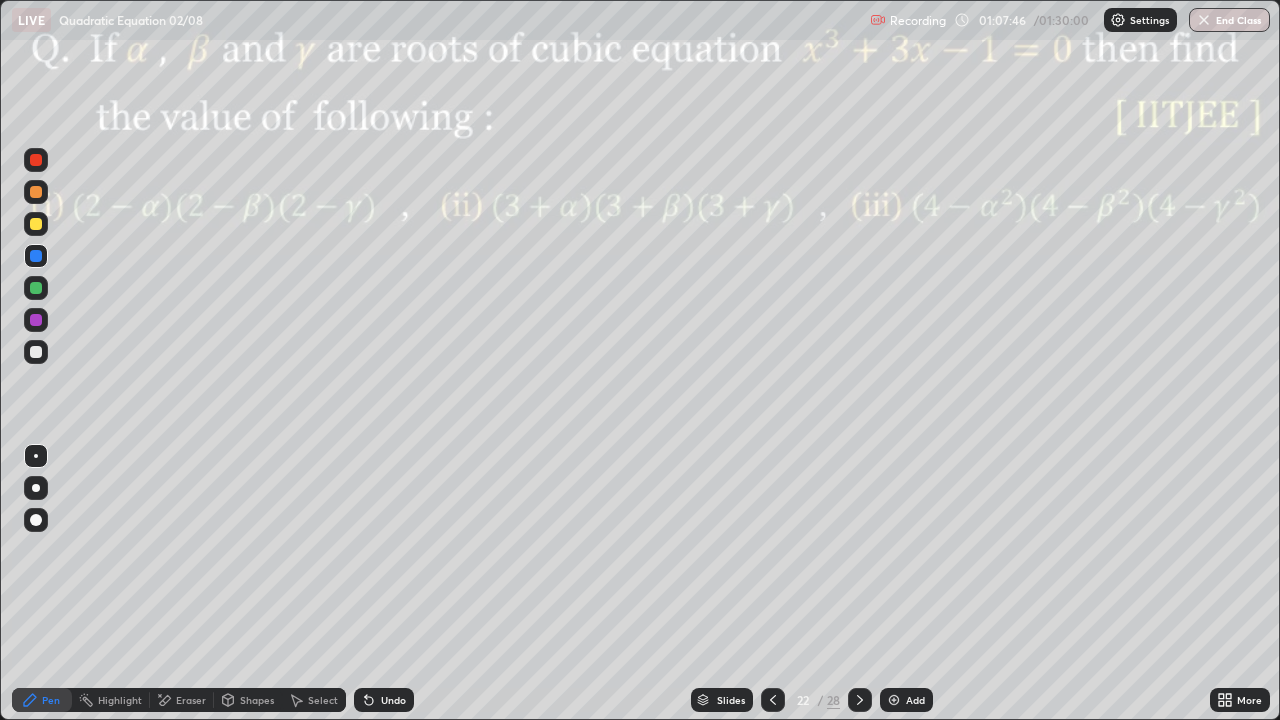 click at bounding box center [36, 320] 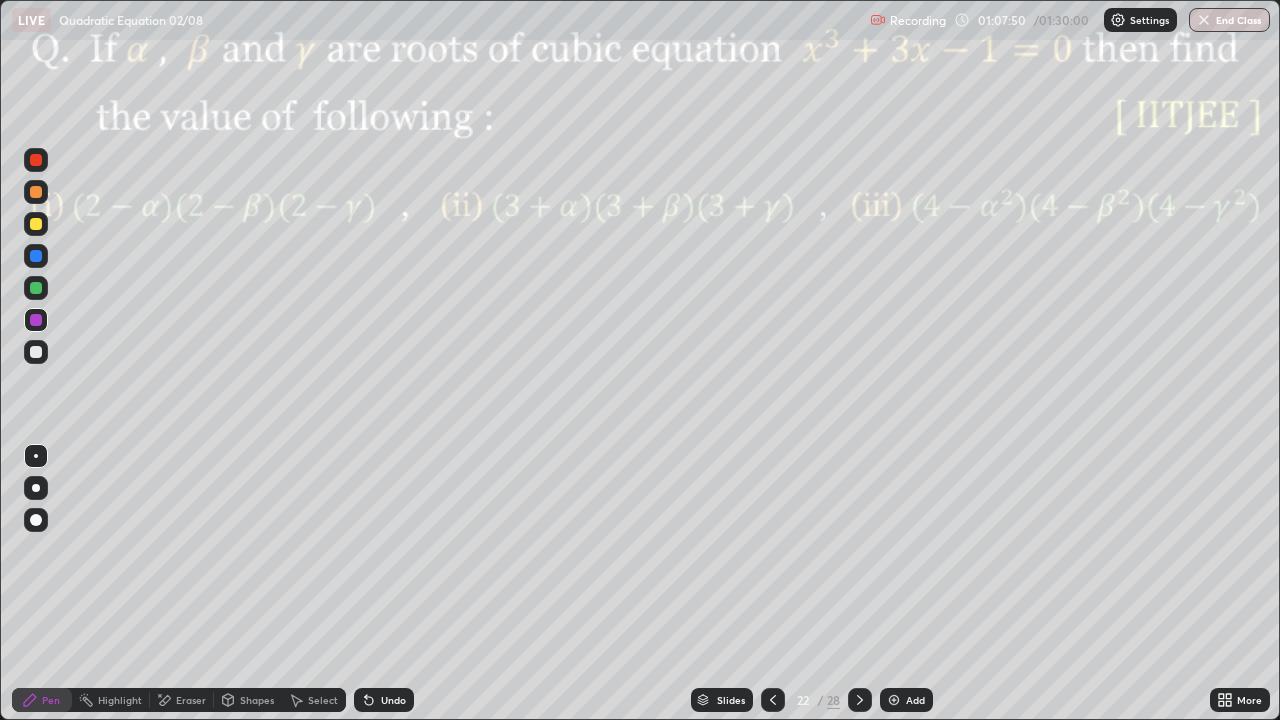 click at bounding box center (36, 288) 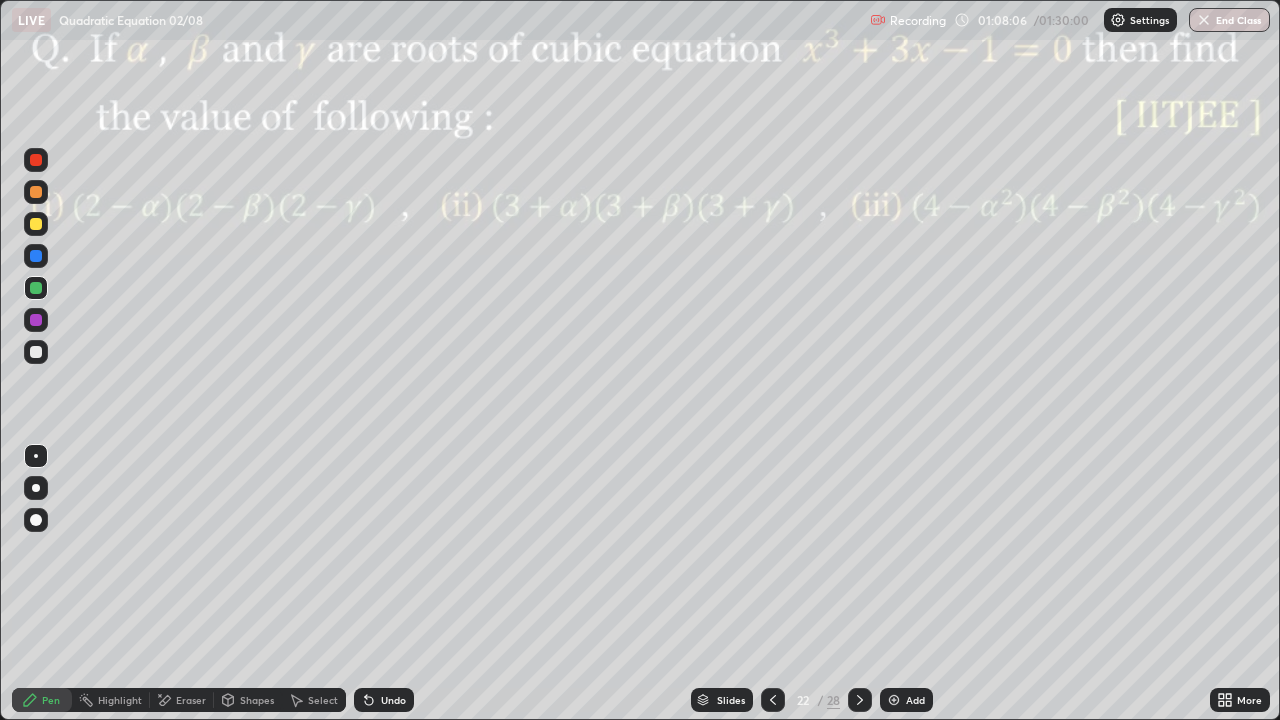 click on "Undo" at bounding box center (393, 700) 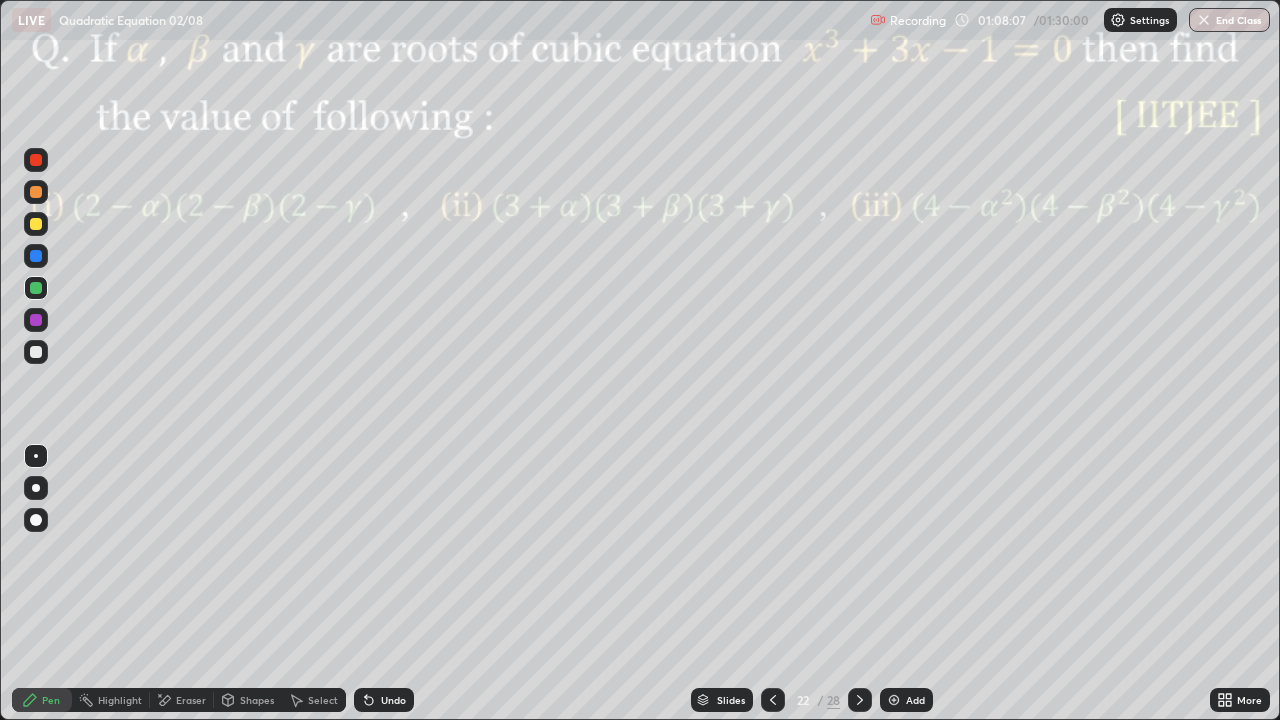 click on "Undo" at bounding box center (393, 700) 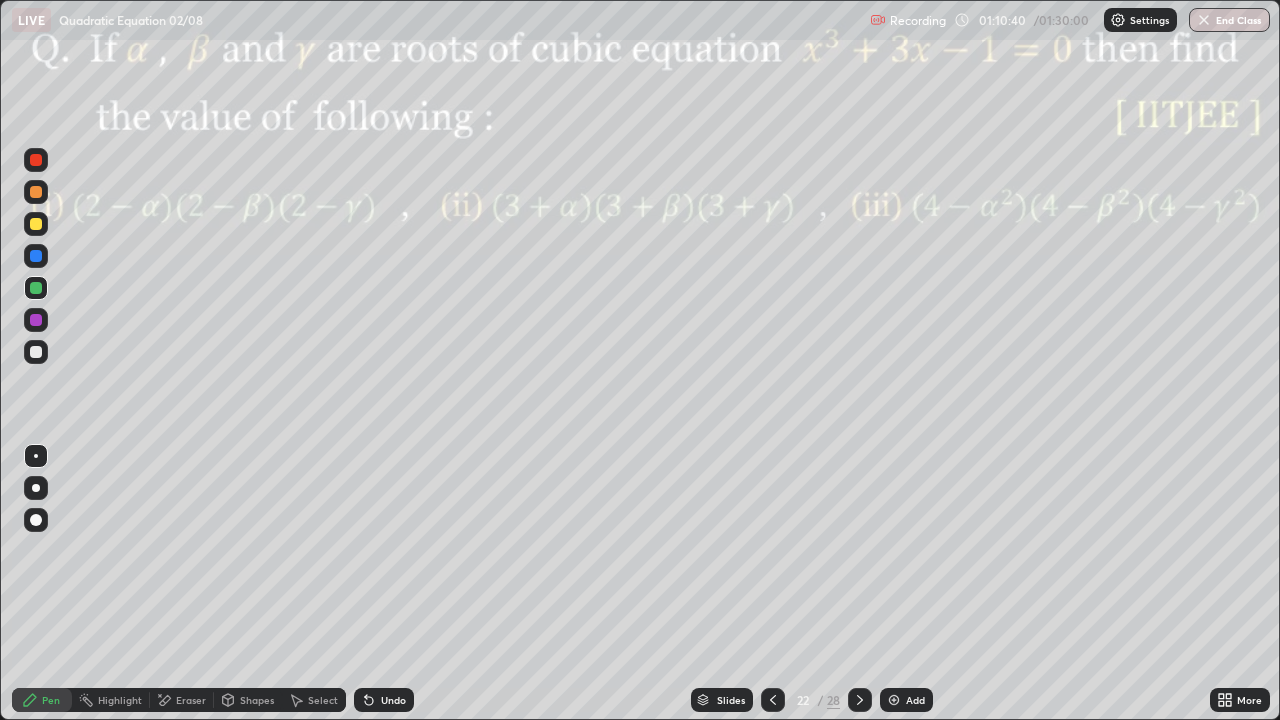 click at bounding box center [860, 700] 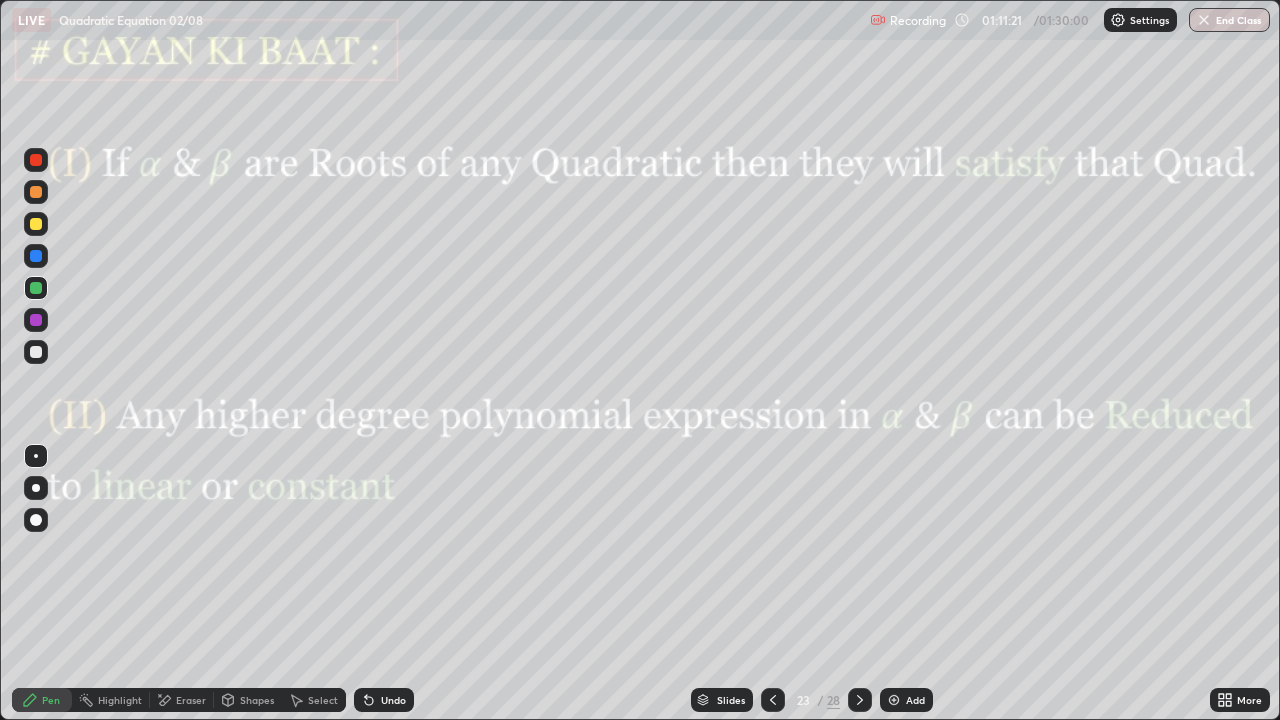 click at bounding box center (36, 320) 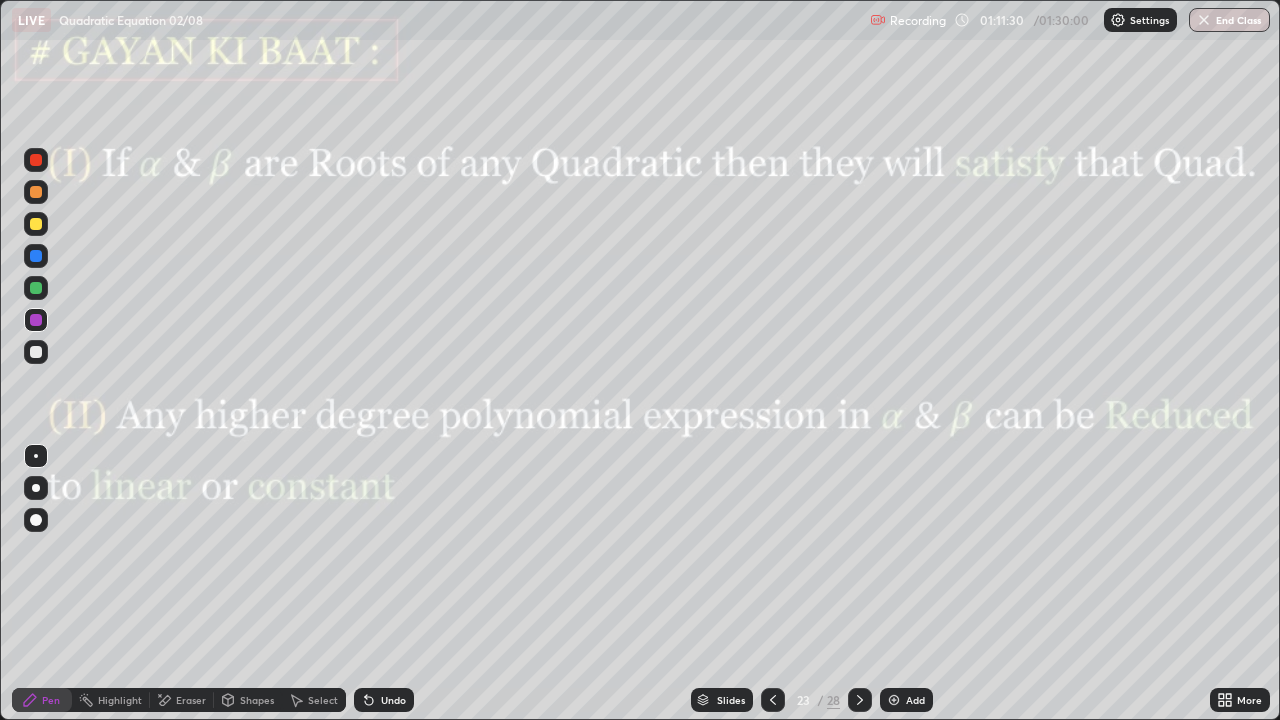 click at bounding box center [36, 192] 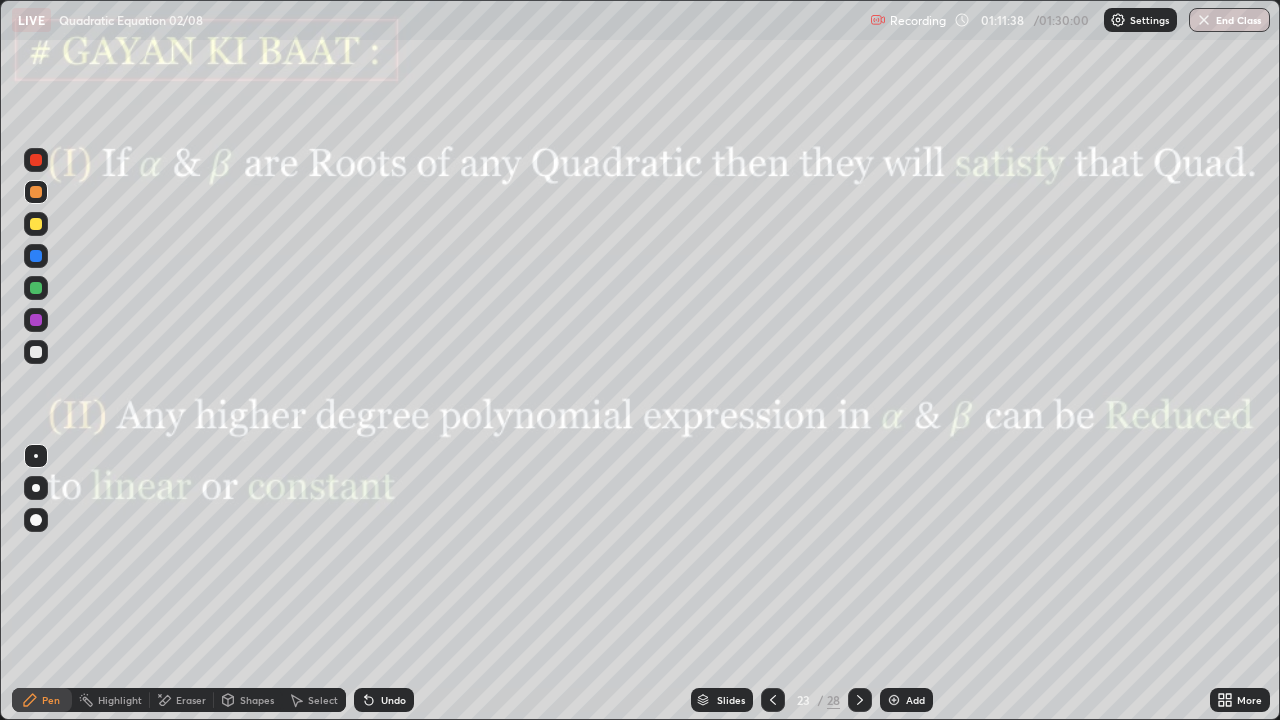 click at bounding box center (36, 256) 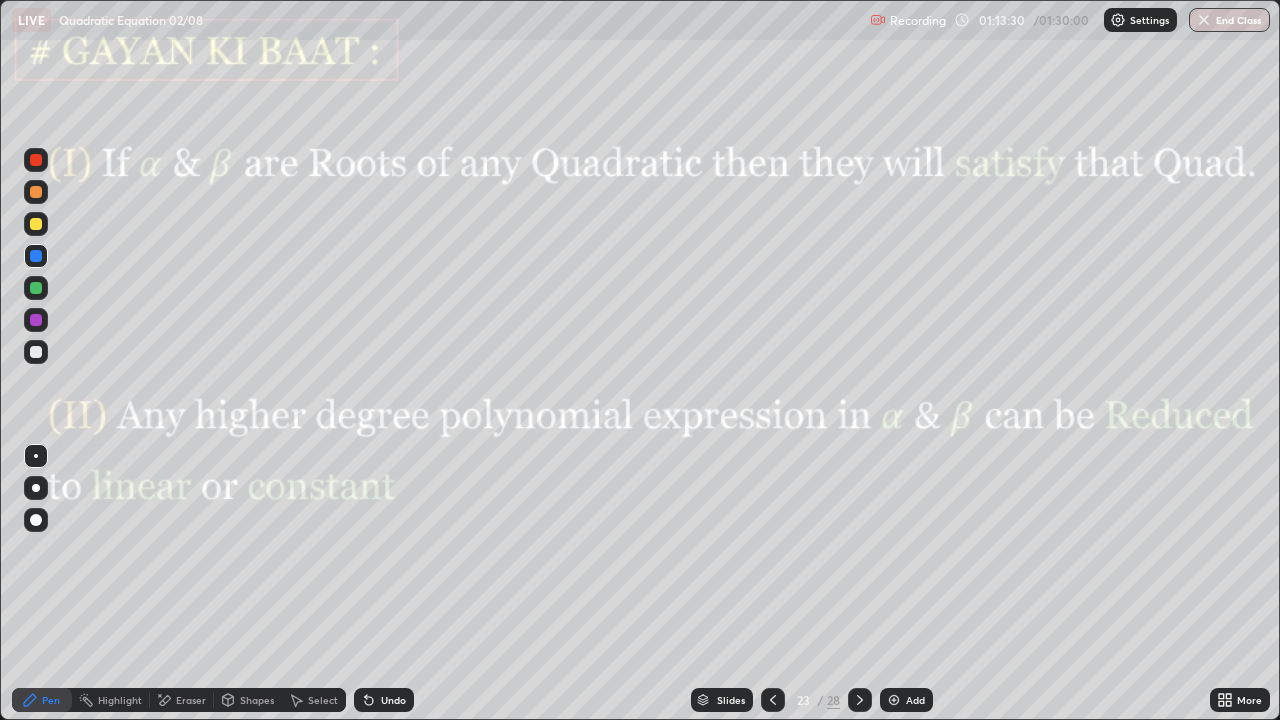 click 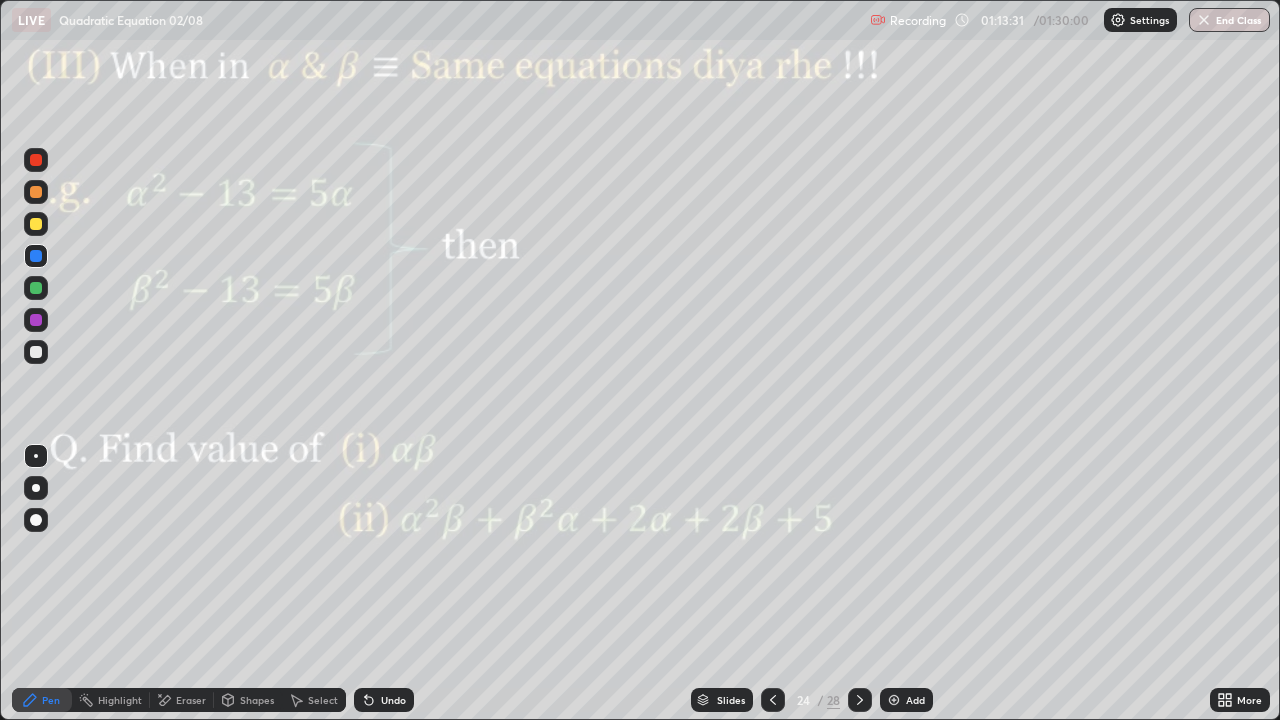 click 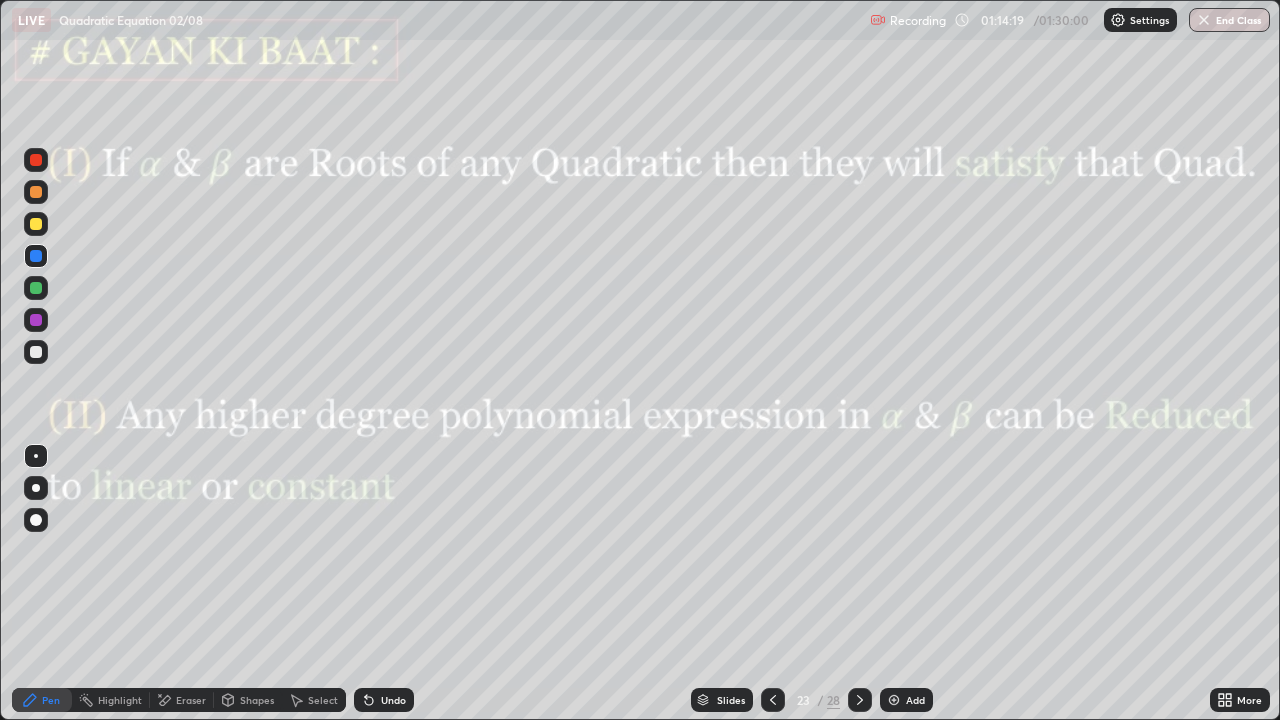 click 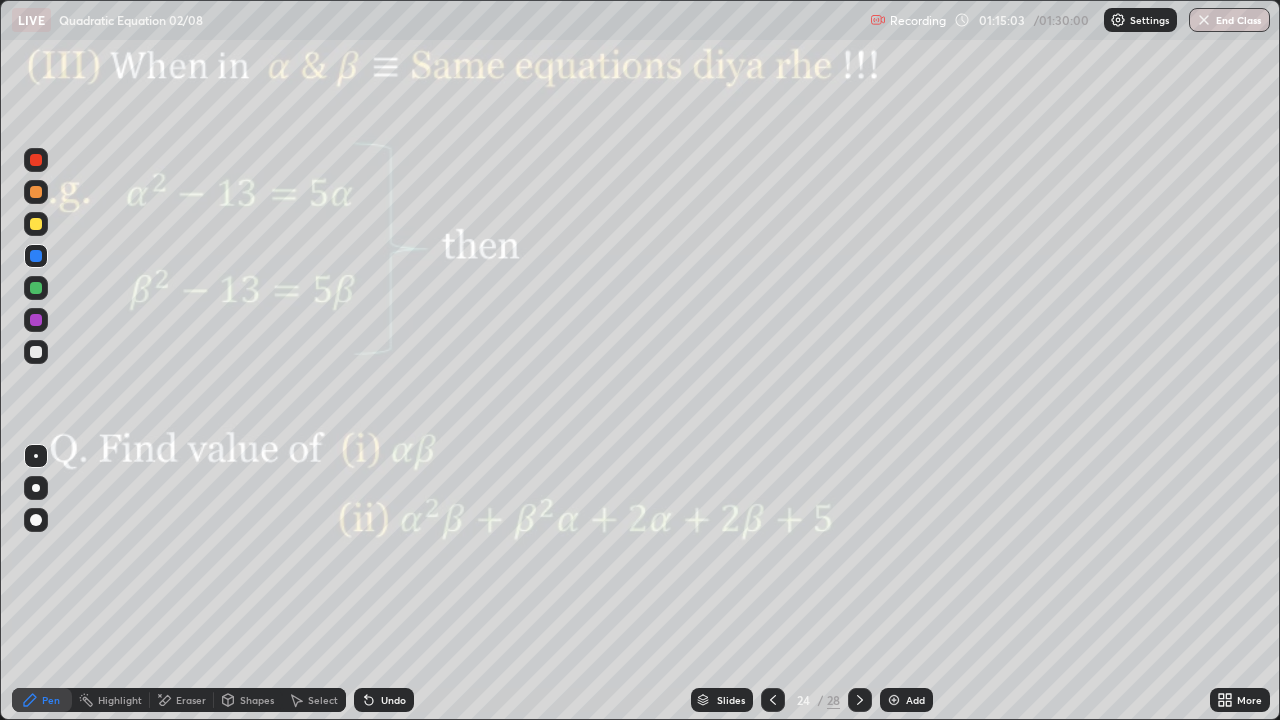 click at bounding box center [36, 320] 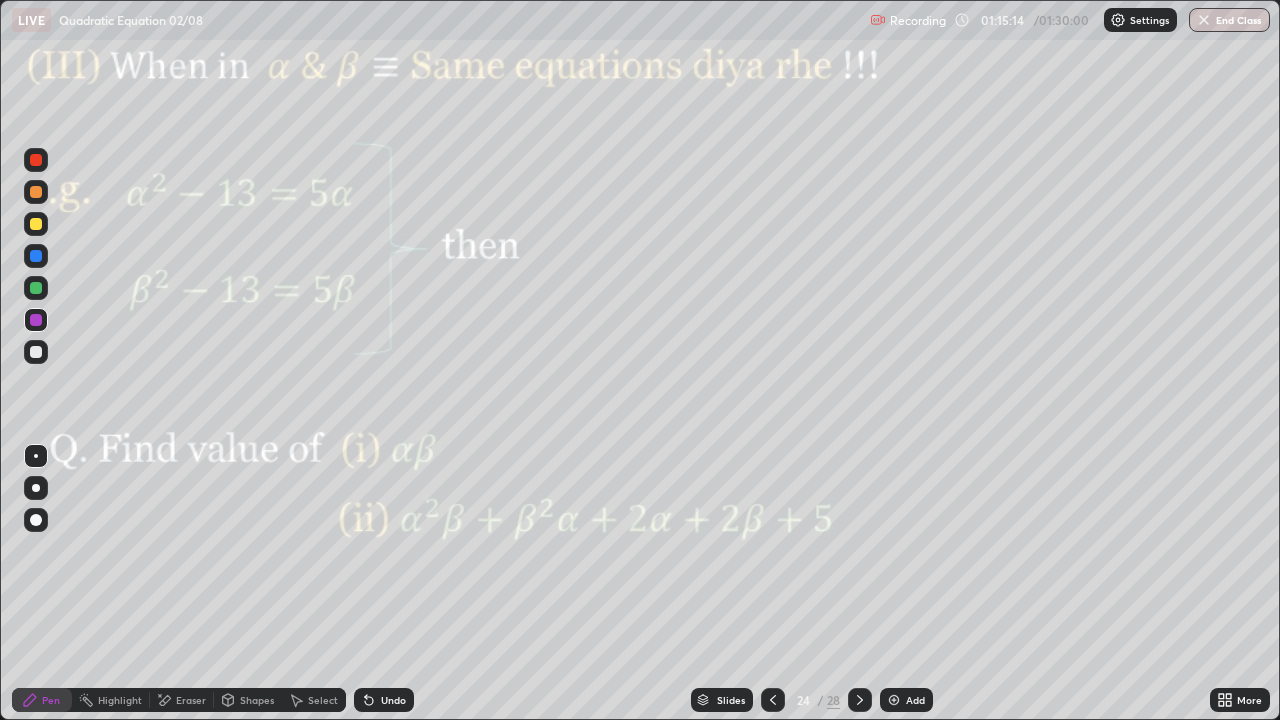 click at bounding box center (36, 256) 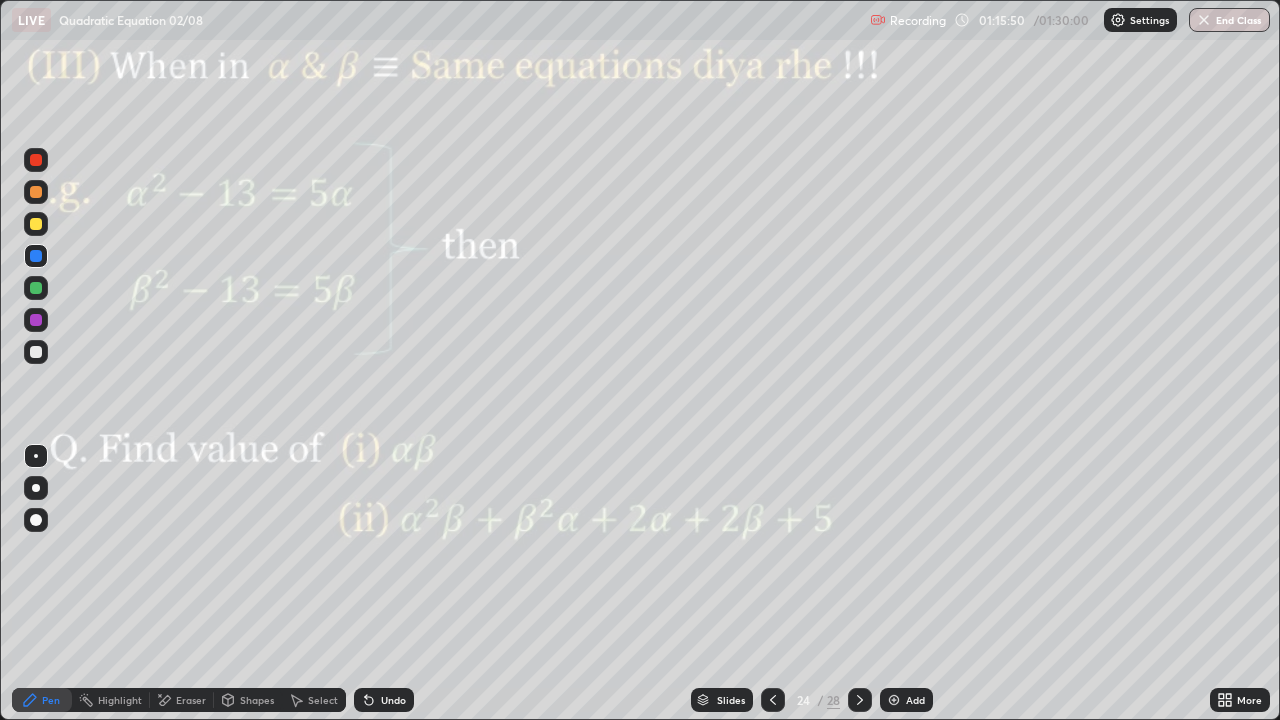 click at bounding box center (36, 352) 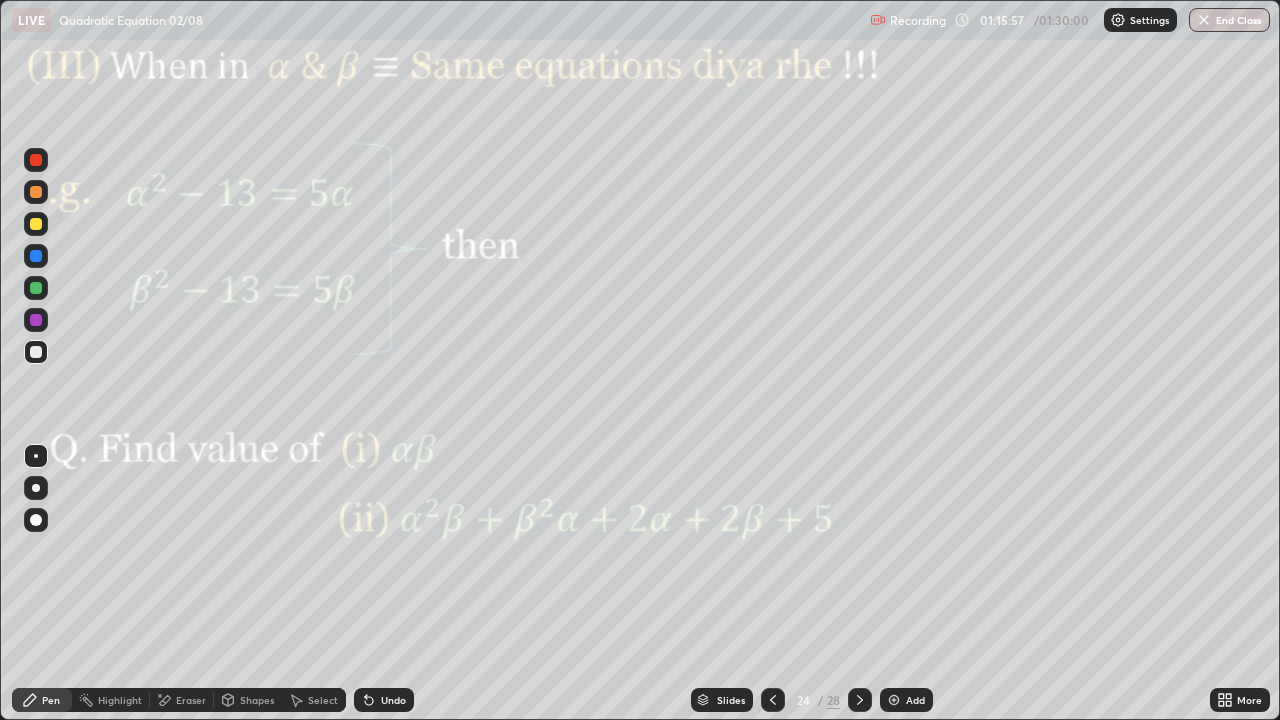 click at bounding box center (36, 256) 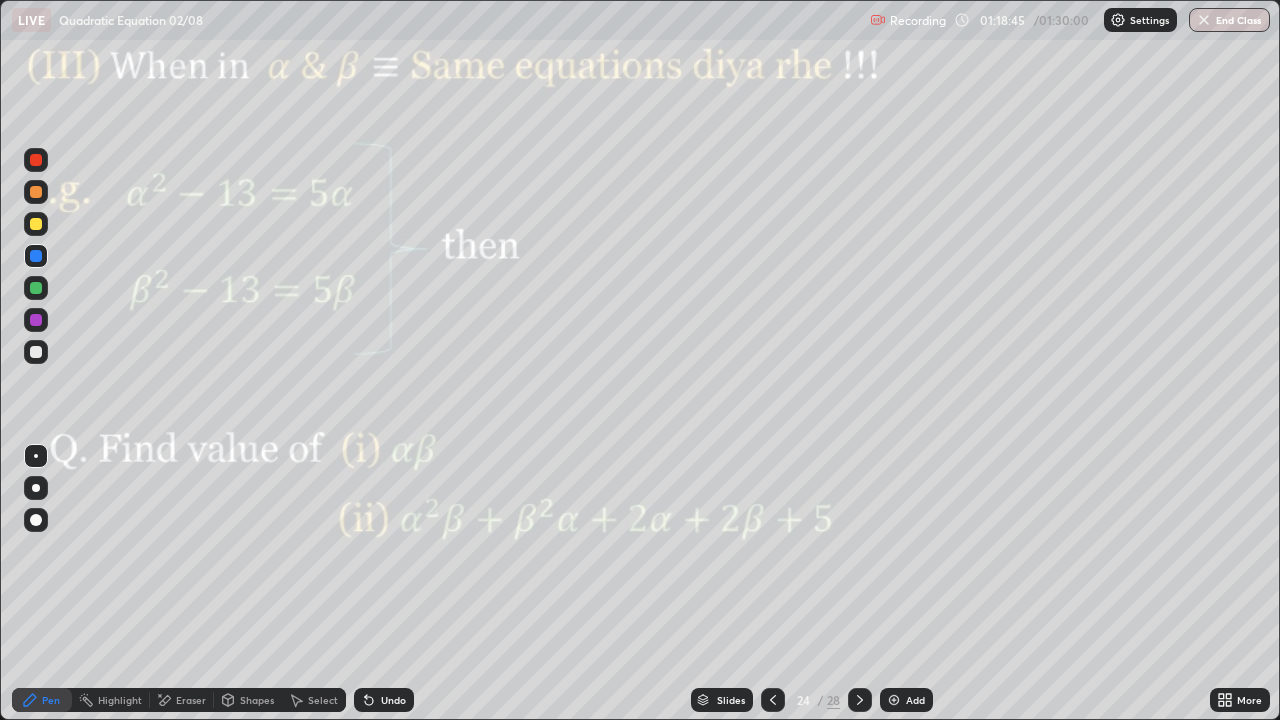 click 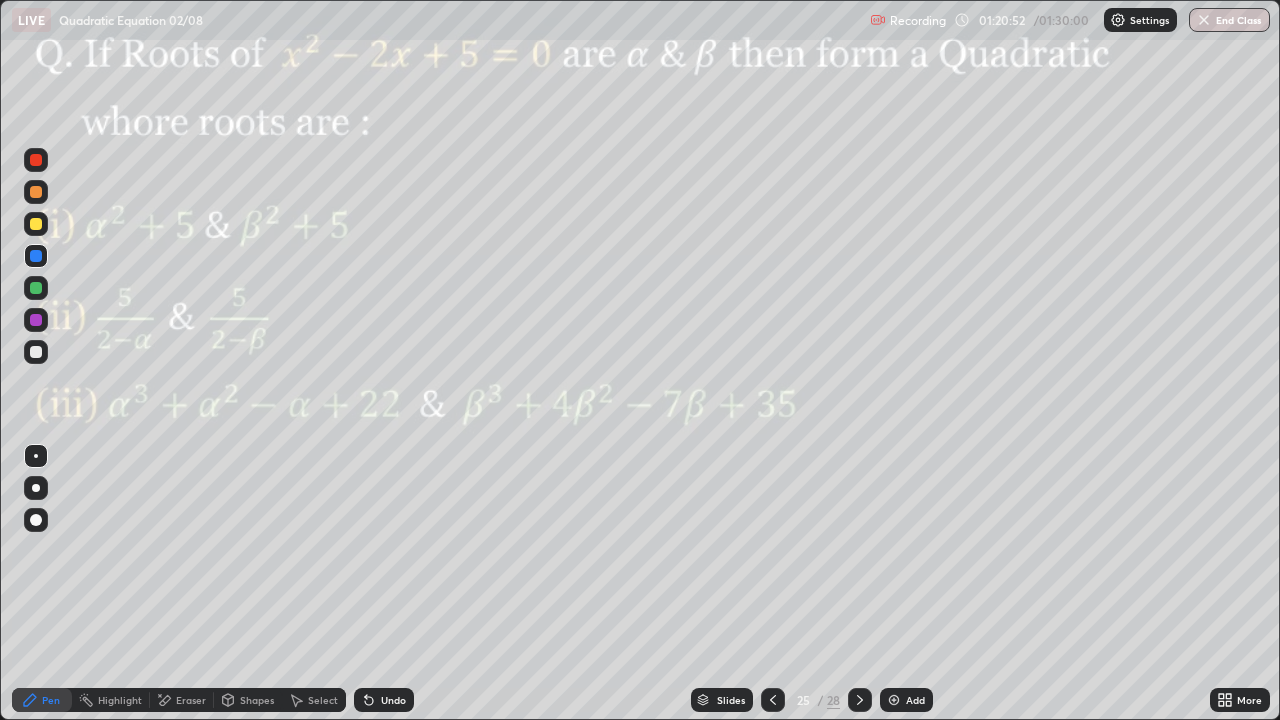 click on "Pen" at bounding box center (42, 700) 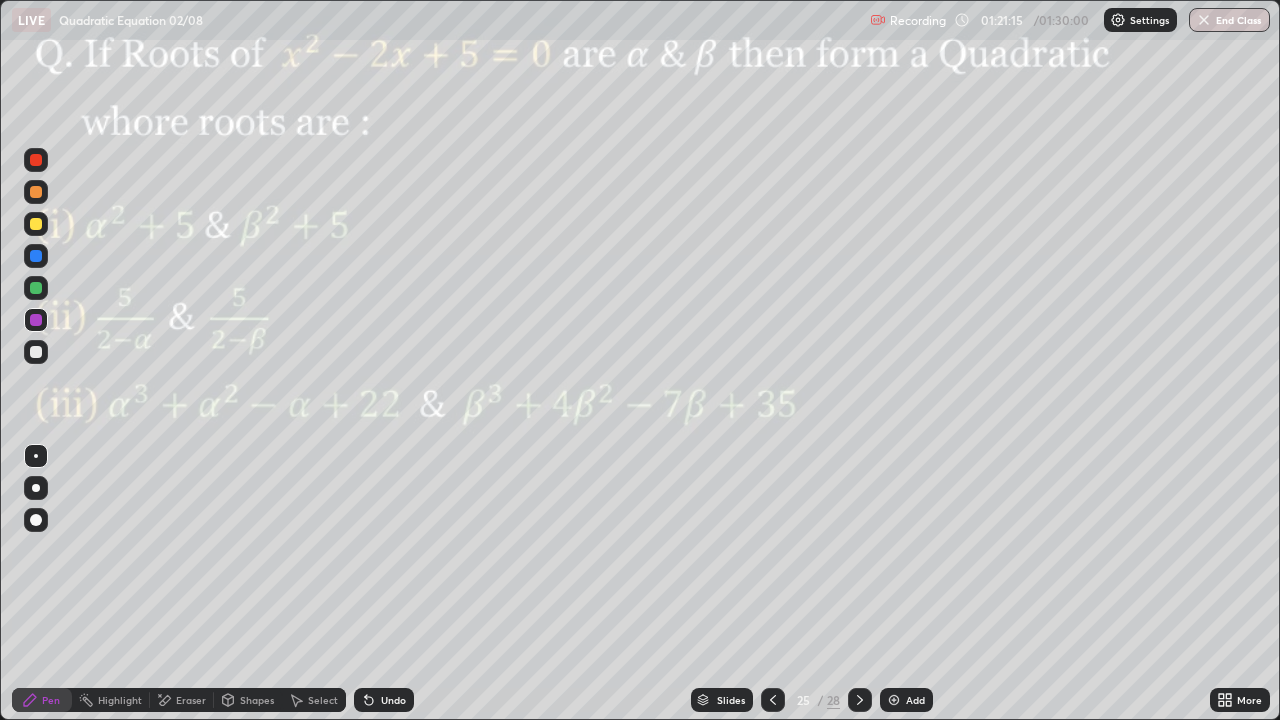 click at bounding box center (36, 160) 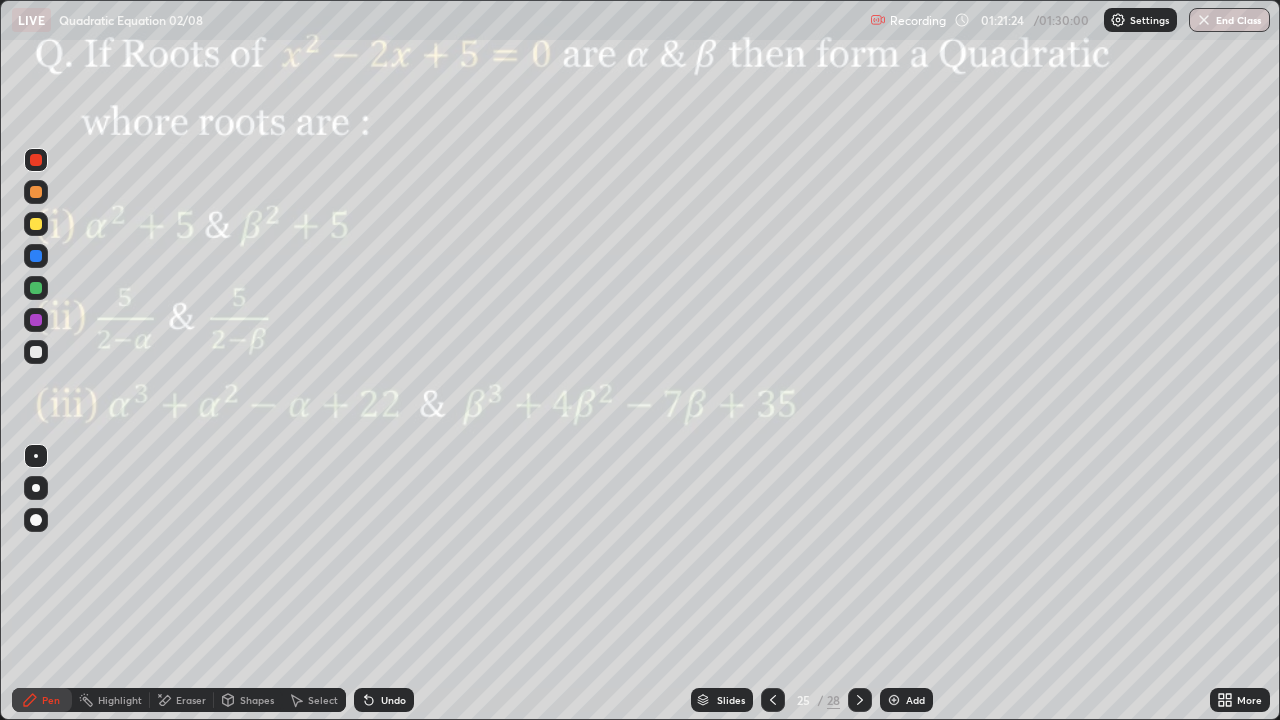 click at bounding box center [36, 160] 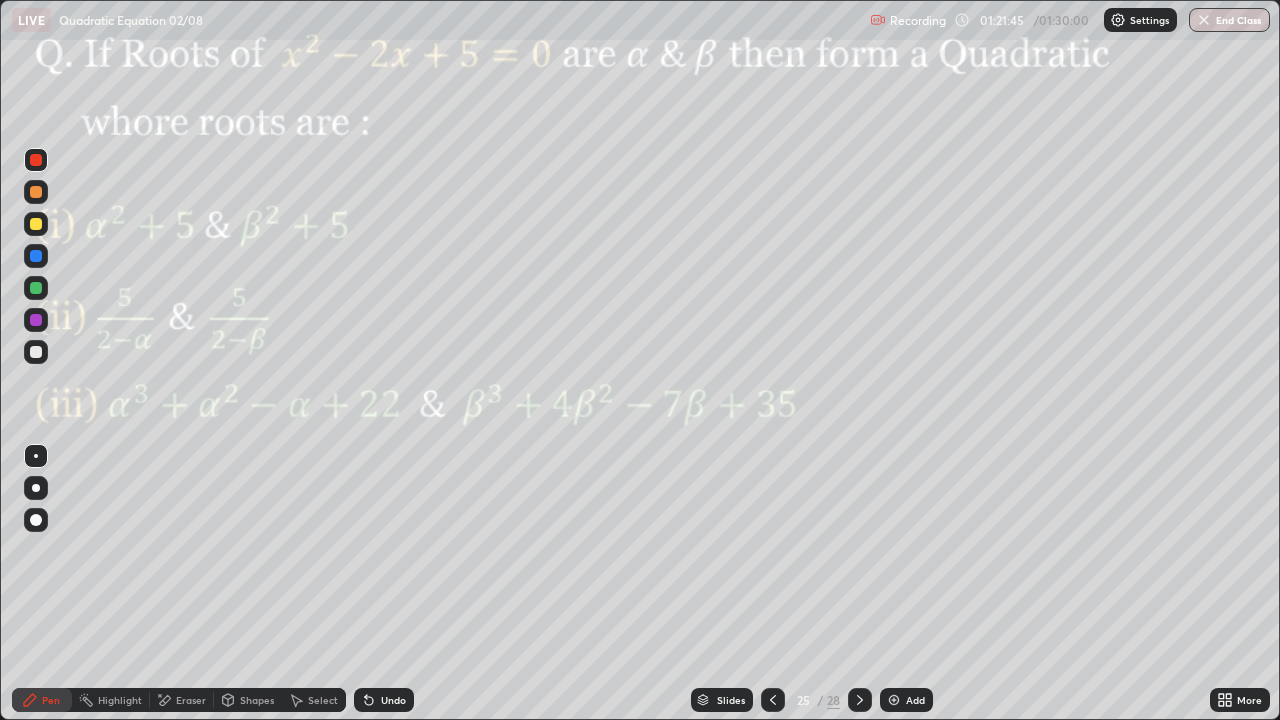 click at bounding box center [36, 256] 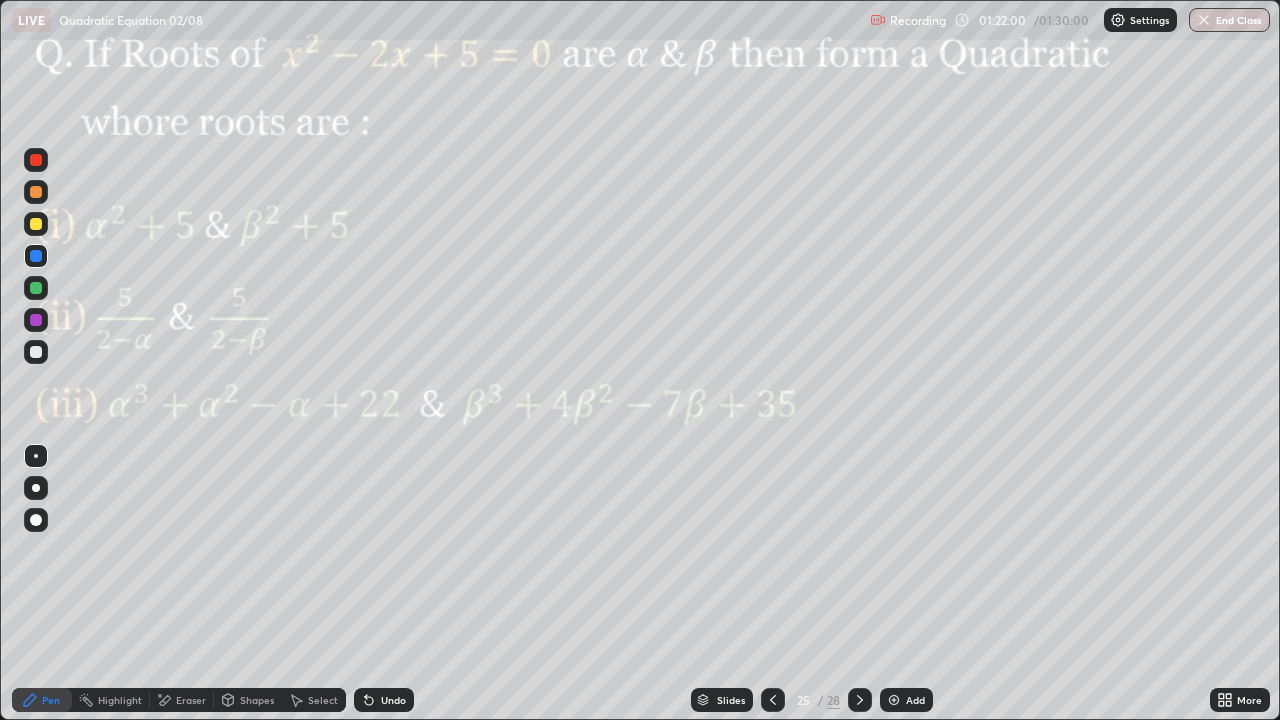 click on "Undo" at bounding box center [393, 700] 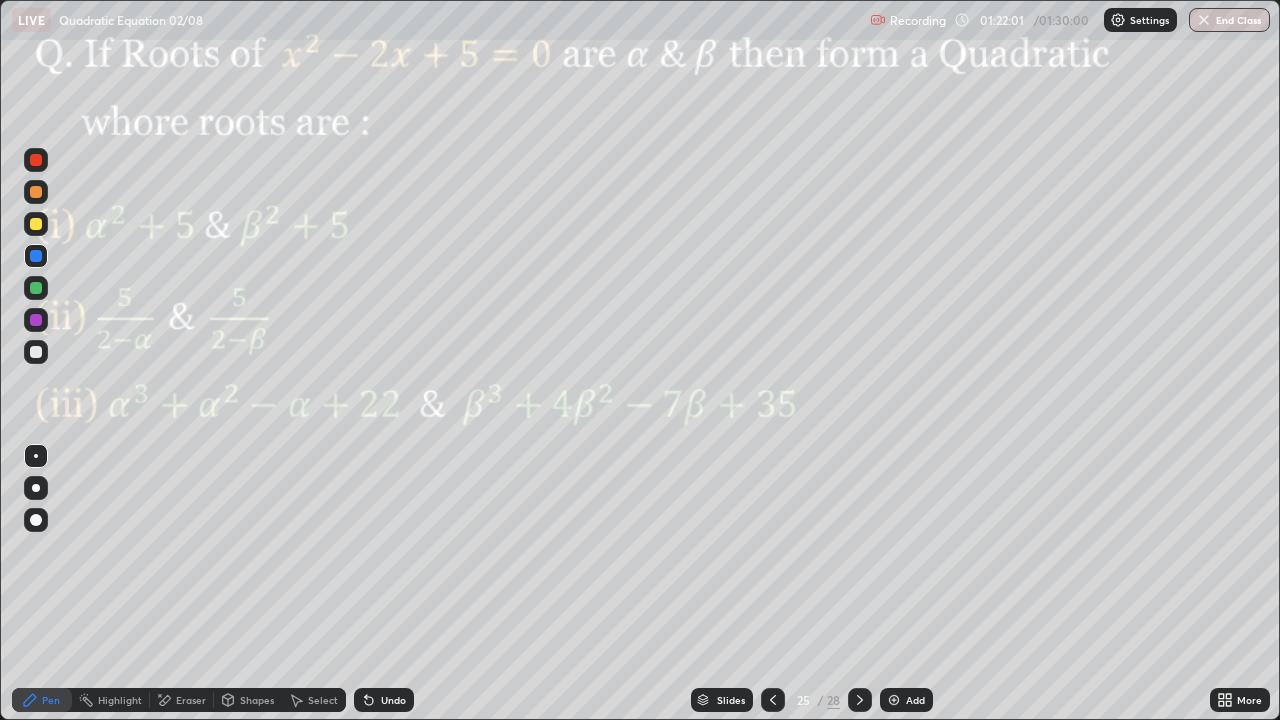 click at bounding box center [36, 288] 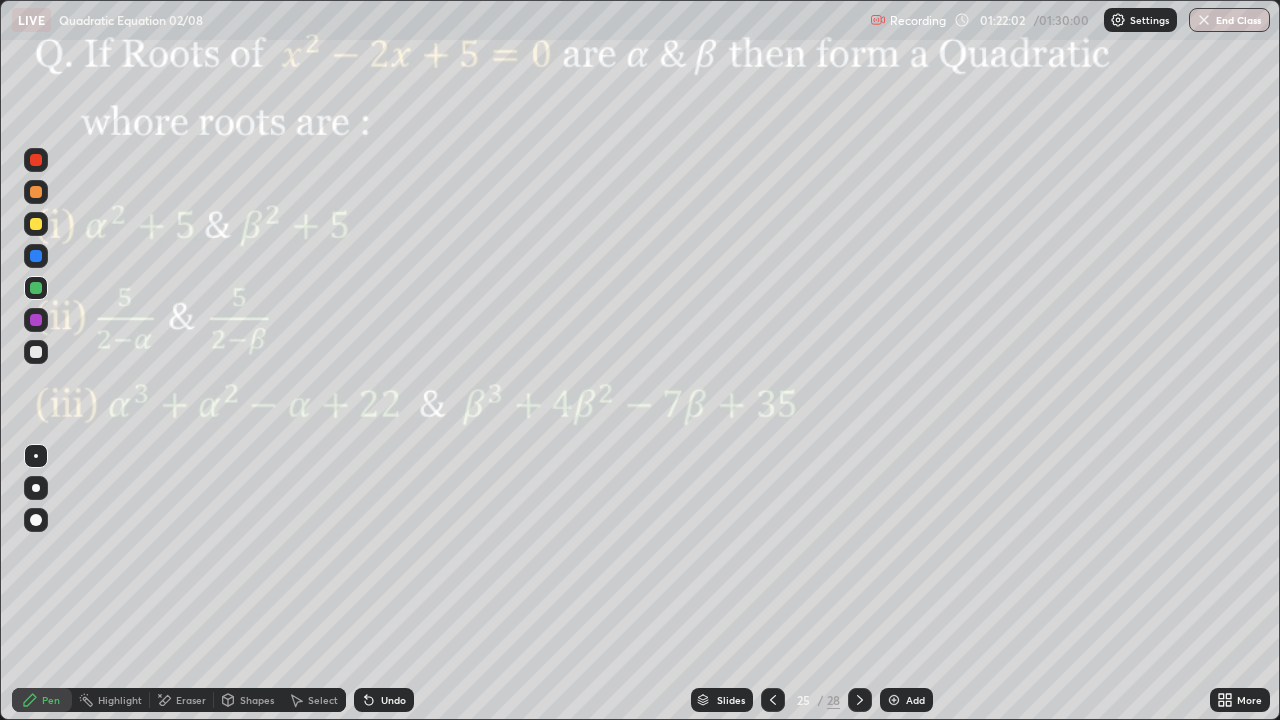 click at bounding box center (36, 224) 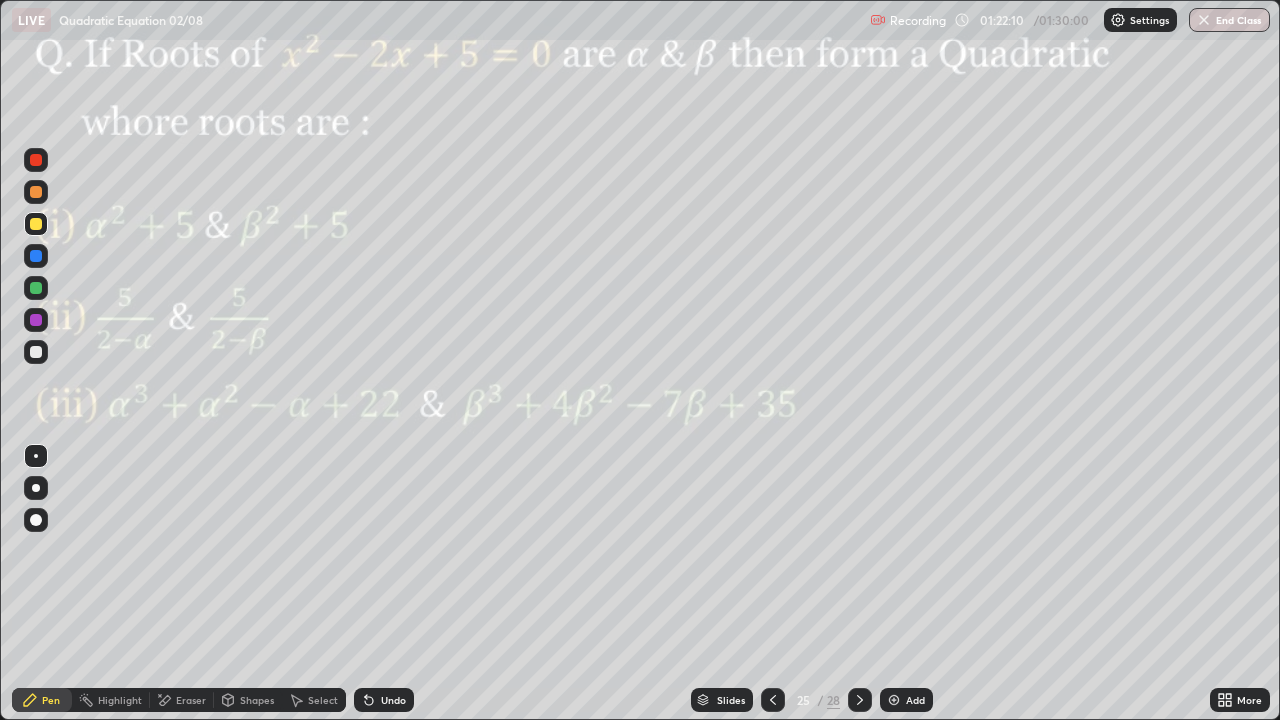 click on "Undo" at bounding box center [384, 700] 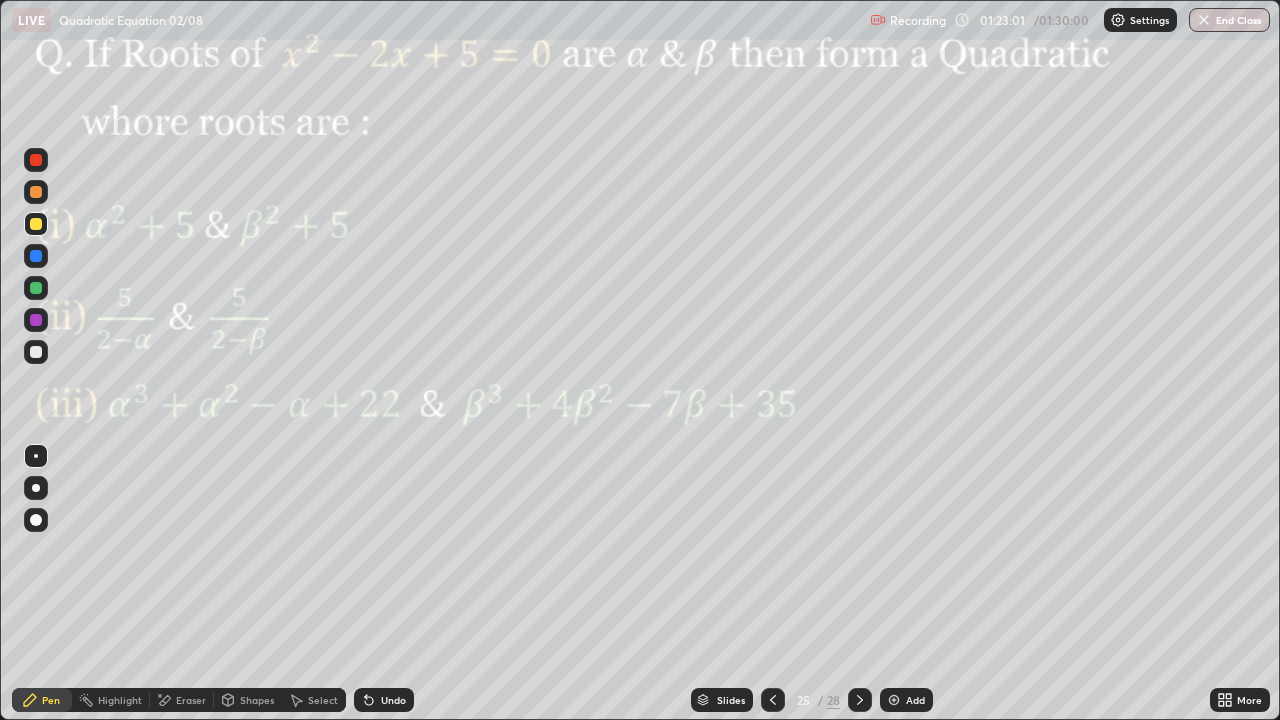click at bounding box center [36, 320] 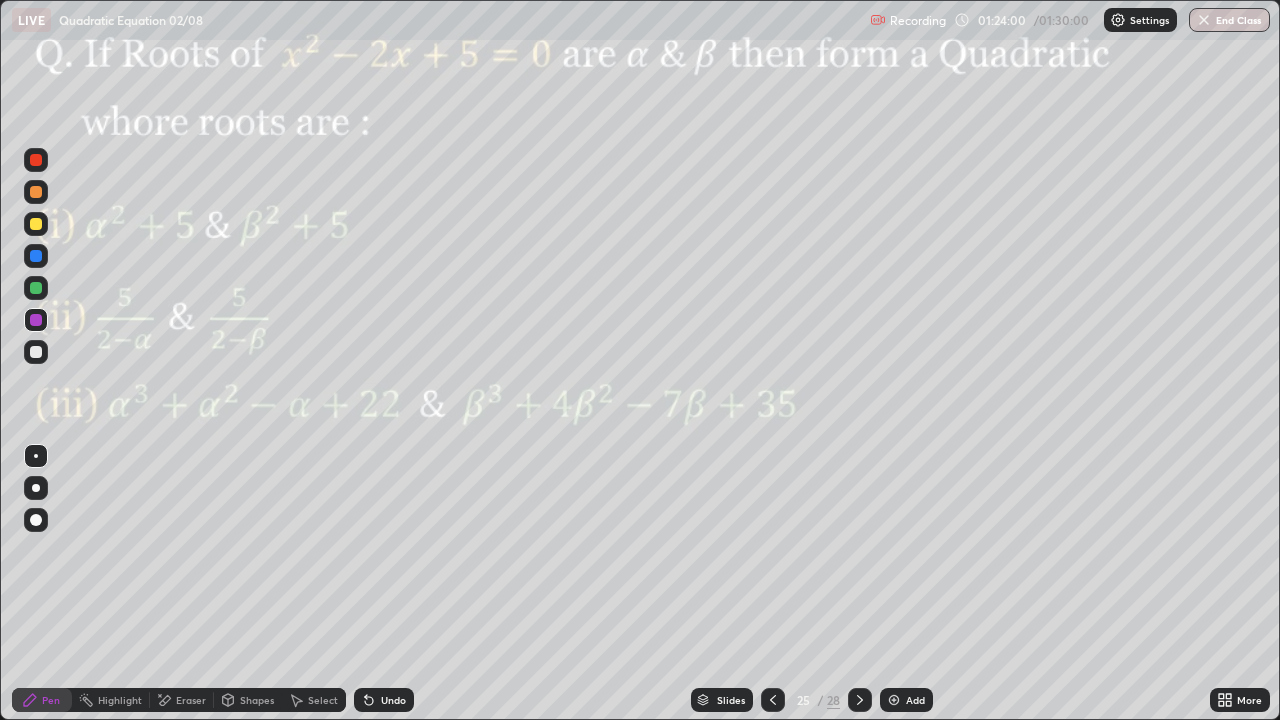 click at bounding box center [36, 256] 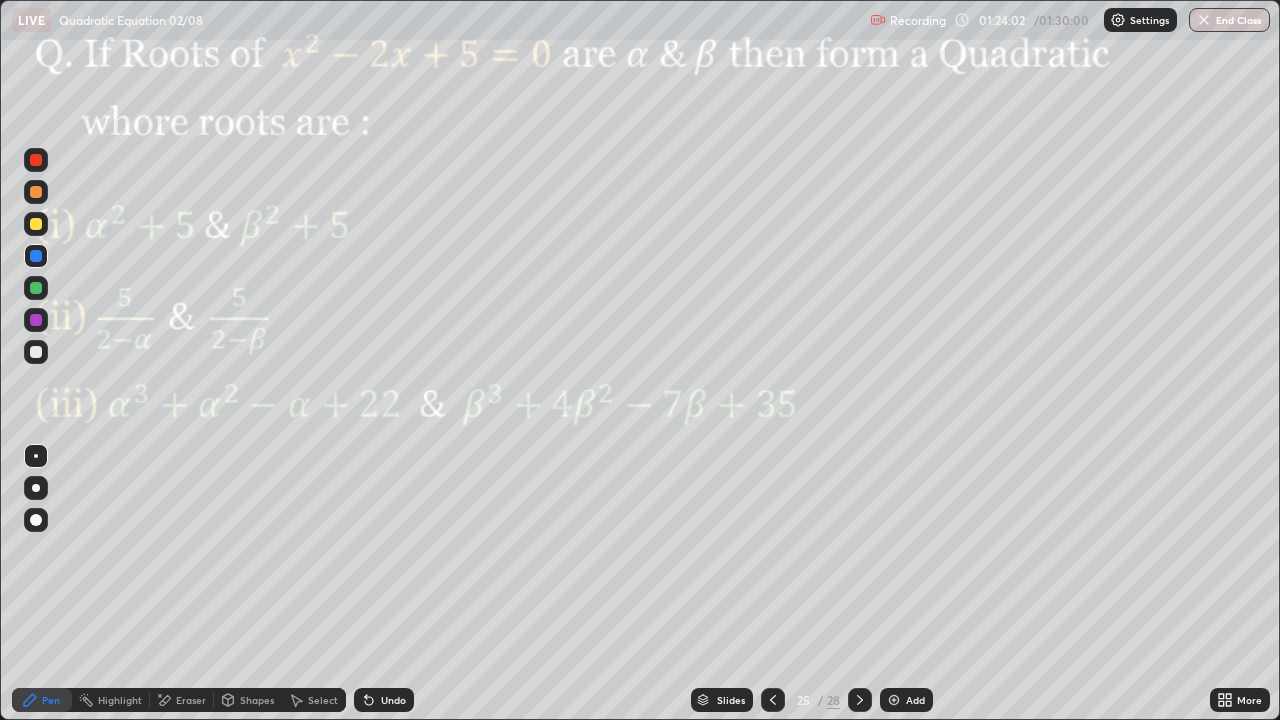 click at bounding box center [36, 320] 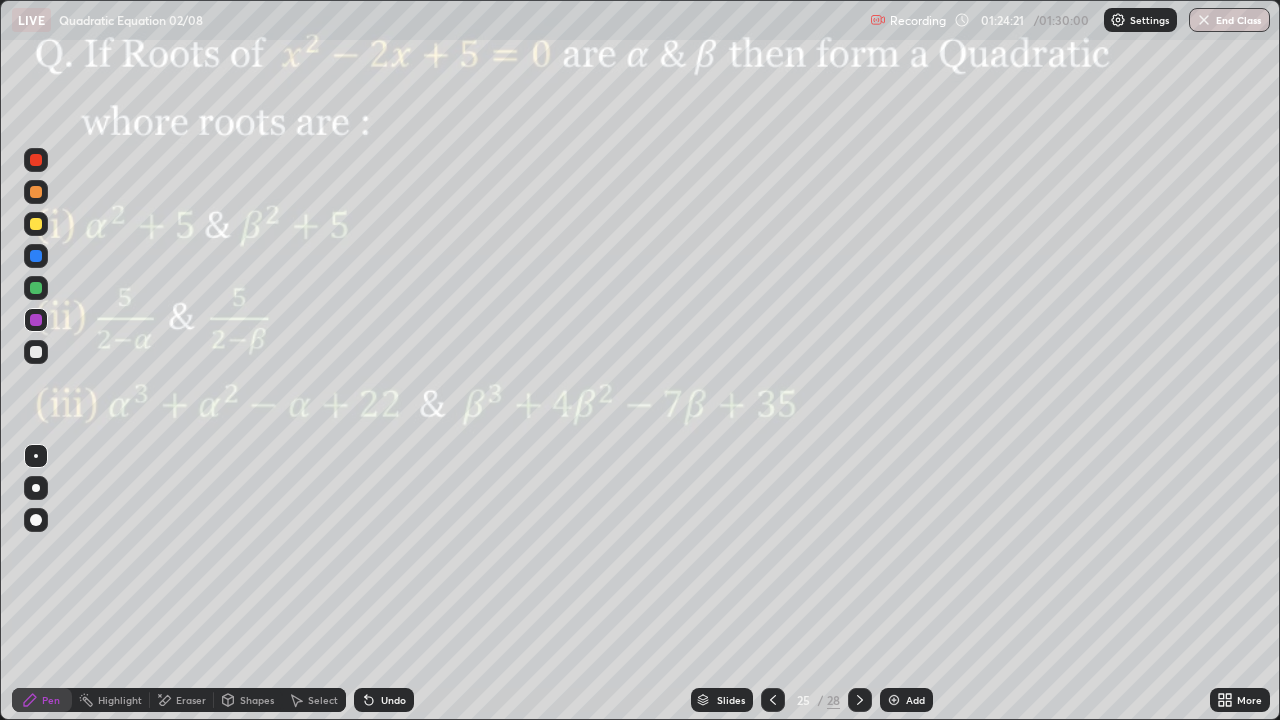 click 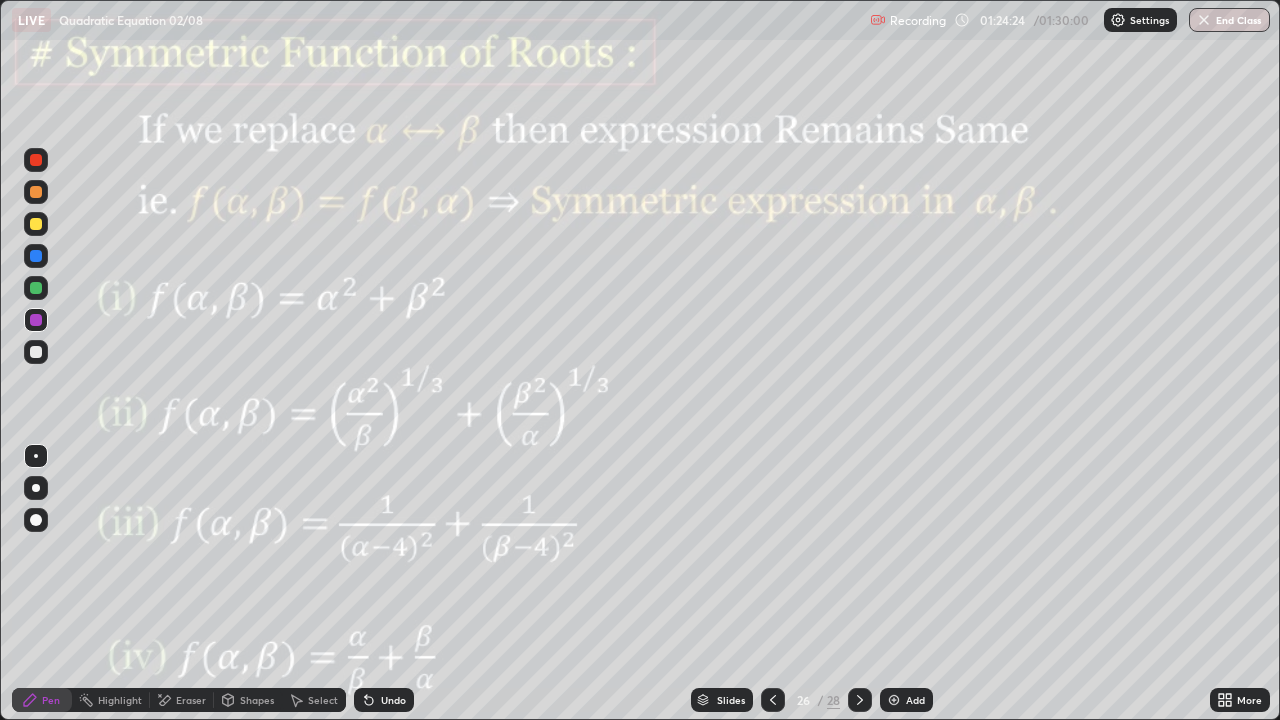 click 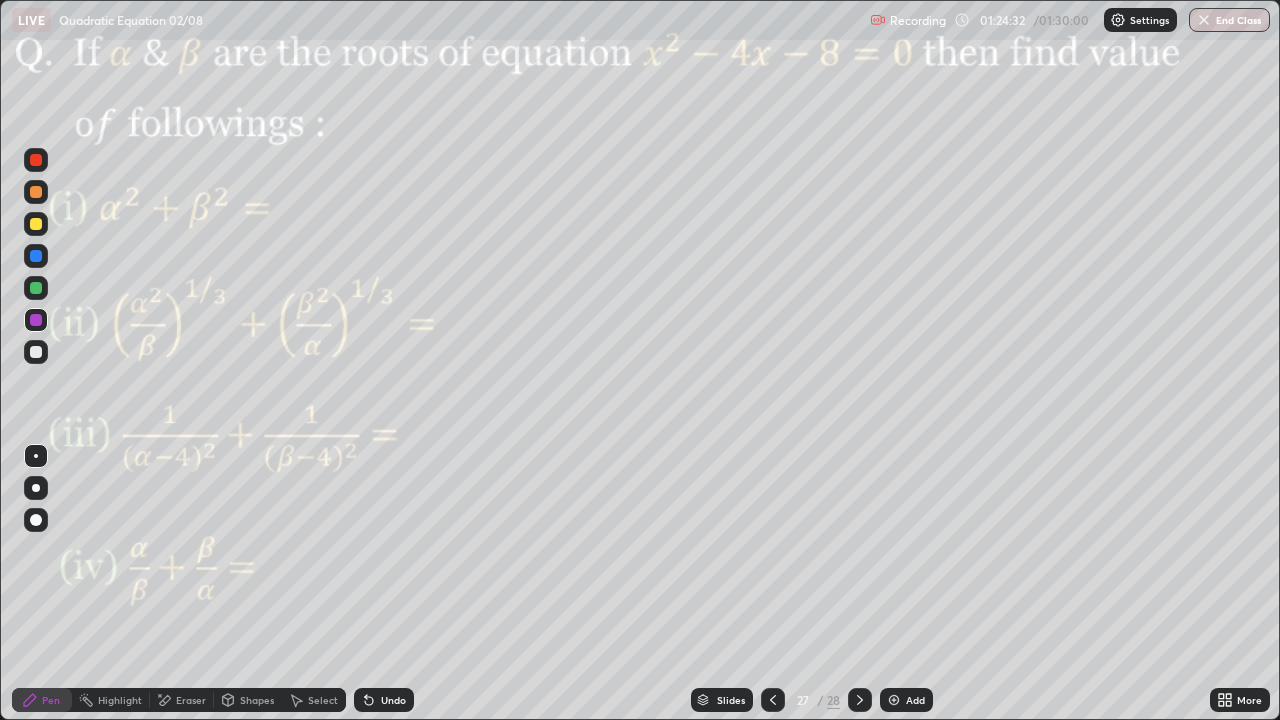 click 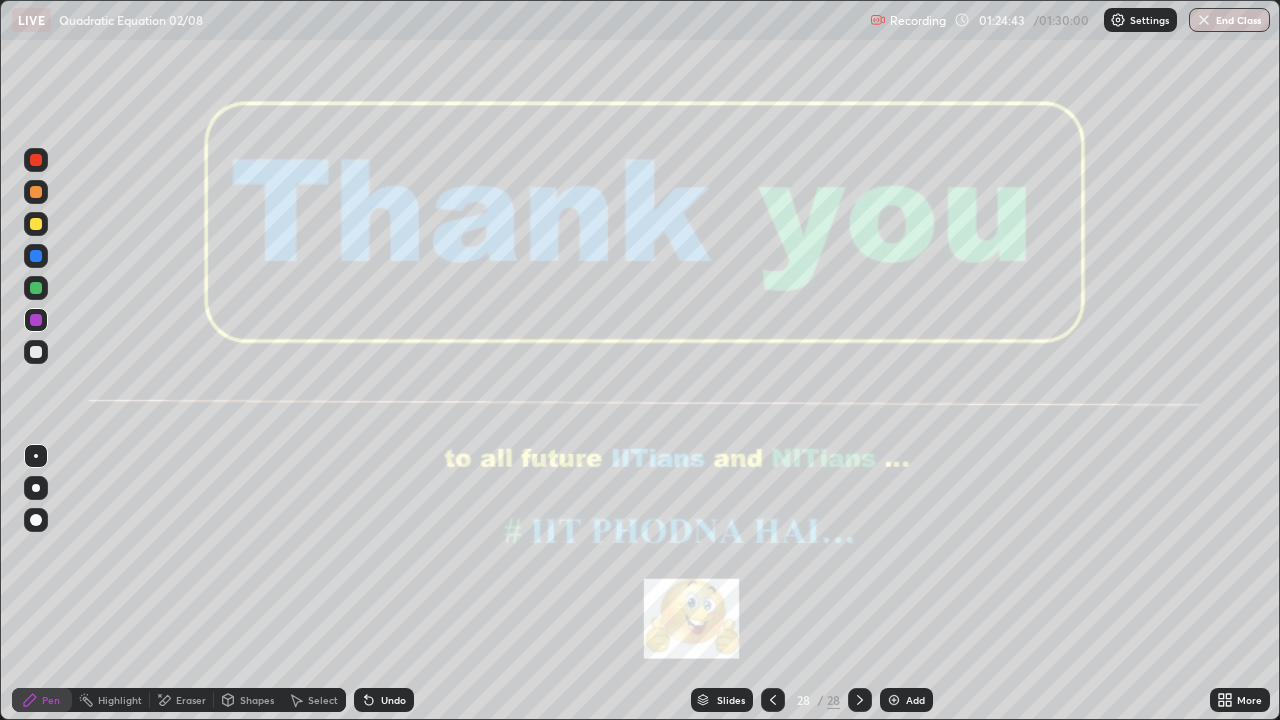 click on "End Class" at bounding box center (1229, 20) 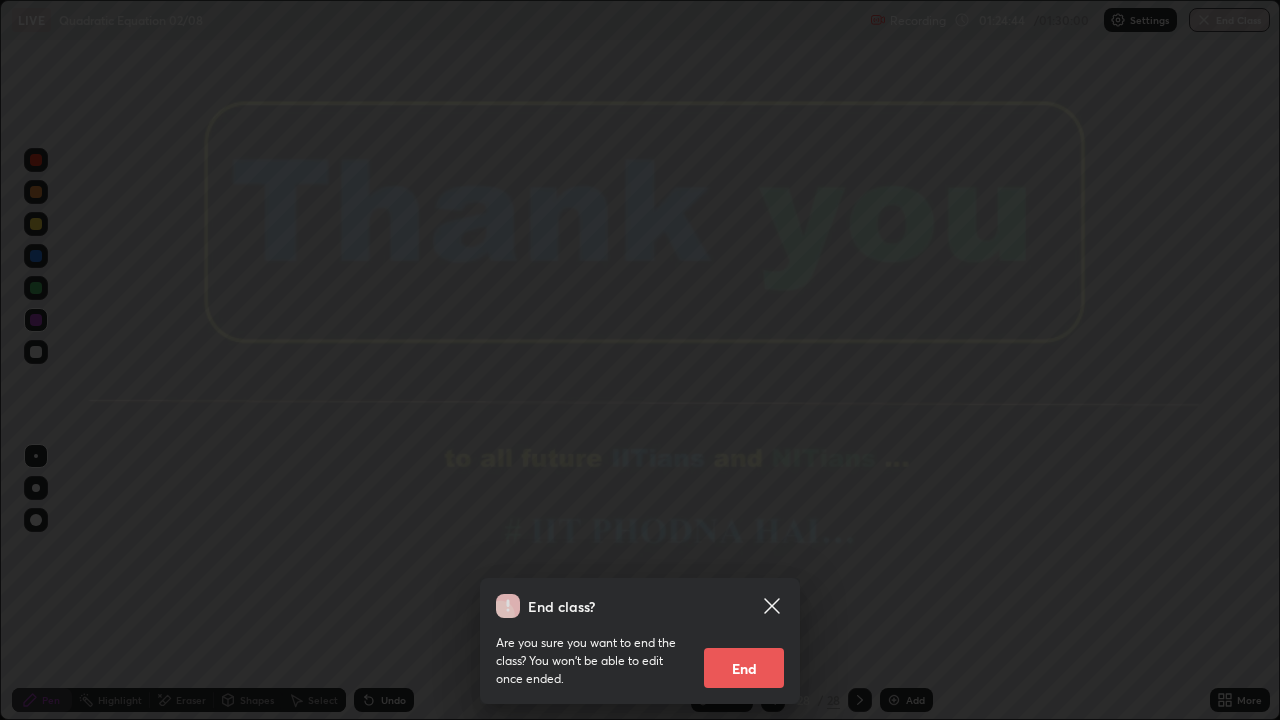 click on "End" at bounding box center [744, 668] 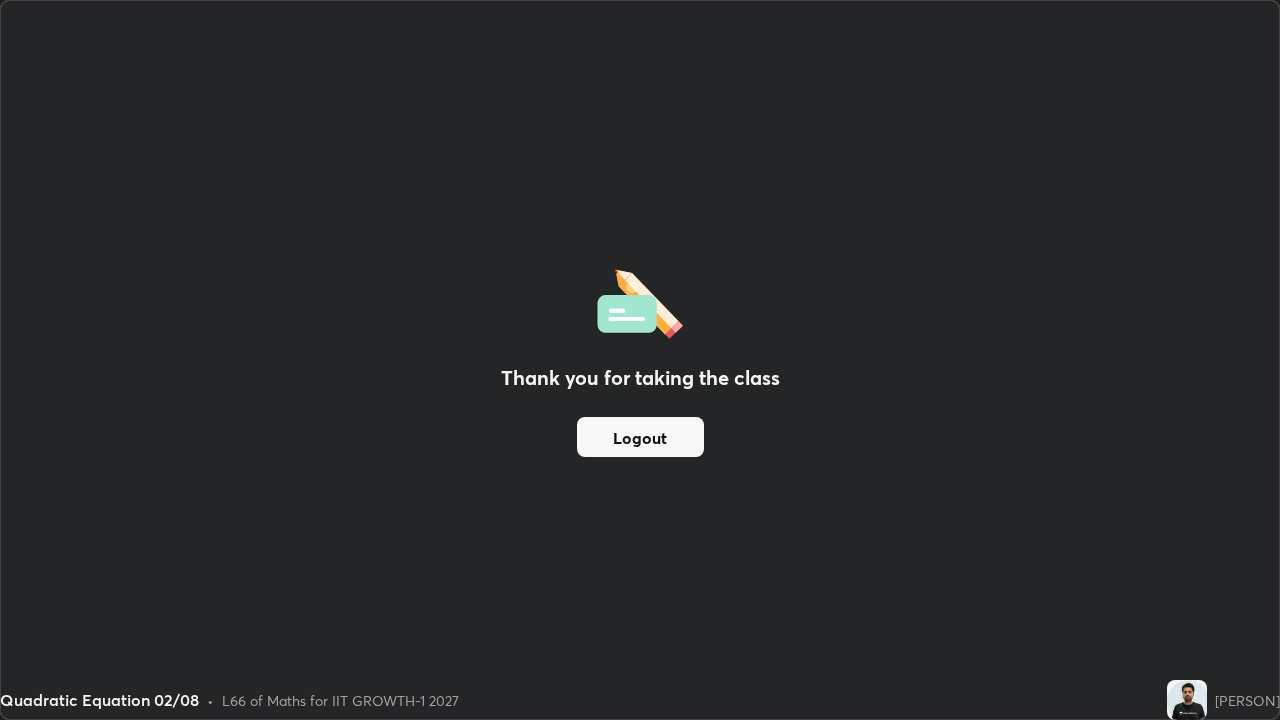 click on "Logout" at bounding box center (640, 437) 